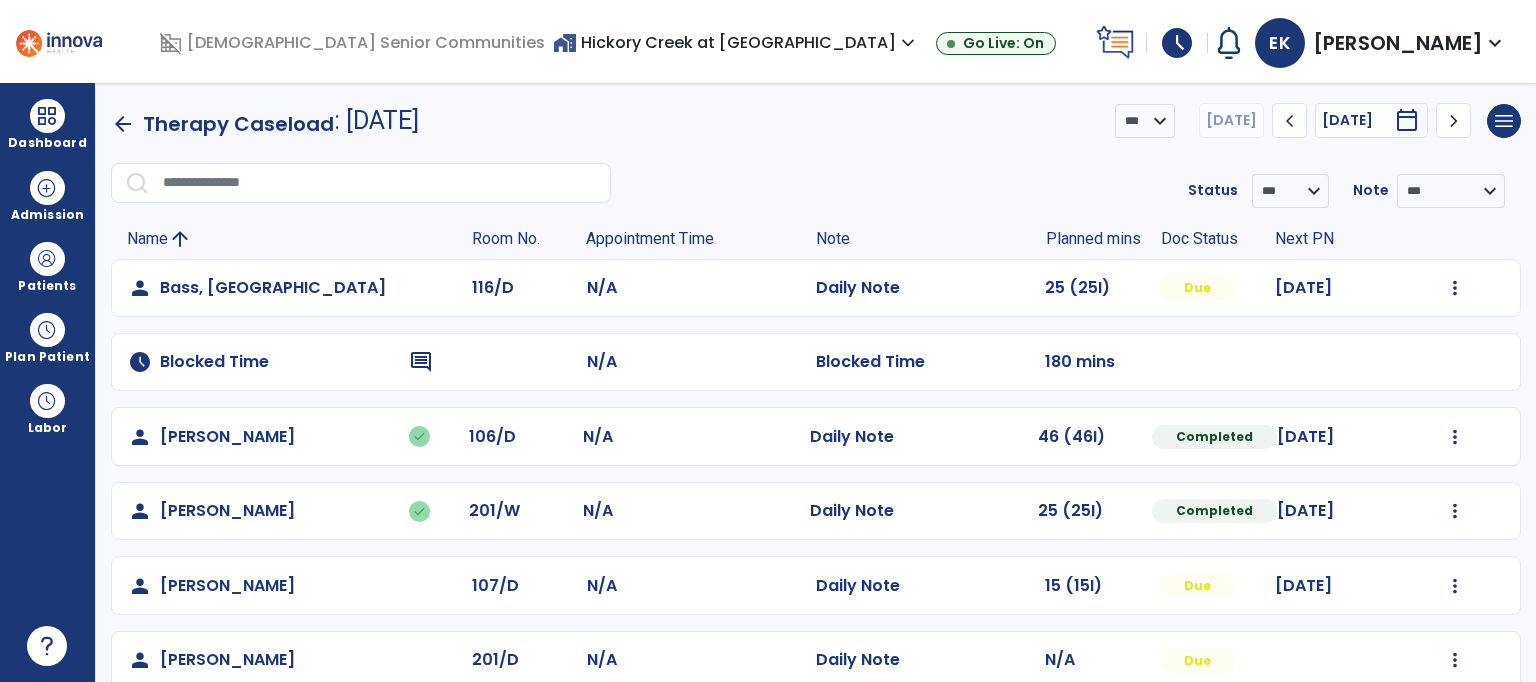 scroll, scrollTop: 0, scrollLeft: 0, axis: both 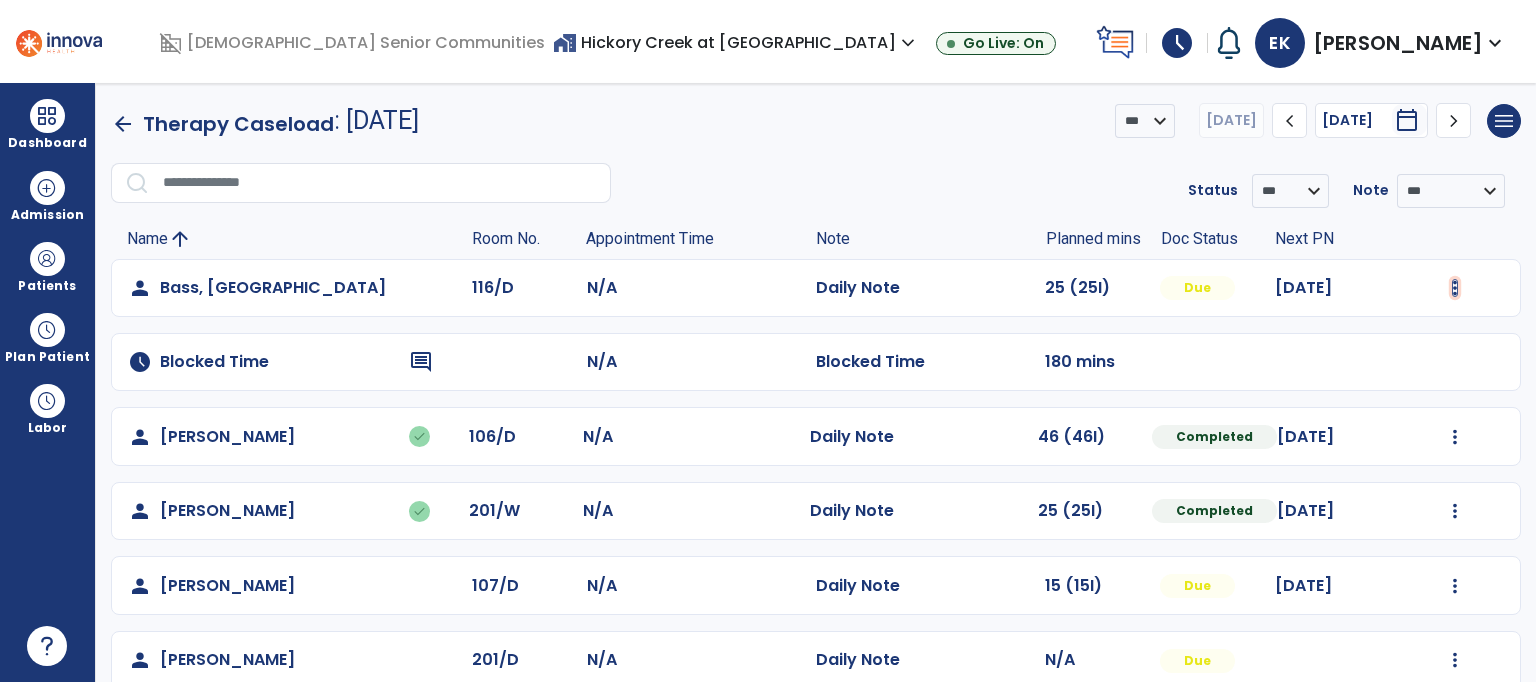 click at bounding box center [1455, 288] 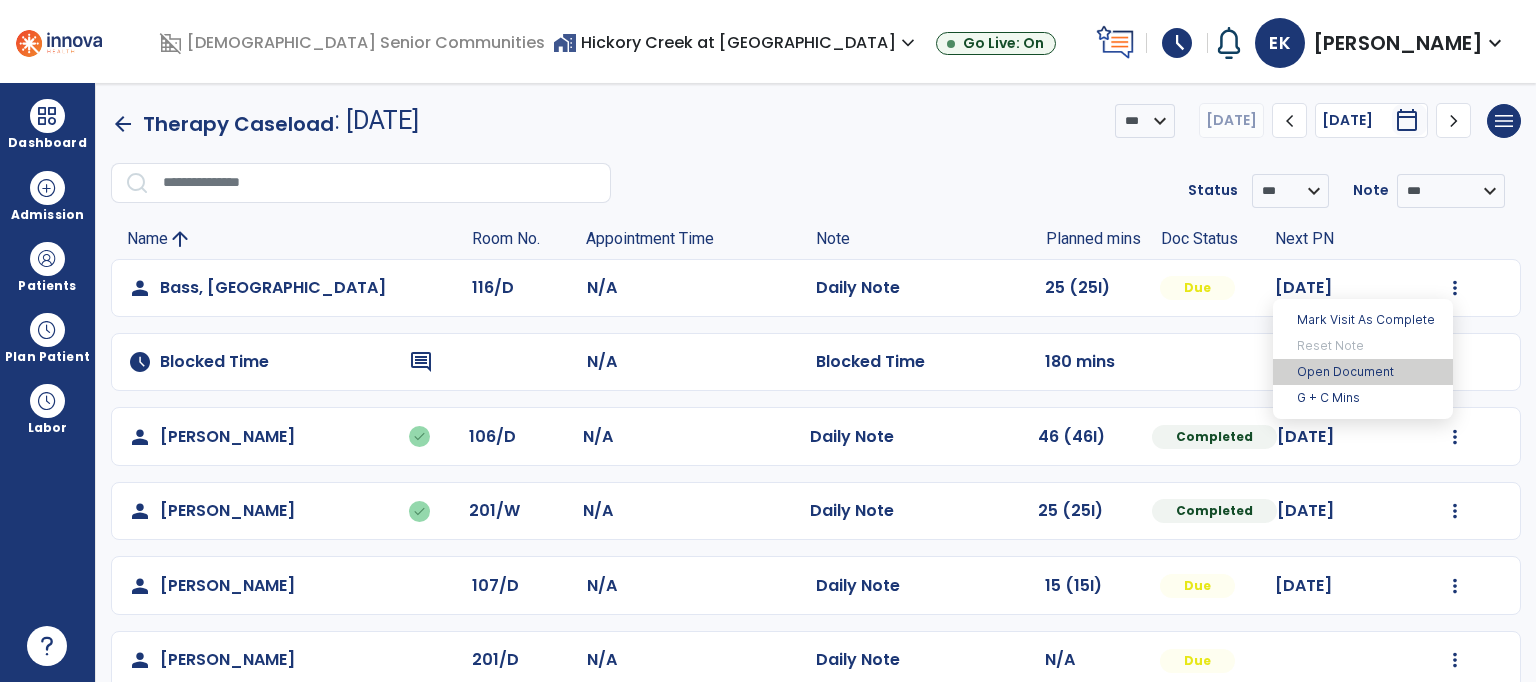 click on "Open Document" at bounding box center (1363, 372) 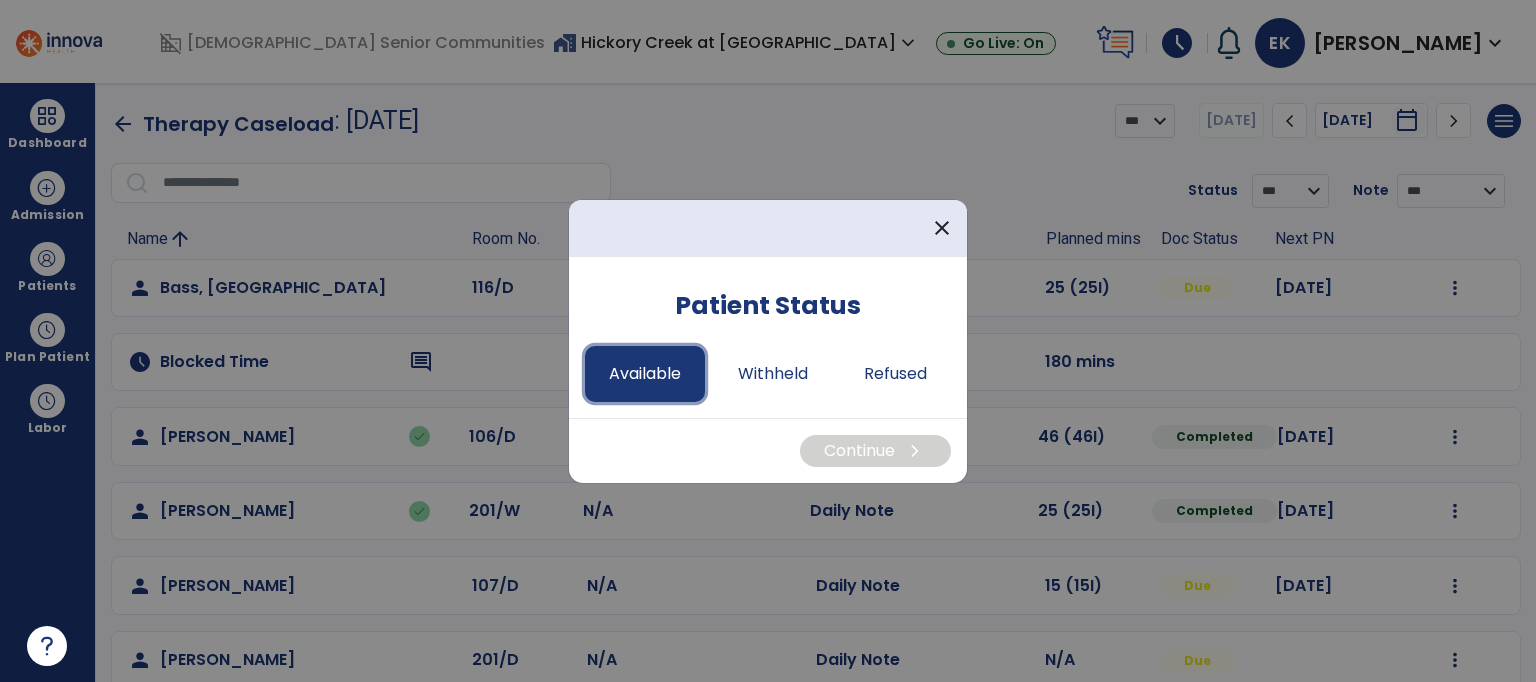click on "Available" at bounding box center [645, 374] 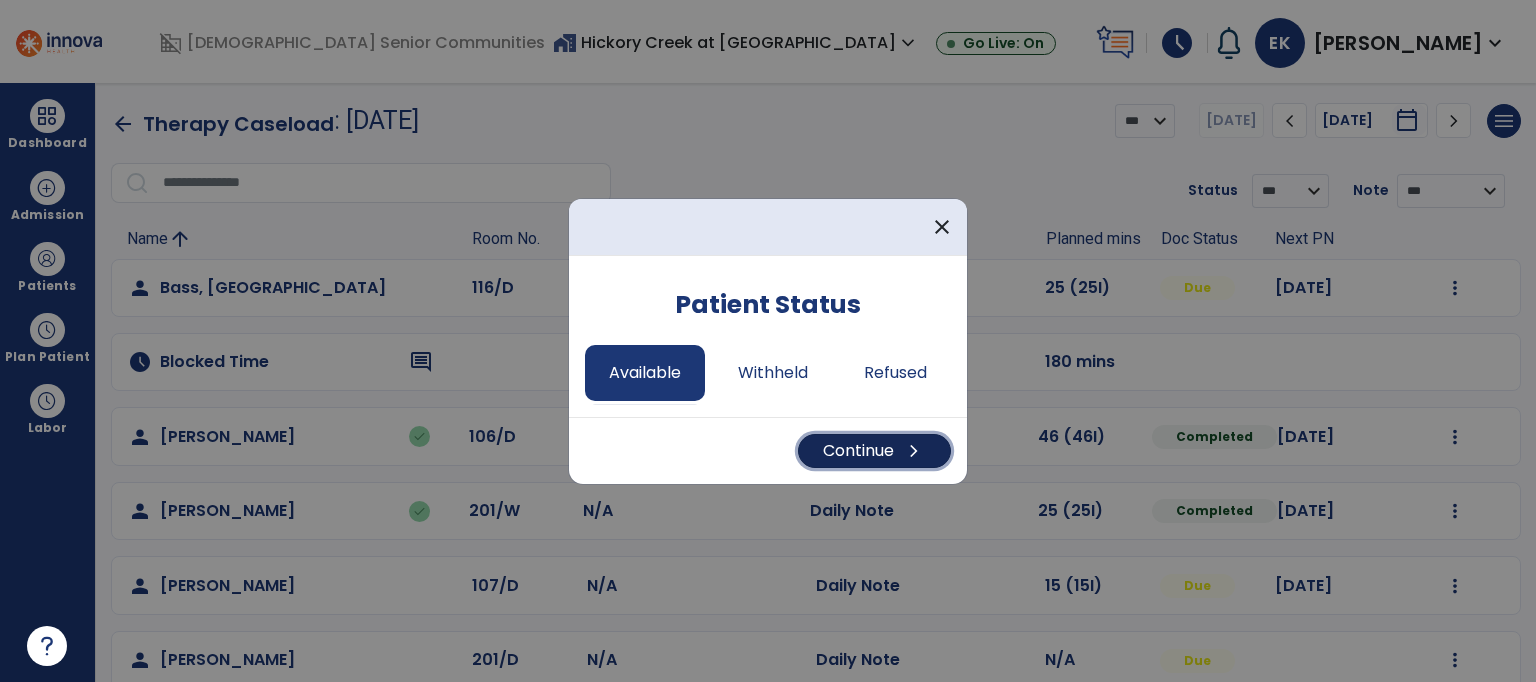 click on "chevron_right" at bounding box center [914, 451] 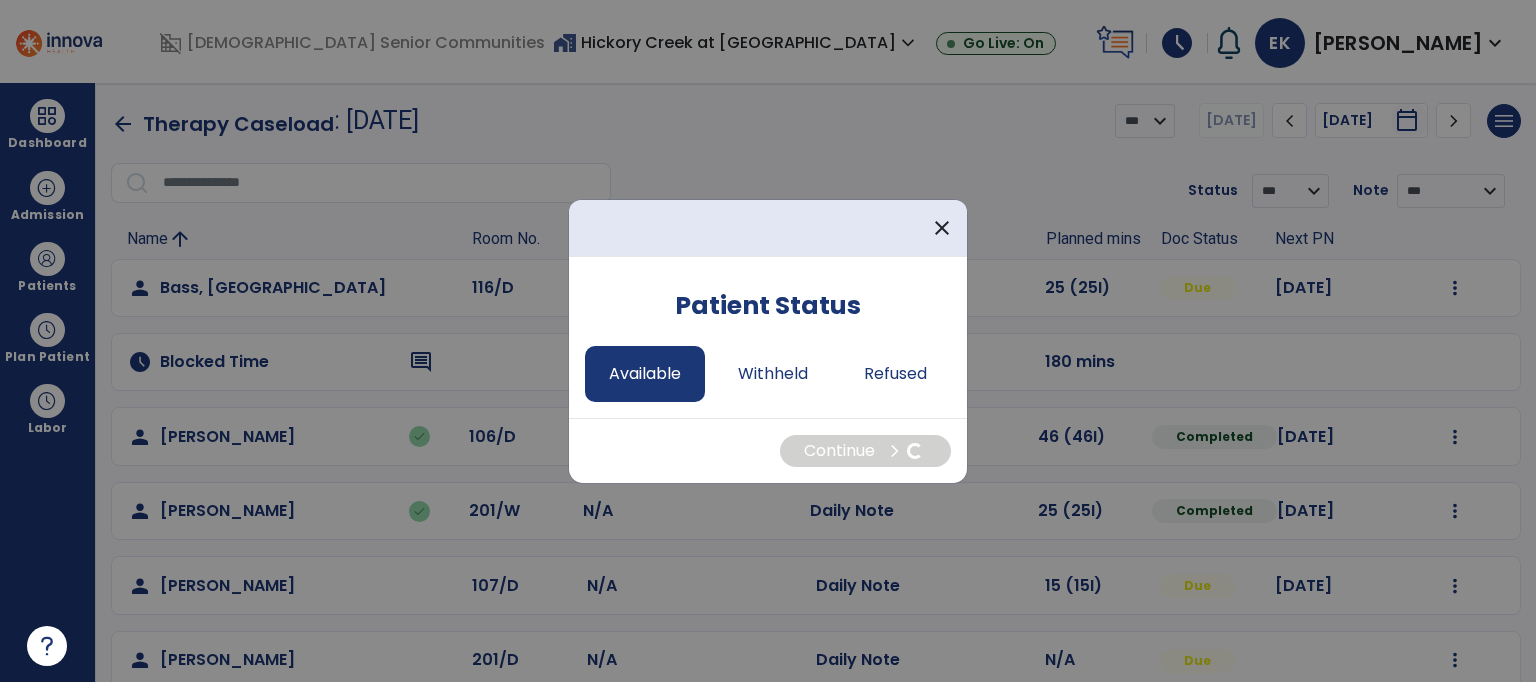 select on "*" 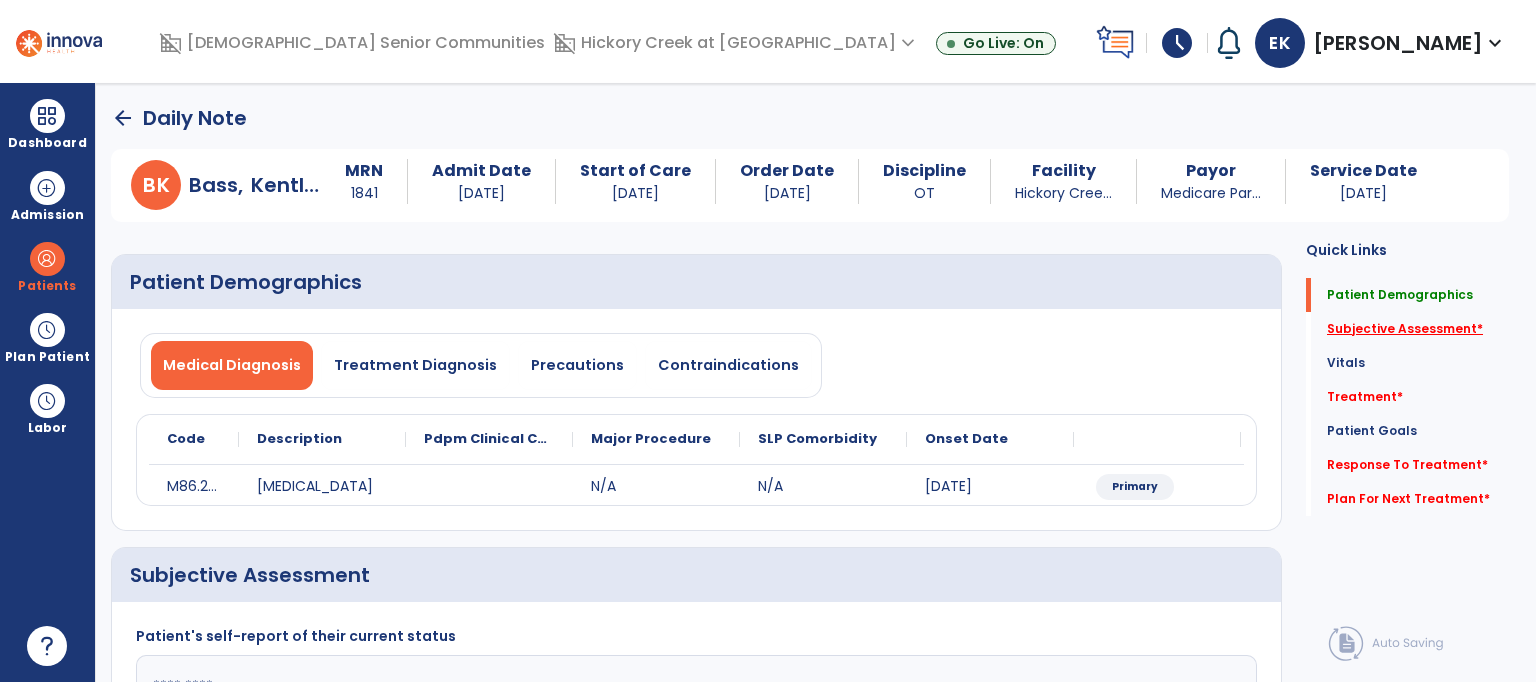 click on "Subjective Assessment   *" 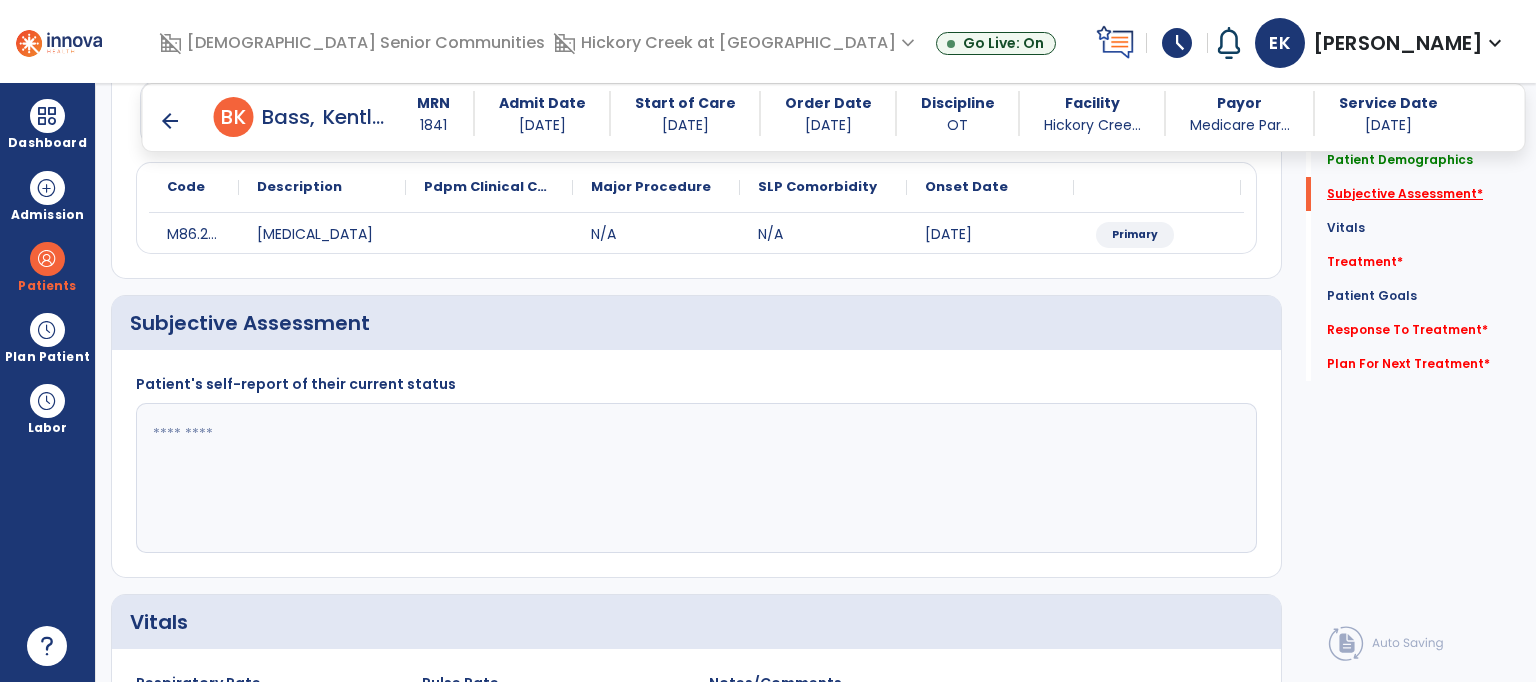 scroll, scrollTop: 304, scrollLeft: 0, axis: vertical 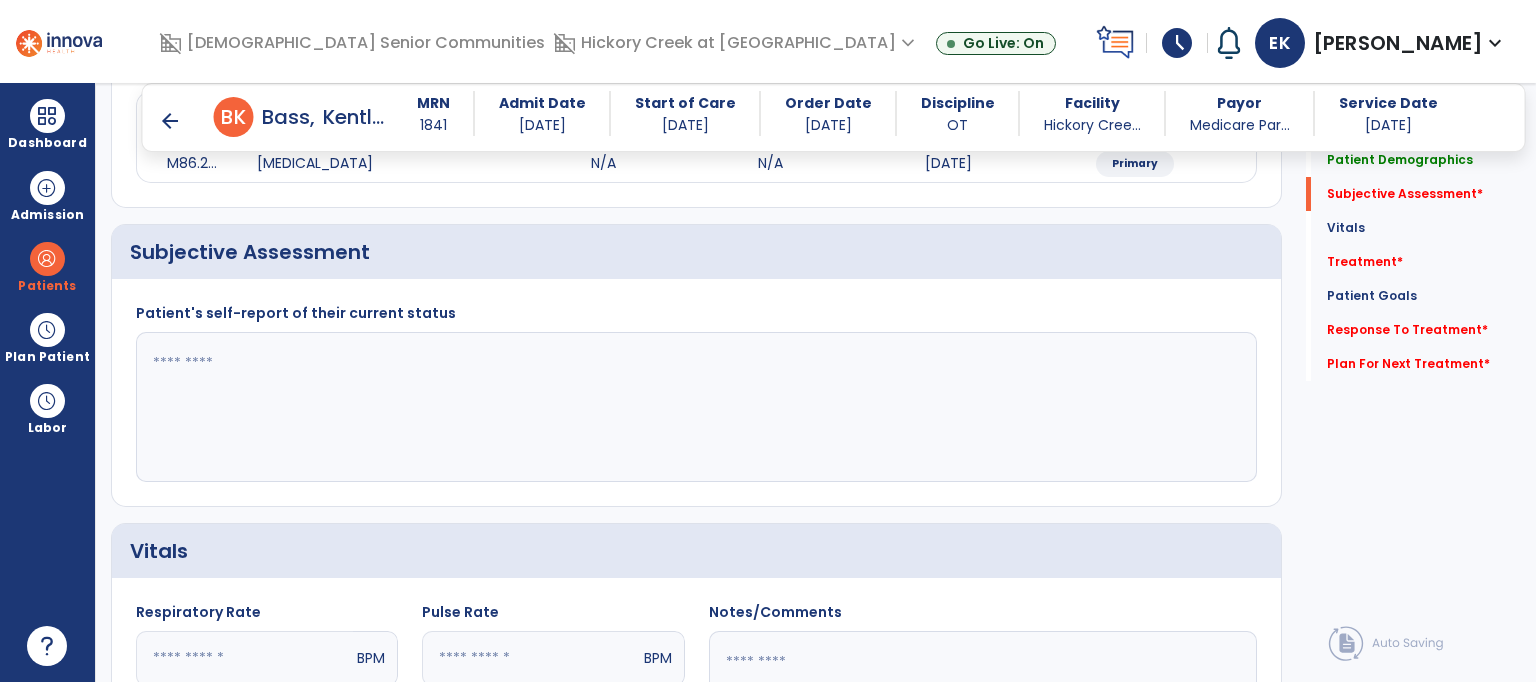 click 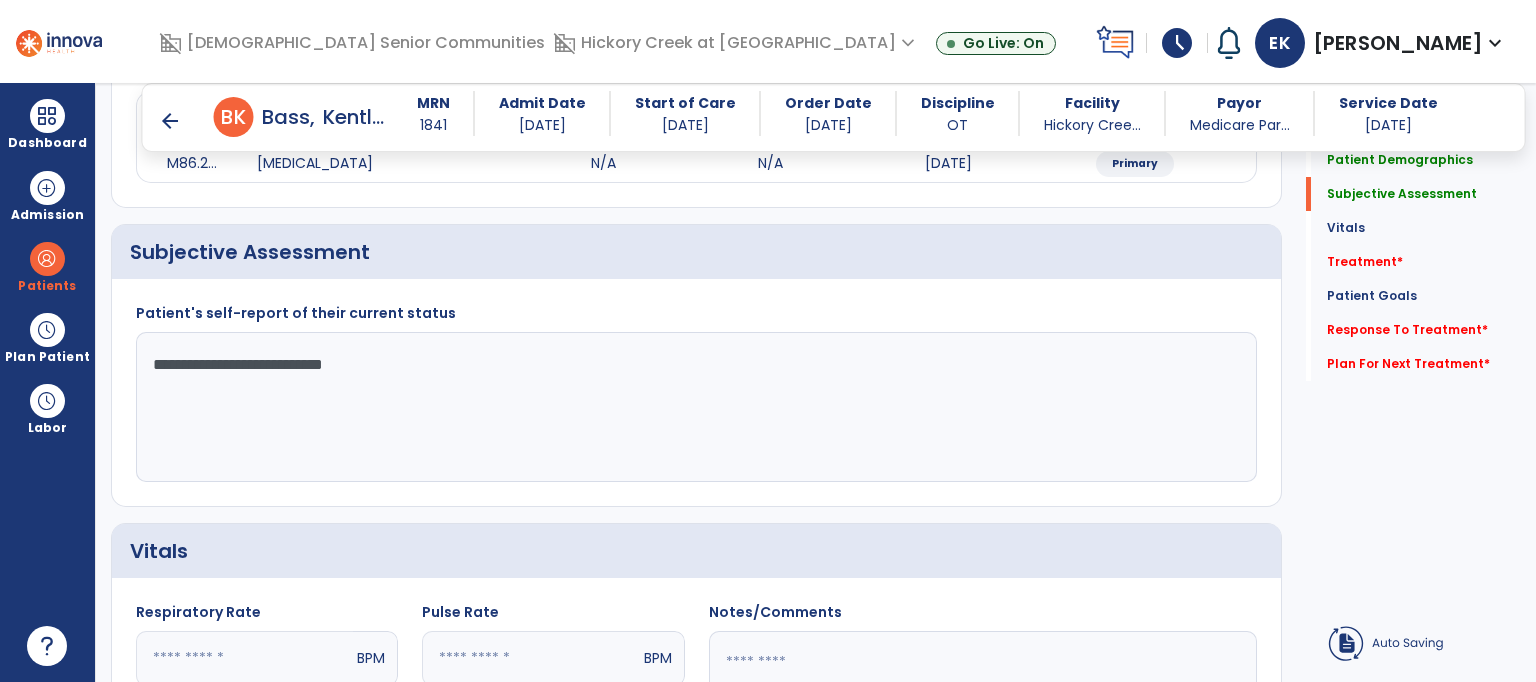 type on "**********" 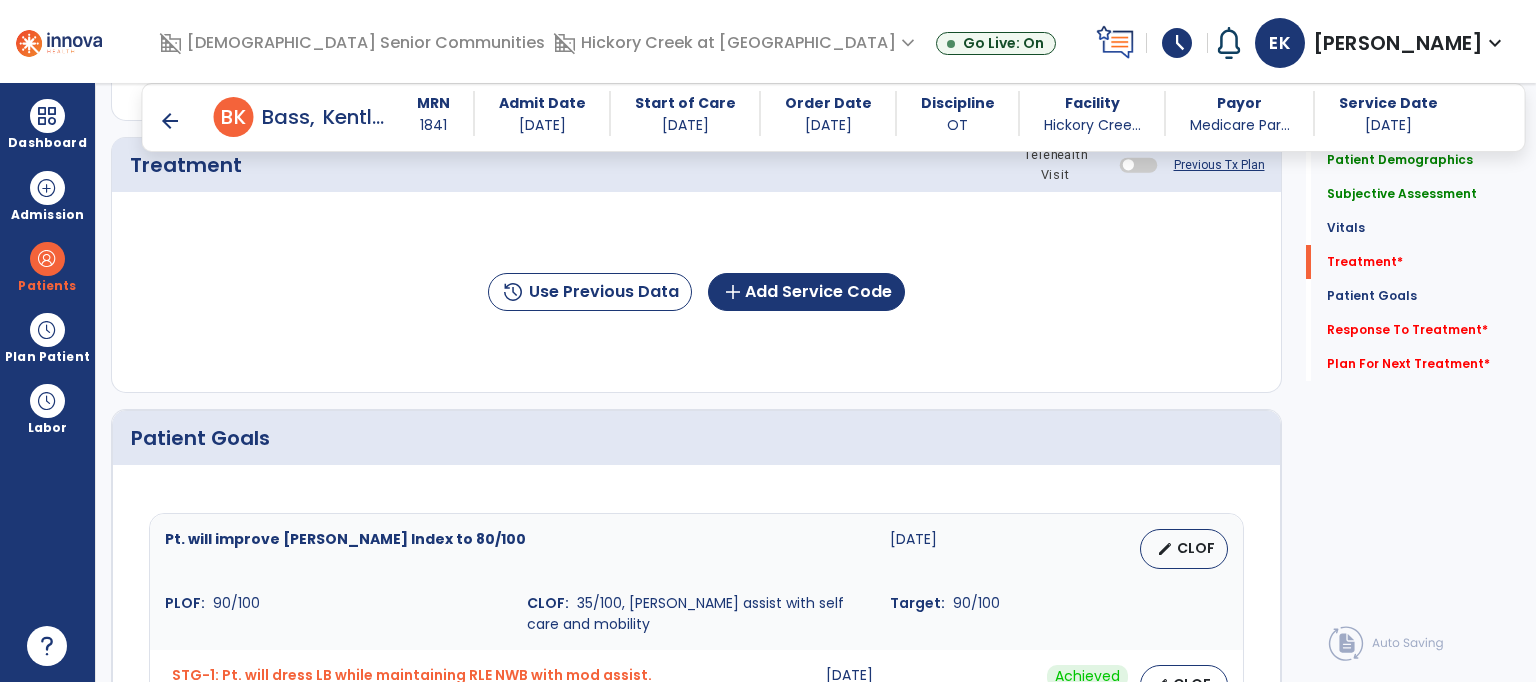 scroll, scrollTop: 1144, scrollLeft: 0, axis: vertical 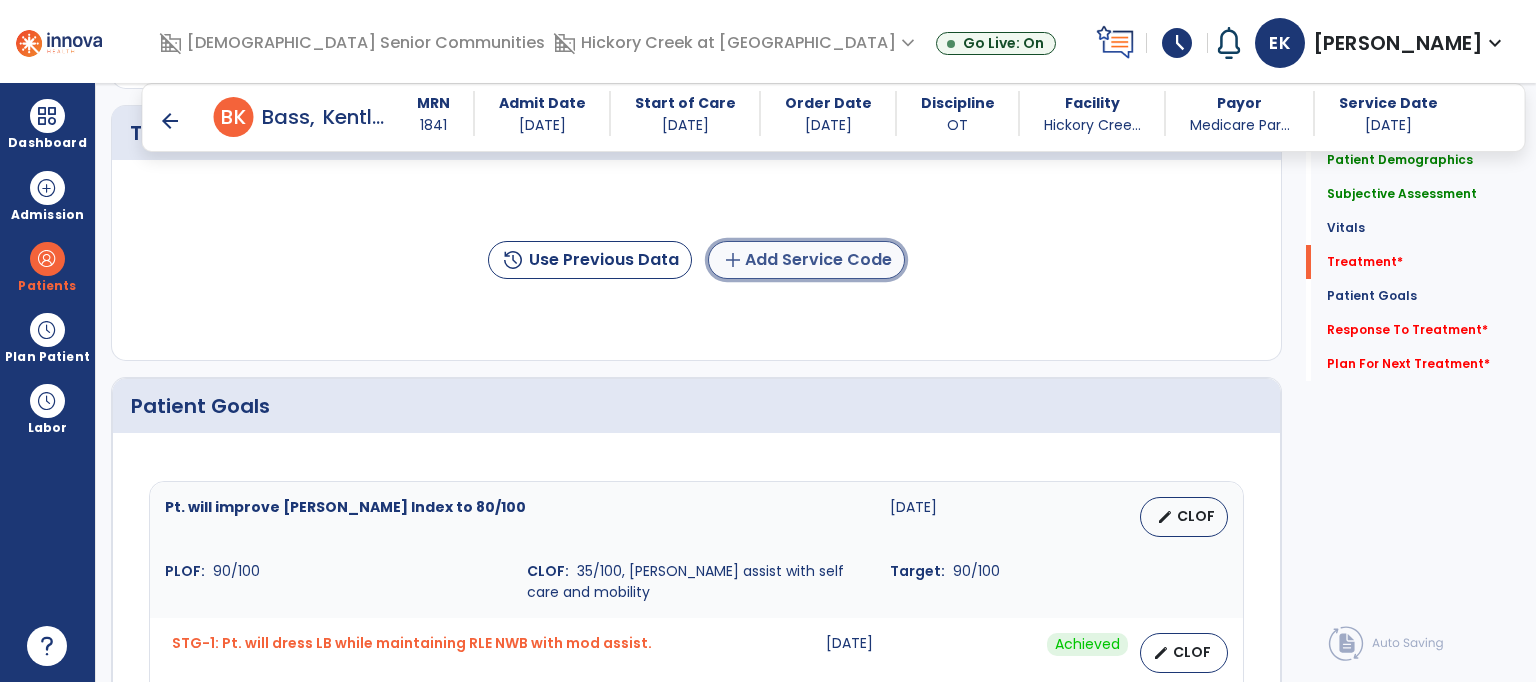 click on "add  Add Service Code" 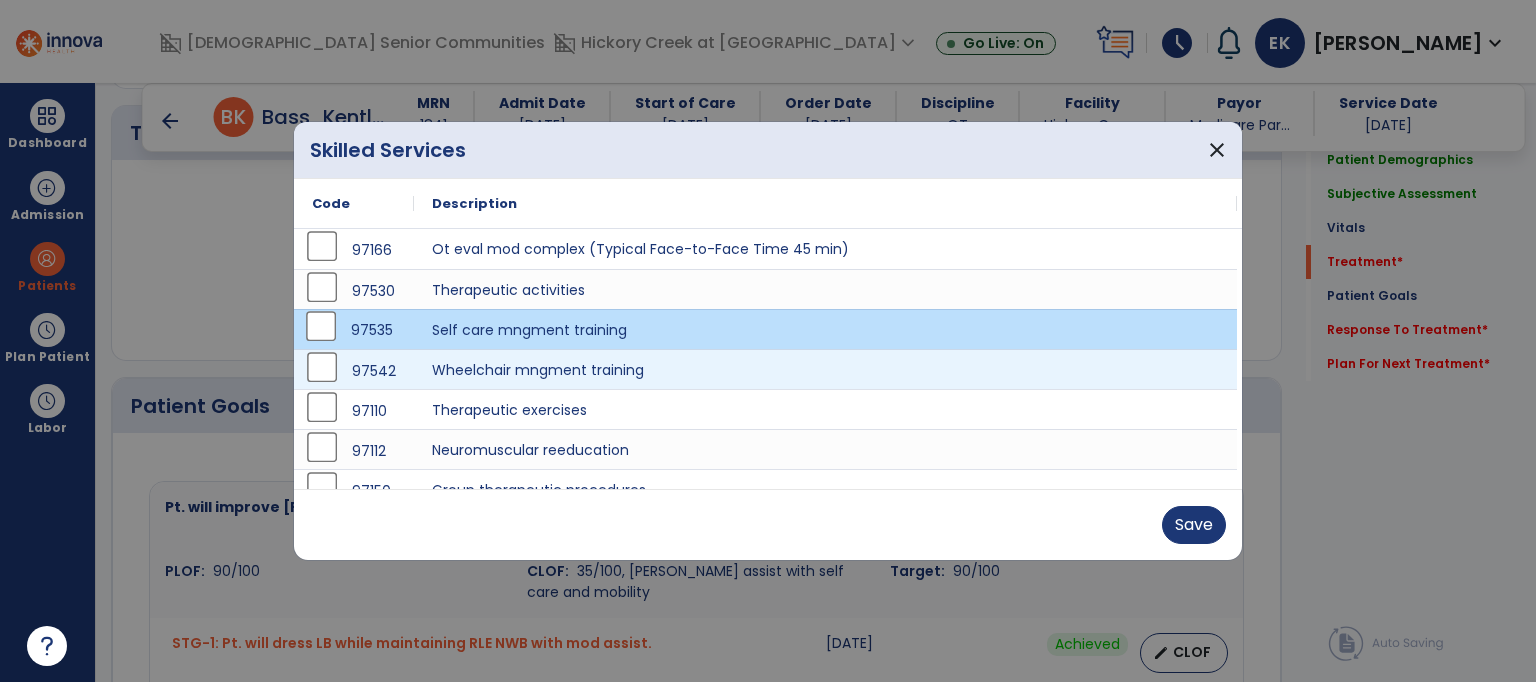click on "97542" at bounding box center (354, 371) 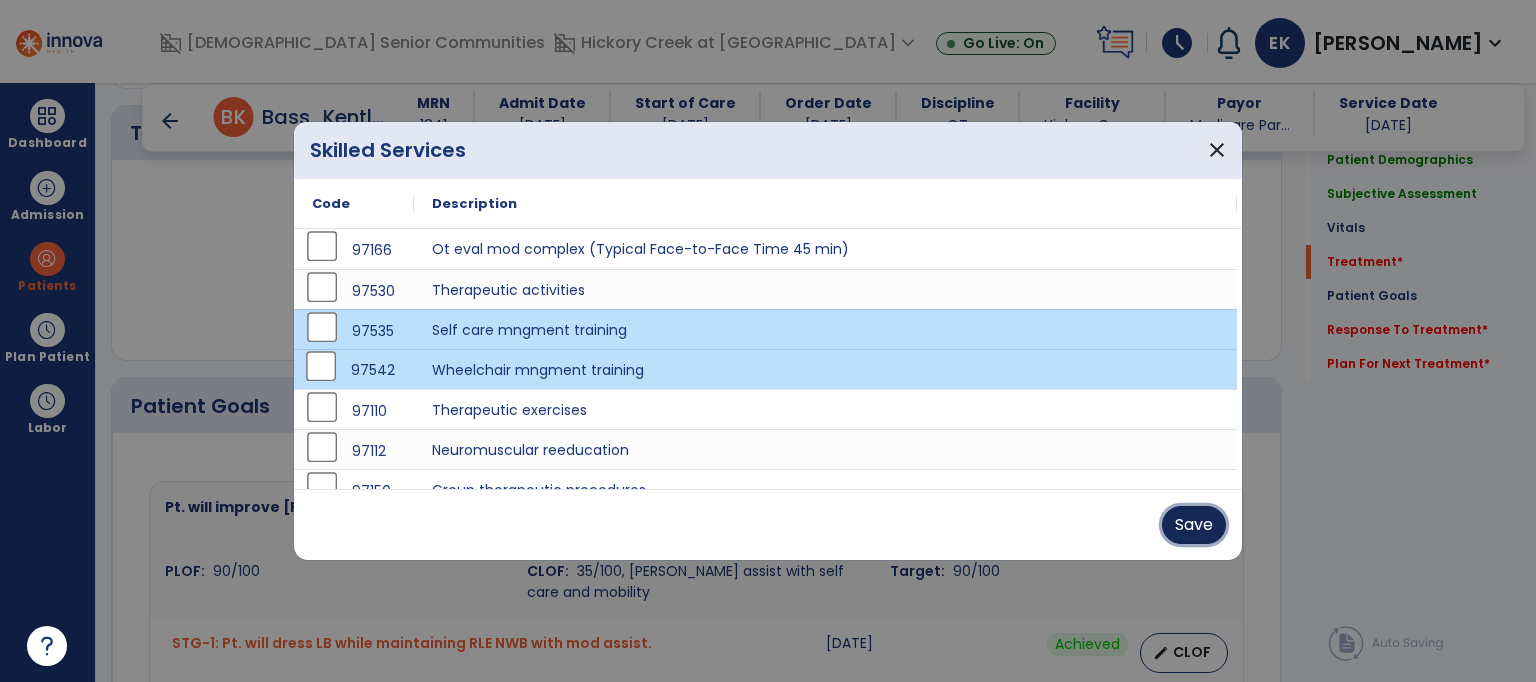 click on "Save" at bounding box center [1194, 525] 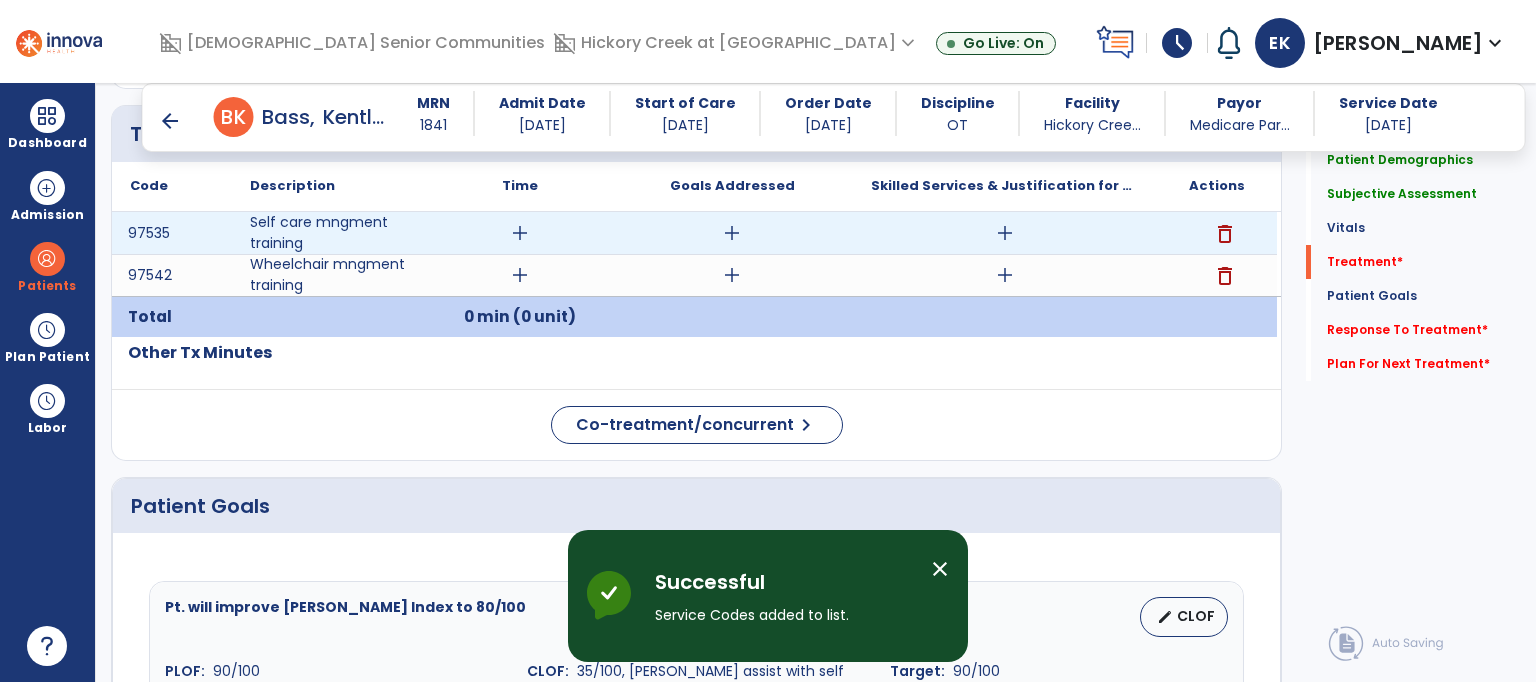 click on "add" at bounding box center (520, 233) 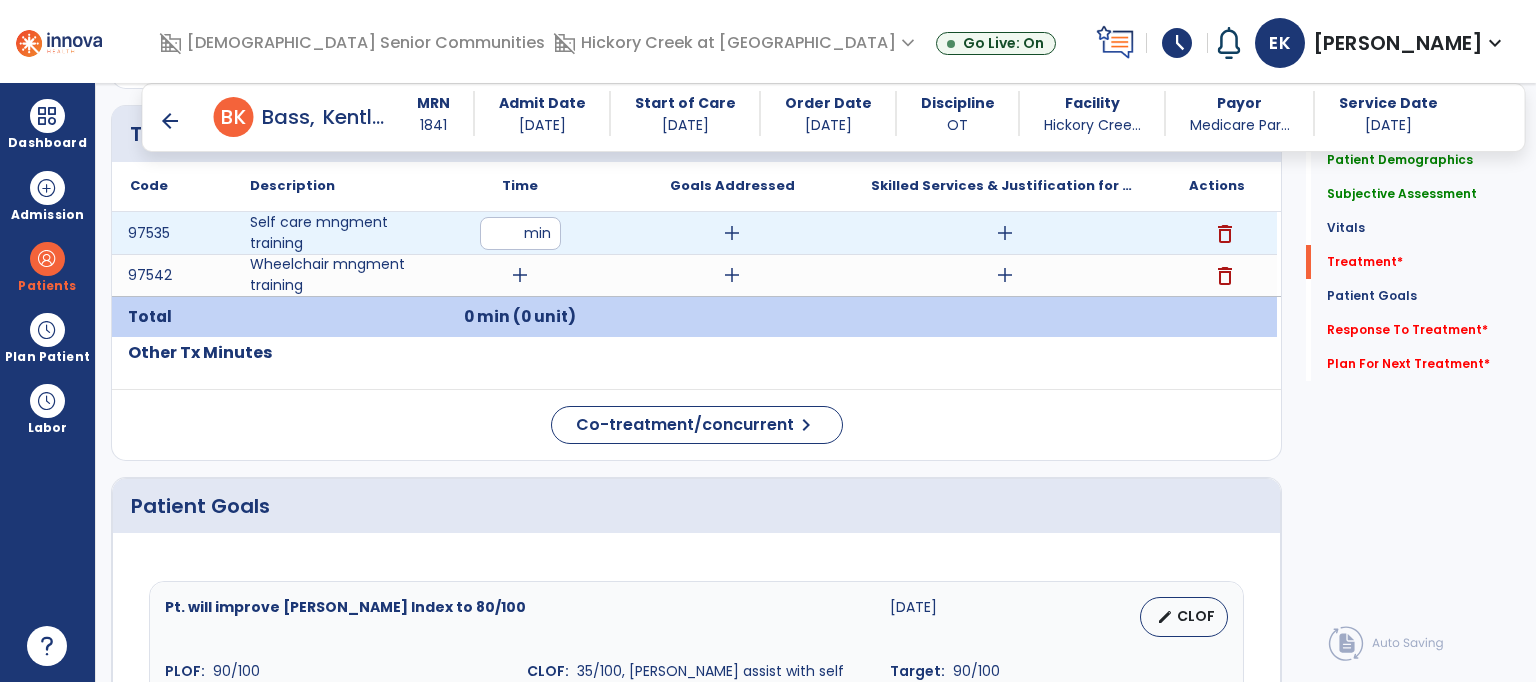 type on "**" 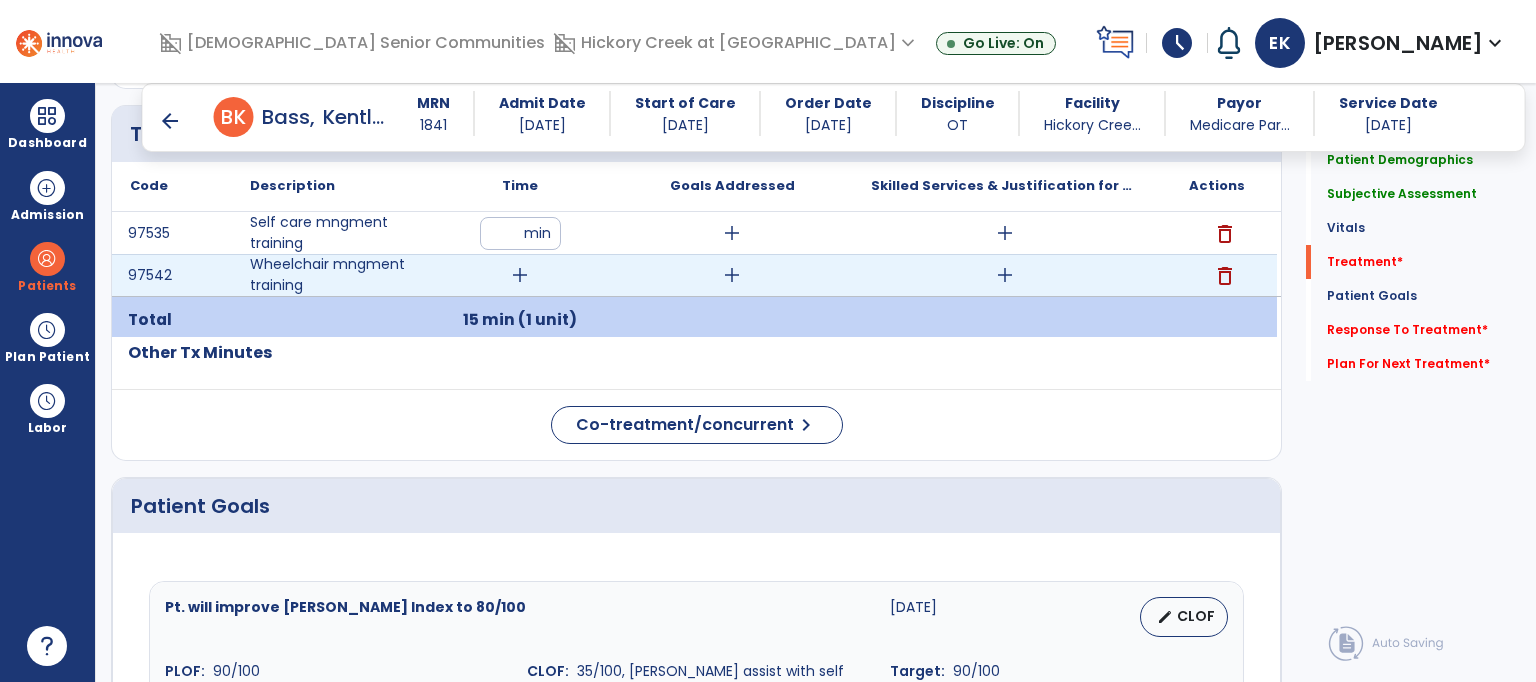 click on "add" at bounding box center [520, 275] 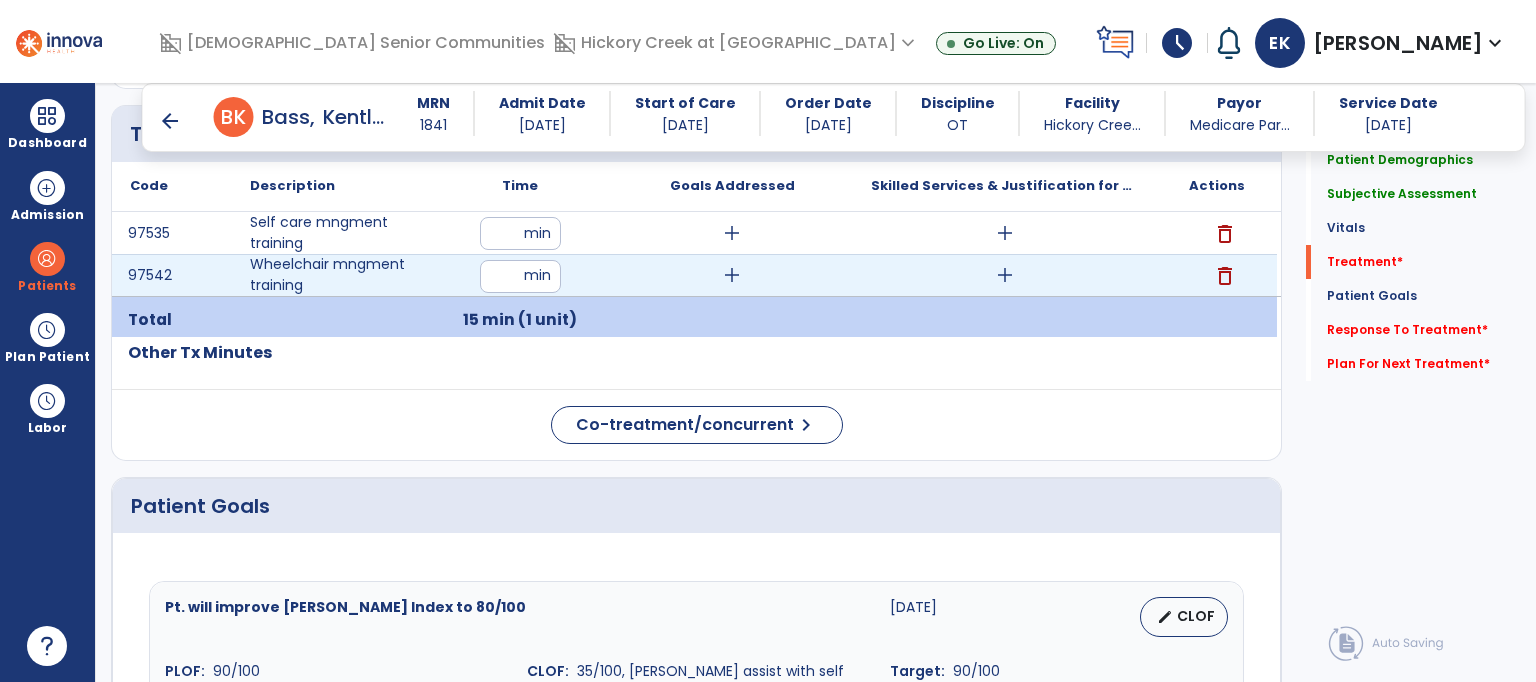 type on "**" 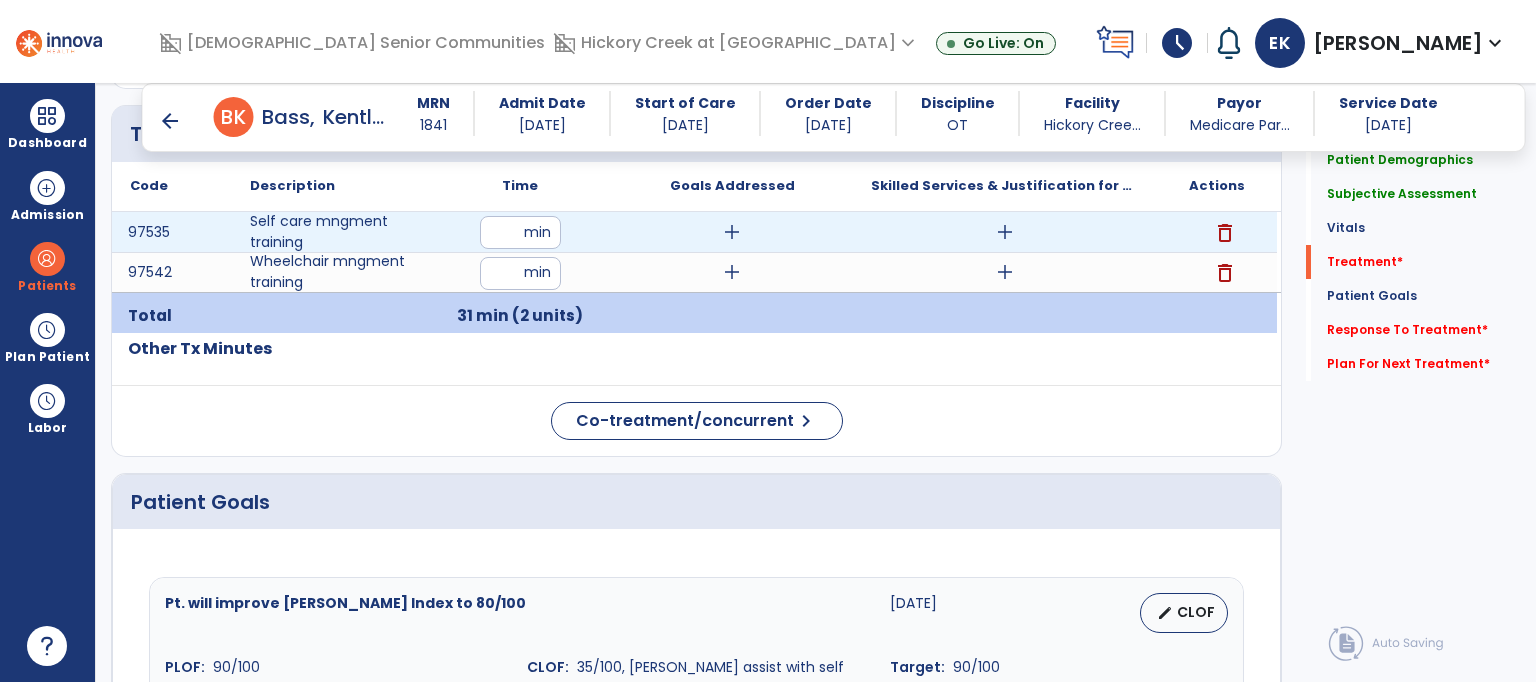 click on "add" at bounding box center (732, 232) 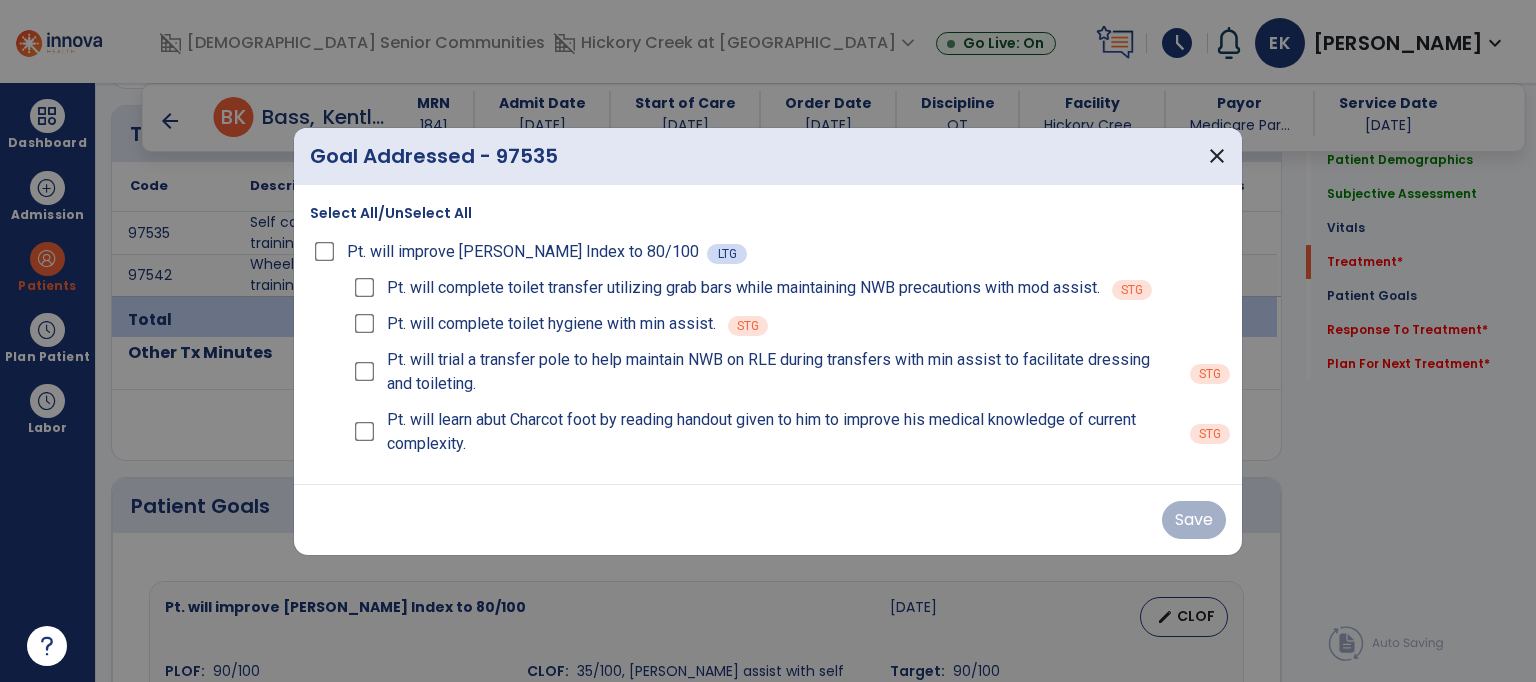 click on "Select All/UnSelect All" at bounding box center (391, 213) 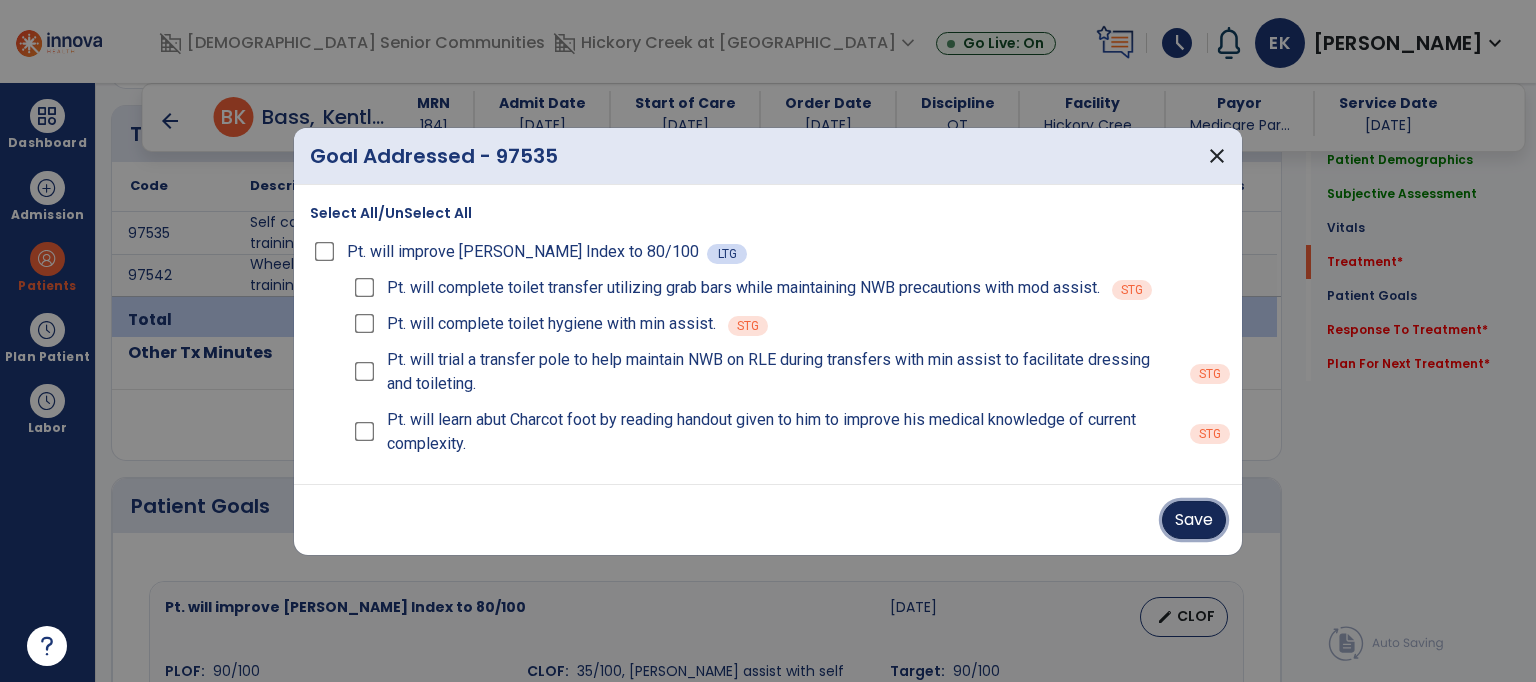 click on "Save" at bounding box center [1194, 520] 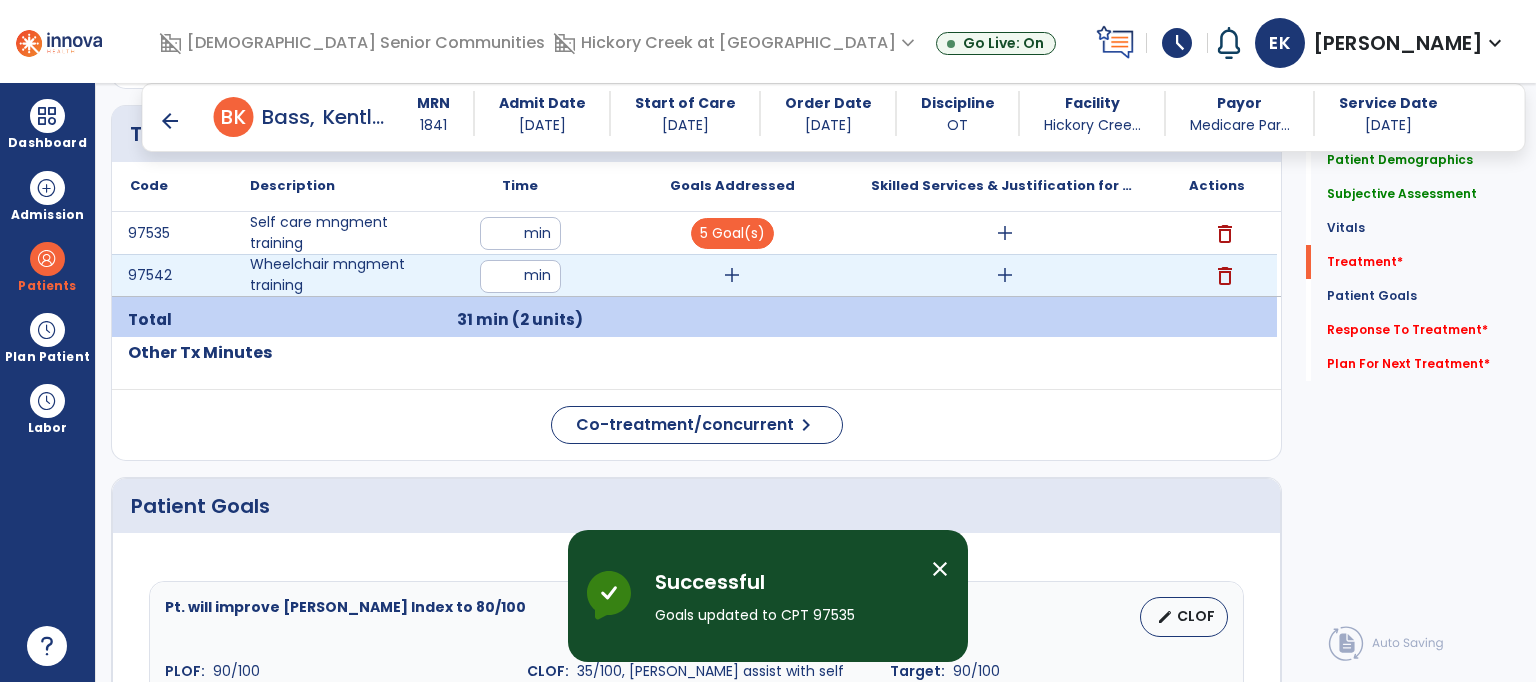 click on "add" at bounding box center [732, 275] 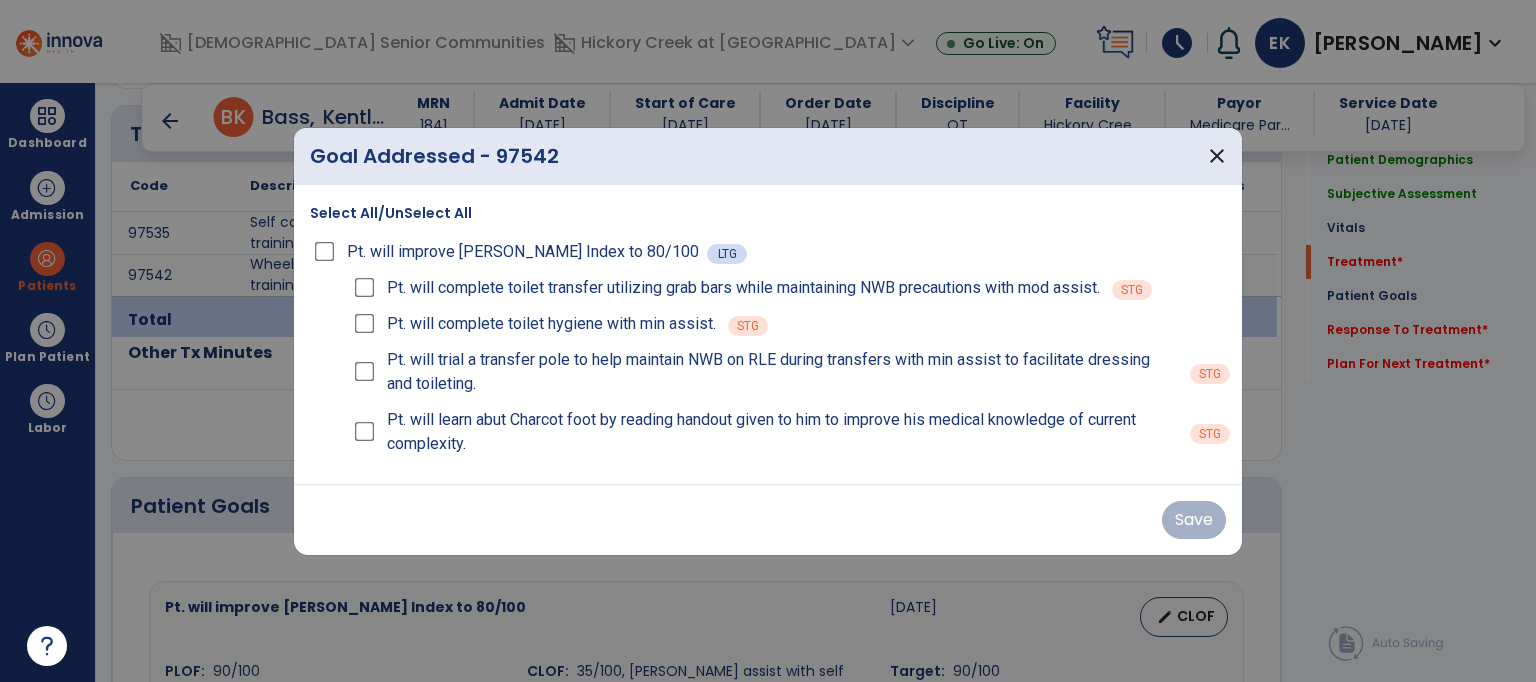 click on "Select All/UnSelect All" at bounding box center [391, 213] 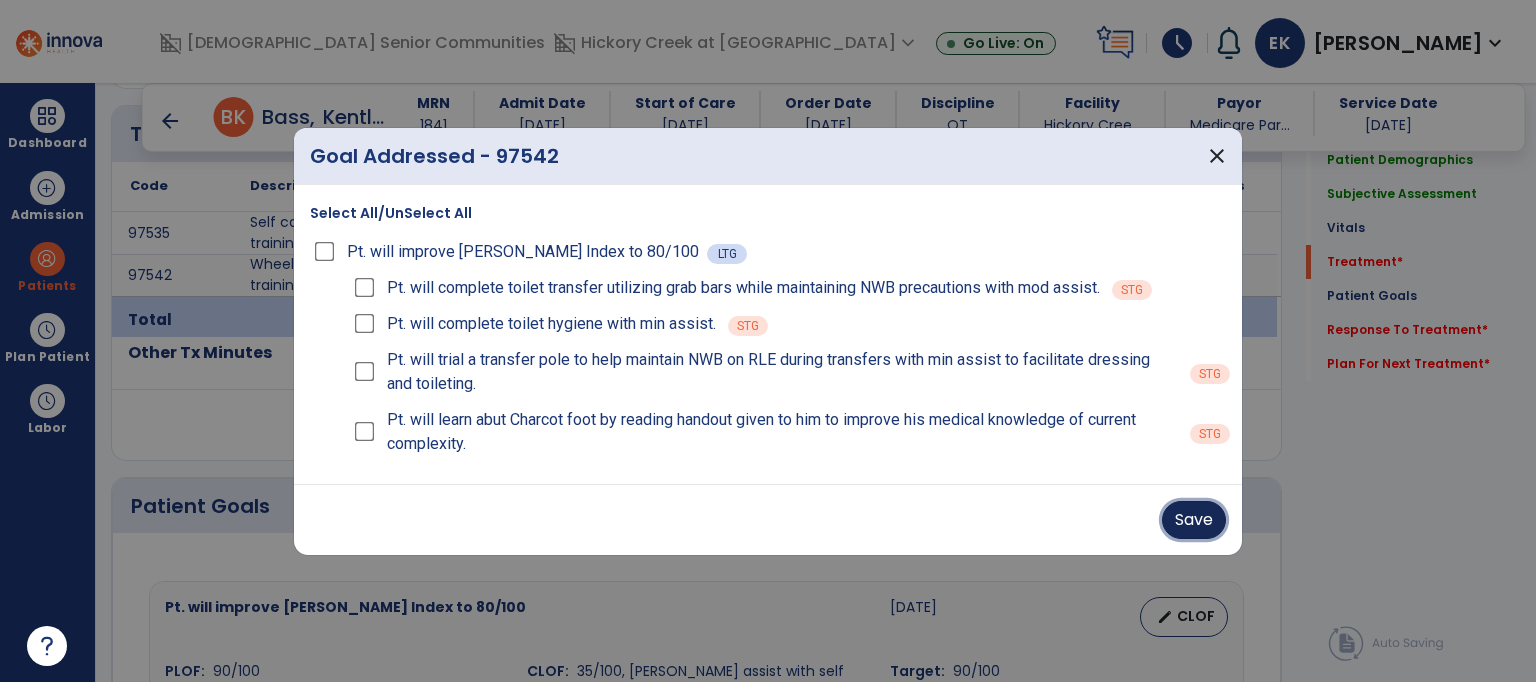 click on "Save" at bounding box center [1194, 520] 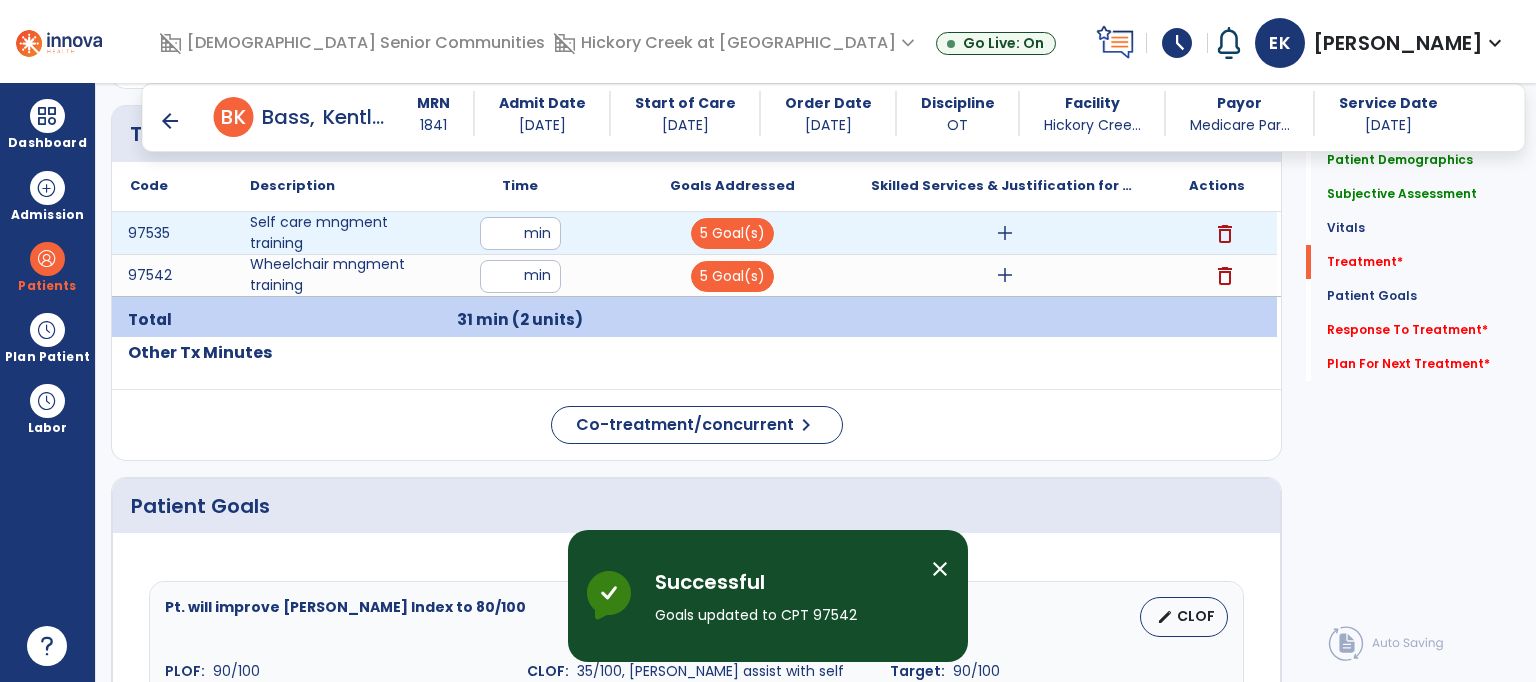 click on "add" at bounding box center [1005, 233] 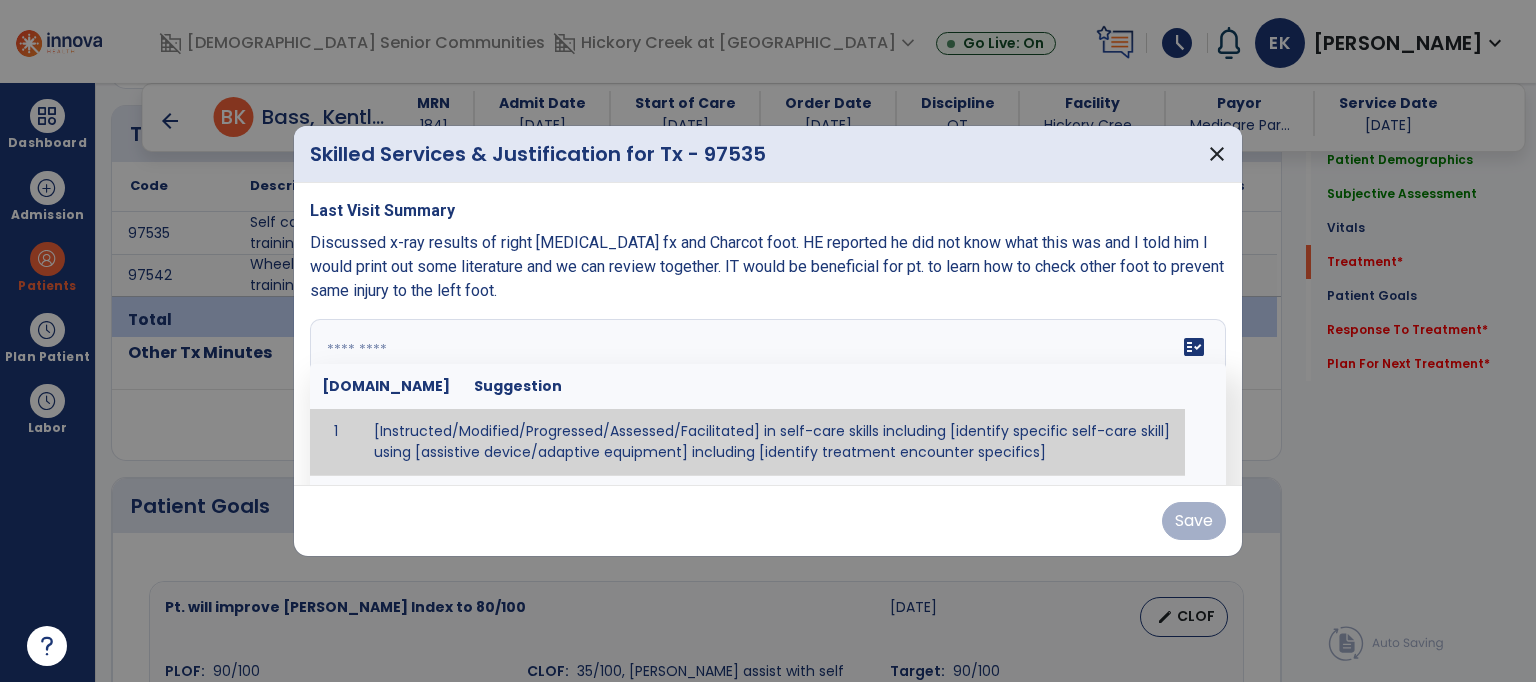 click on "fact_check  [DOMAIN_NAME] Suggestion 1 [Instructed/Modified/Progressed/Assessed/Facilitated] in self-care skills including [identify specific self-care skill] using [assistive device/adaptive equipment] including [identify treatment encounter specifics]" at bounding box center (768, 394) 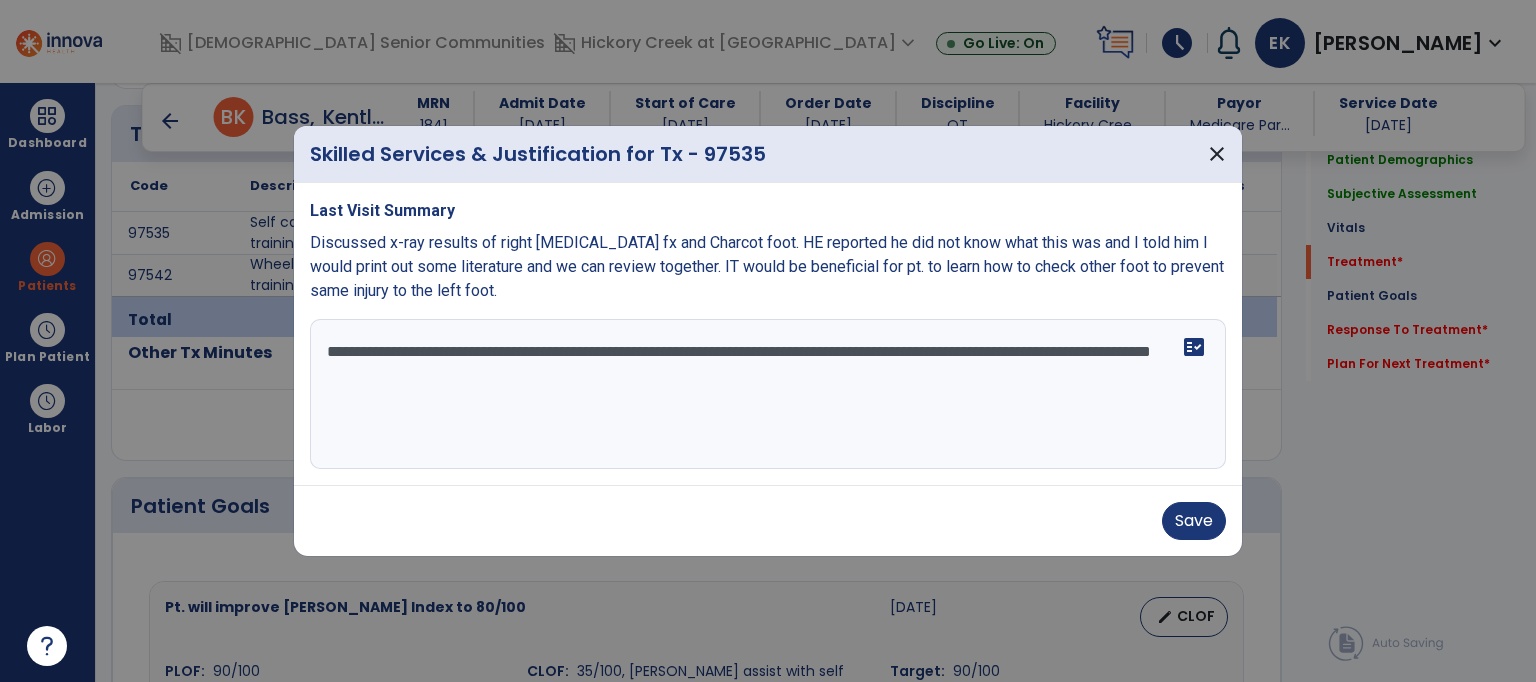 click on "**********" at bounding box center [768, 394] 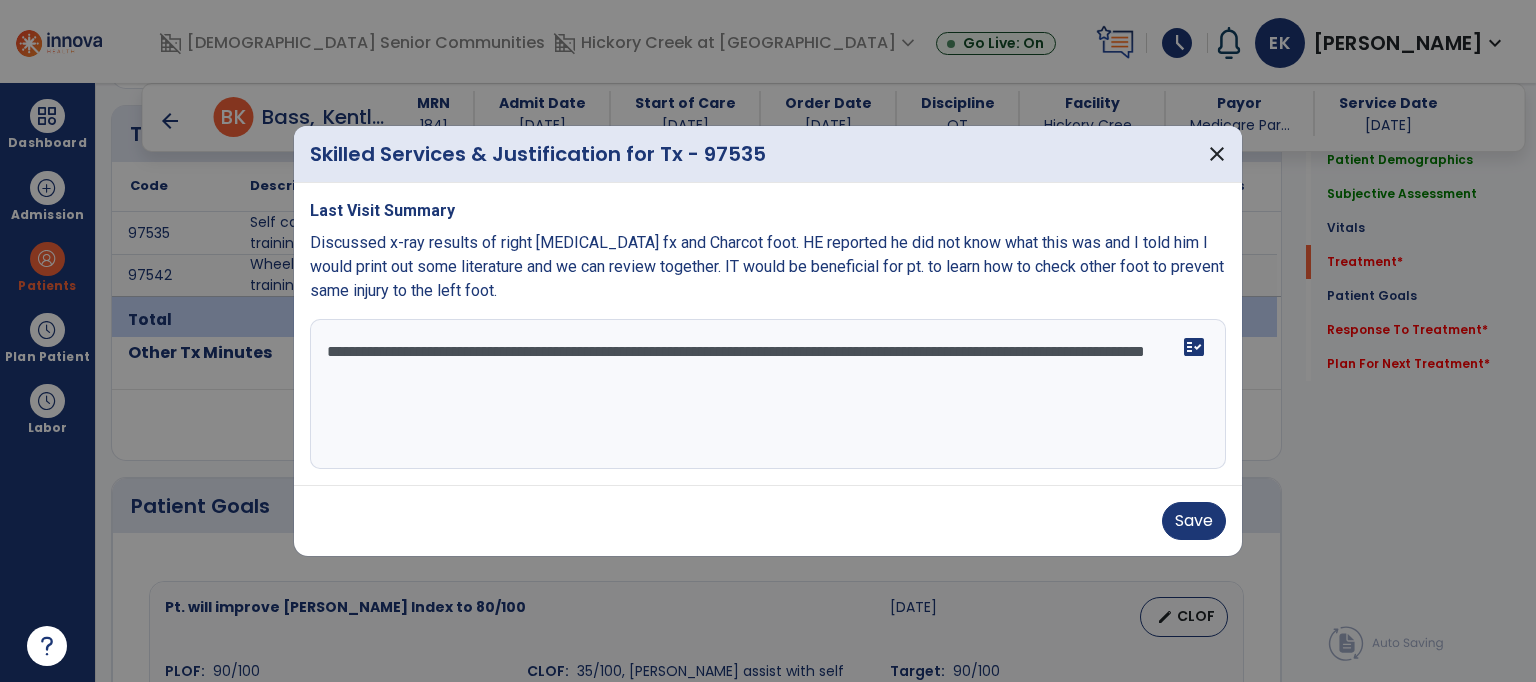click on "**********" at bounding box center [768, 394] 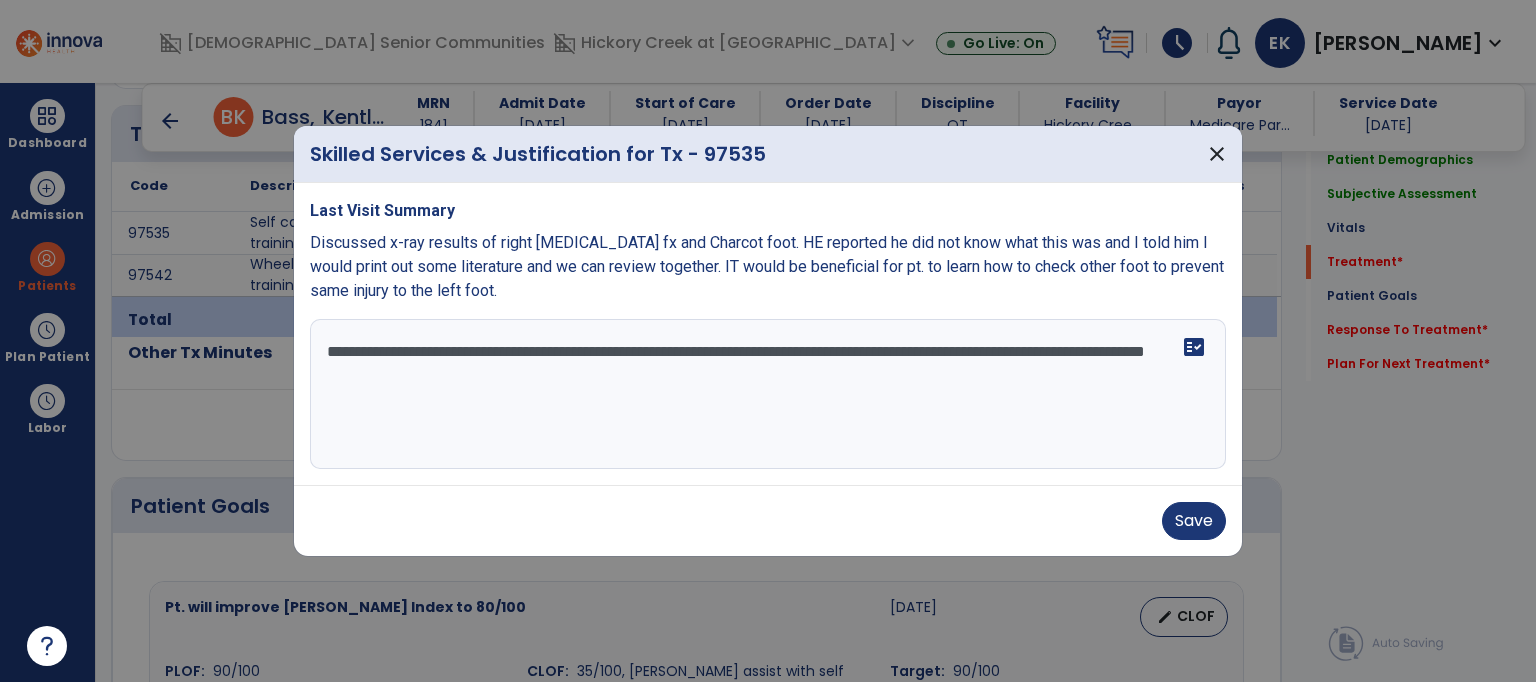 click on "**********" at bounding box center [768, 394] 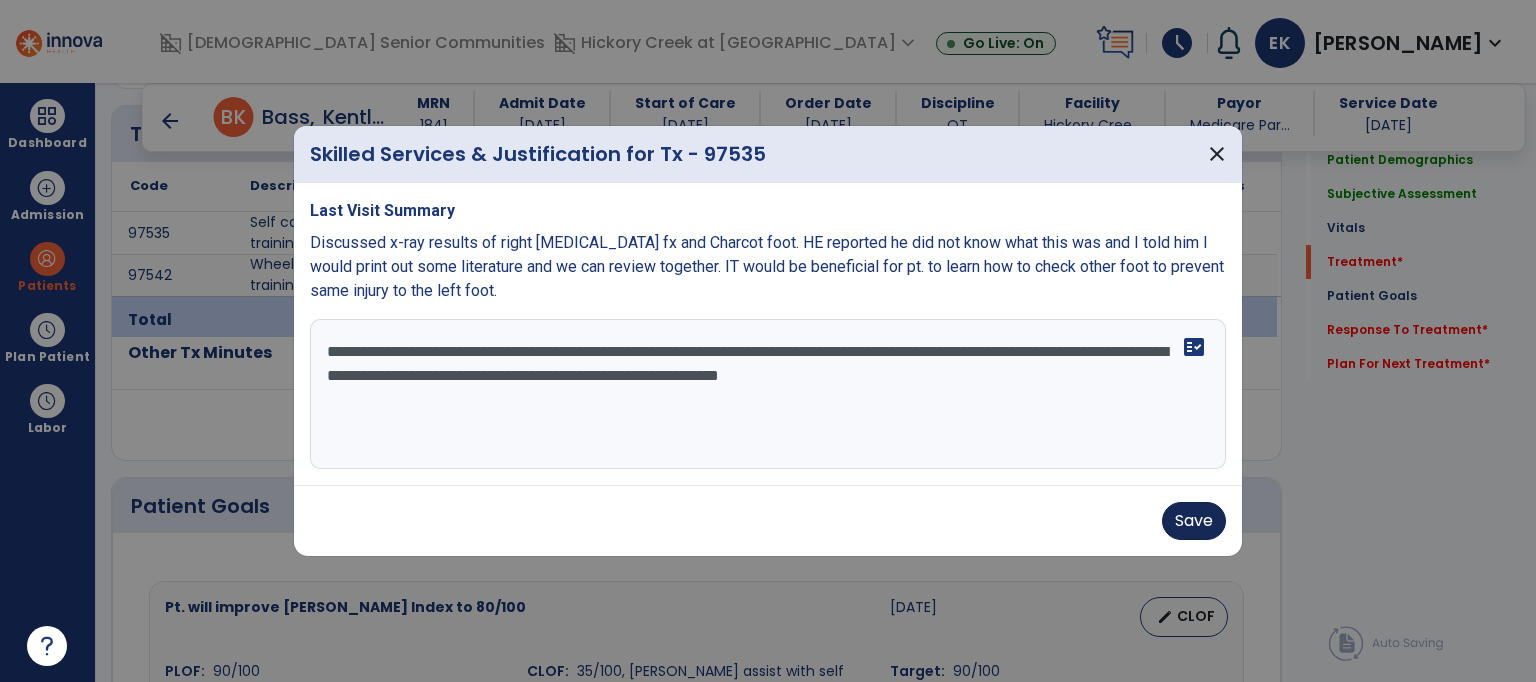 type on "**********" 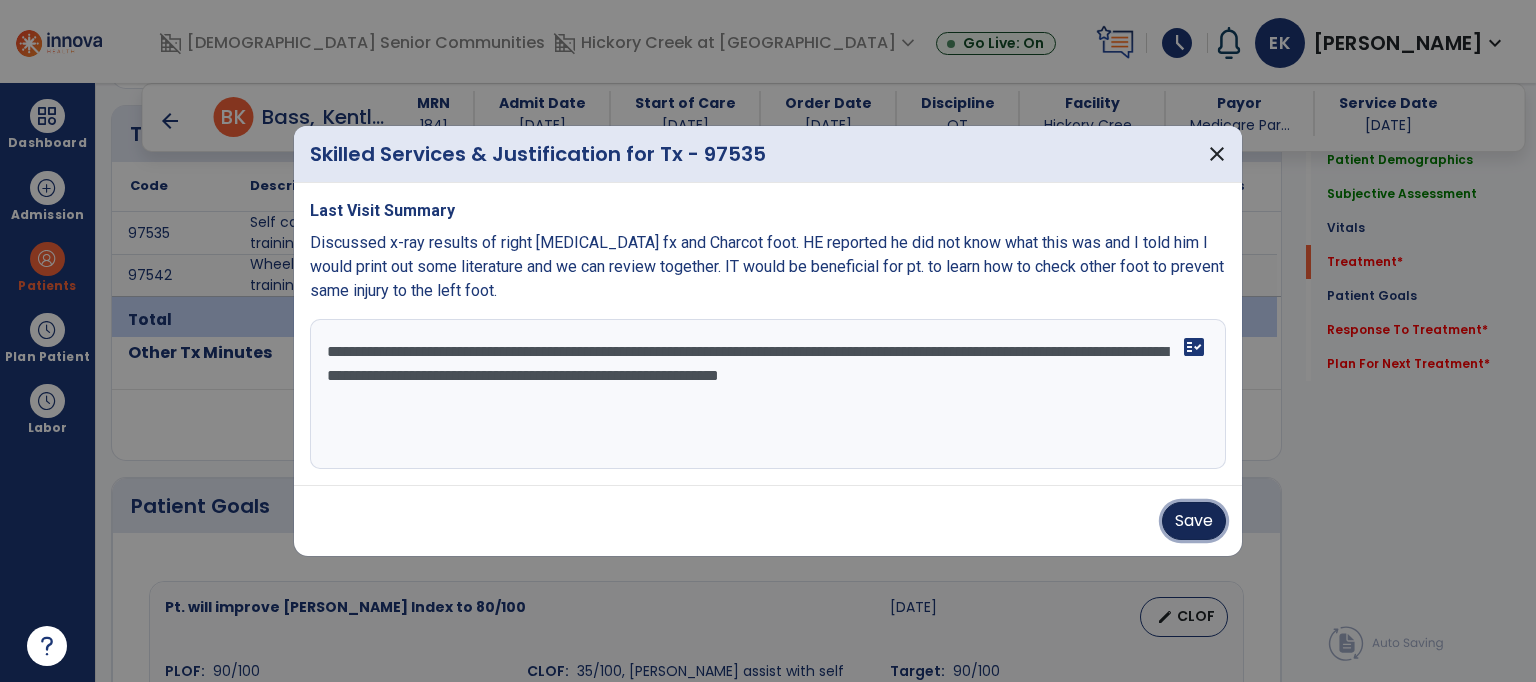 click on "Save" at bounding box center [1194, 521] 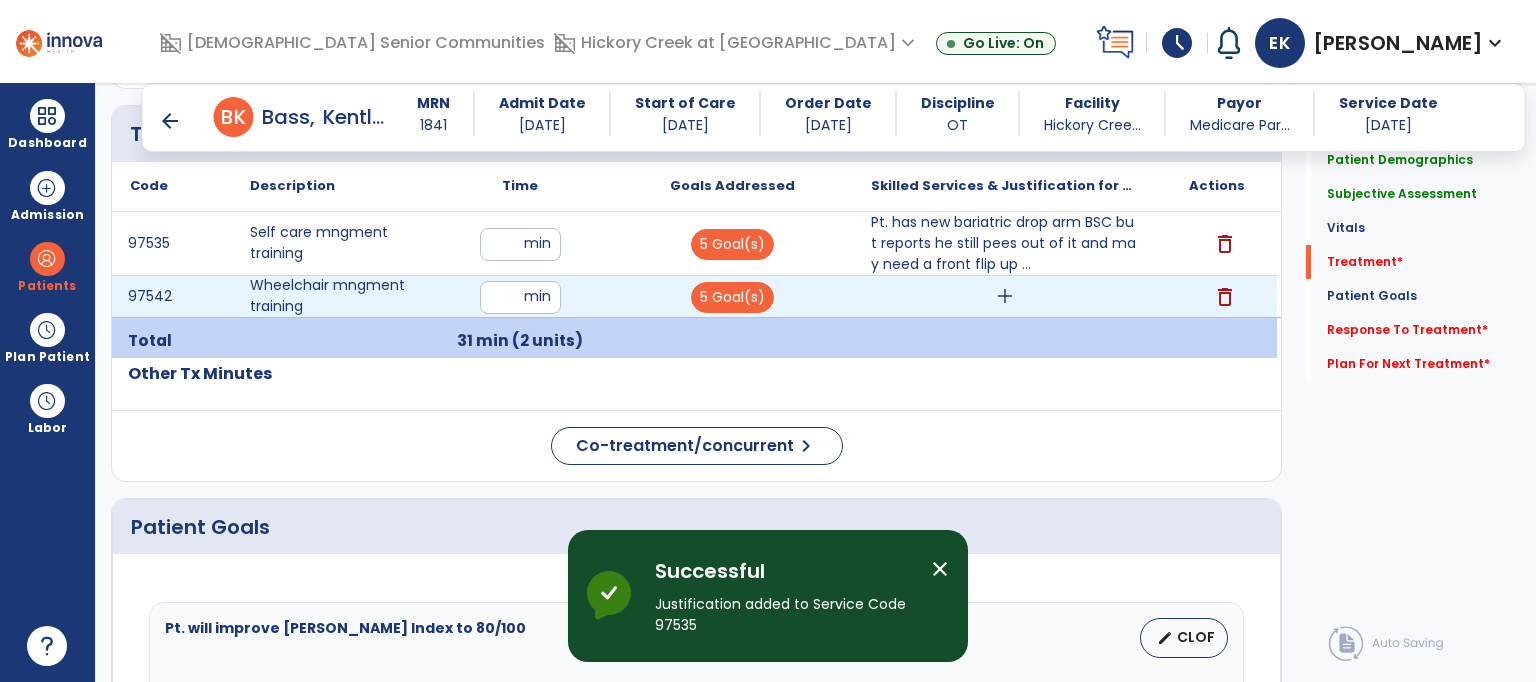 click on "add" at bounding box center [1005, 296] 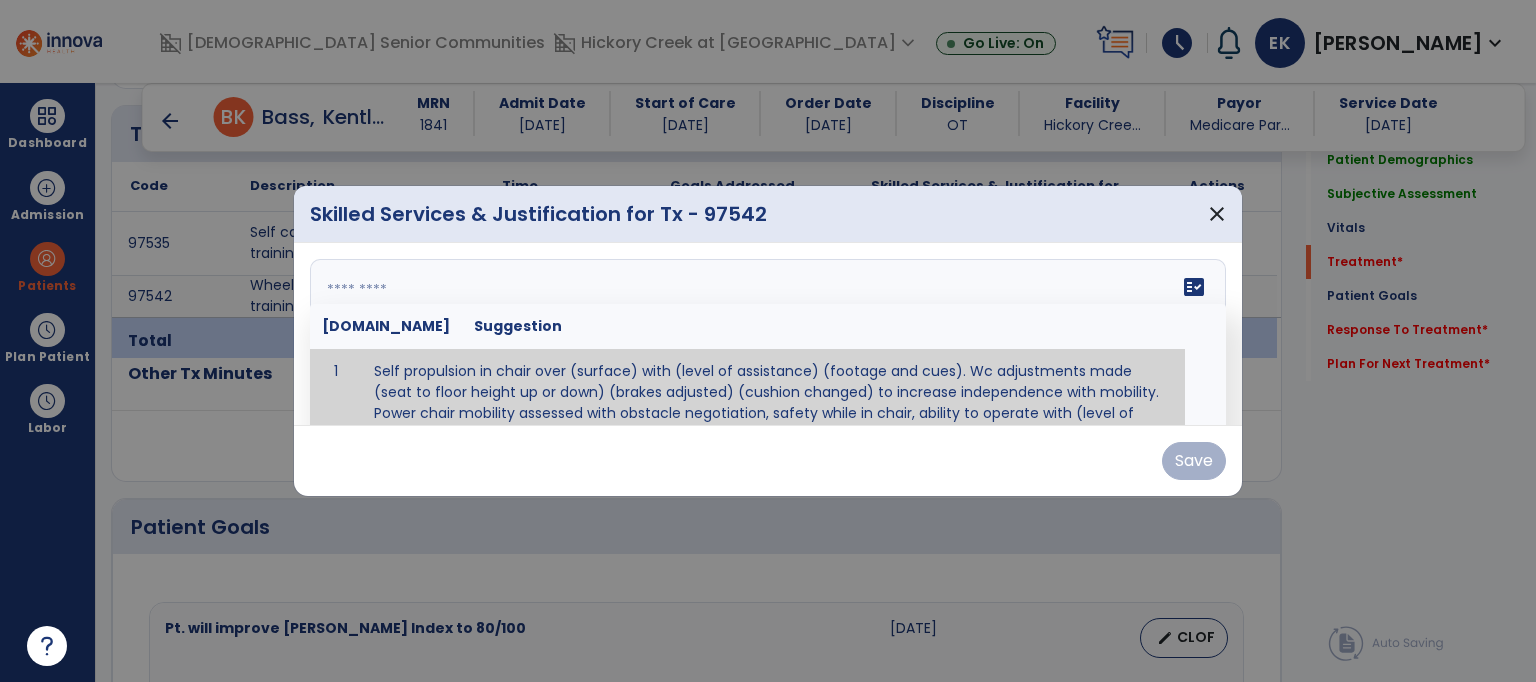 click at bounding box center (766, 334) 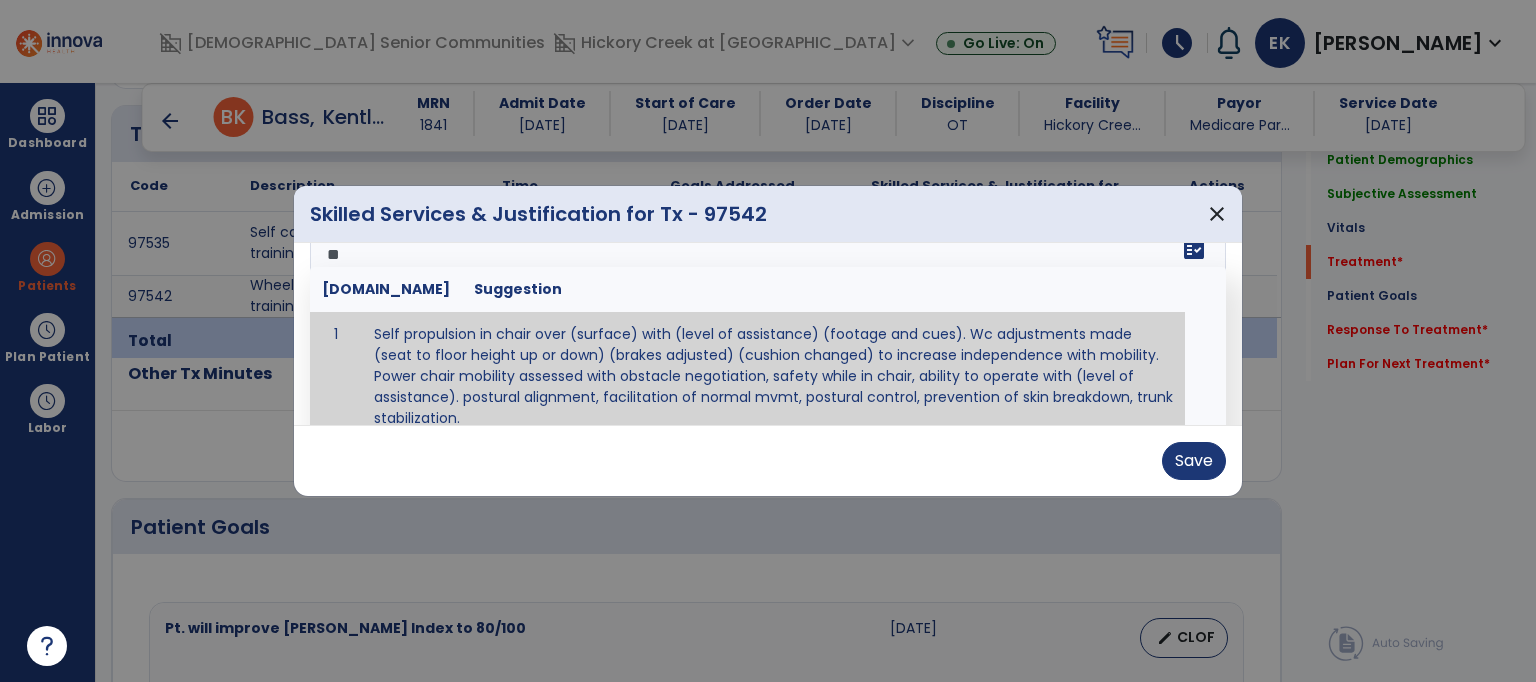 scroll, scrollTop: 0, scrollLeft: 0, axis: both 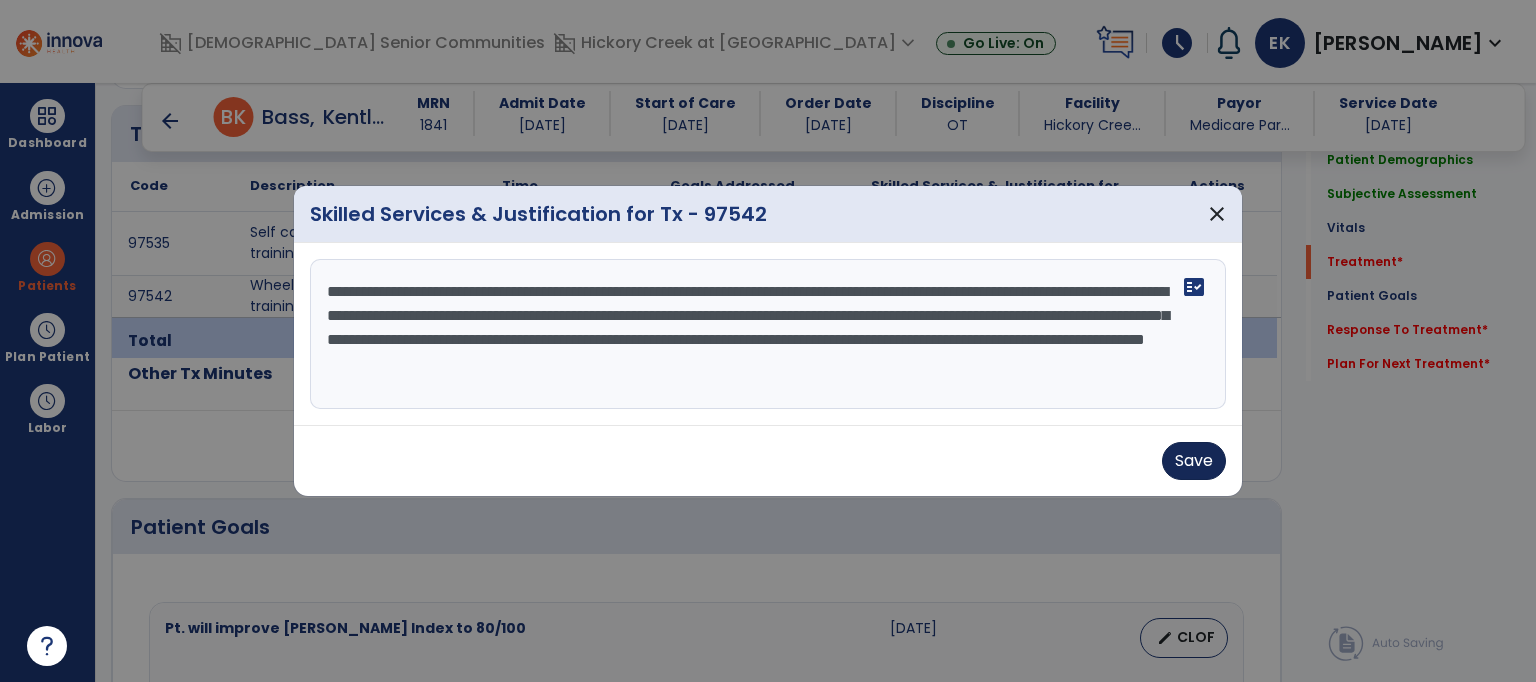 type on "**********" 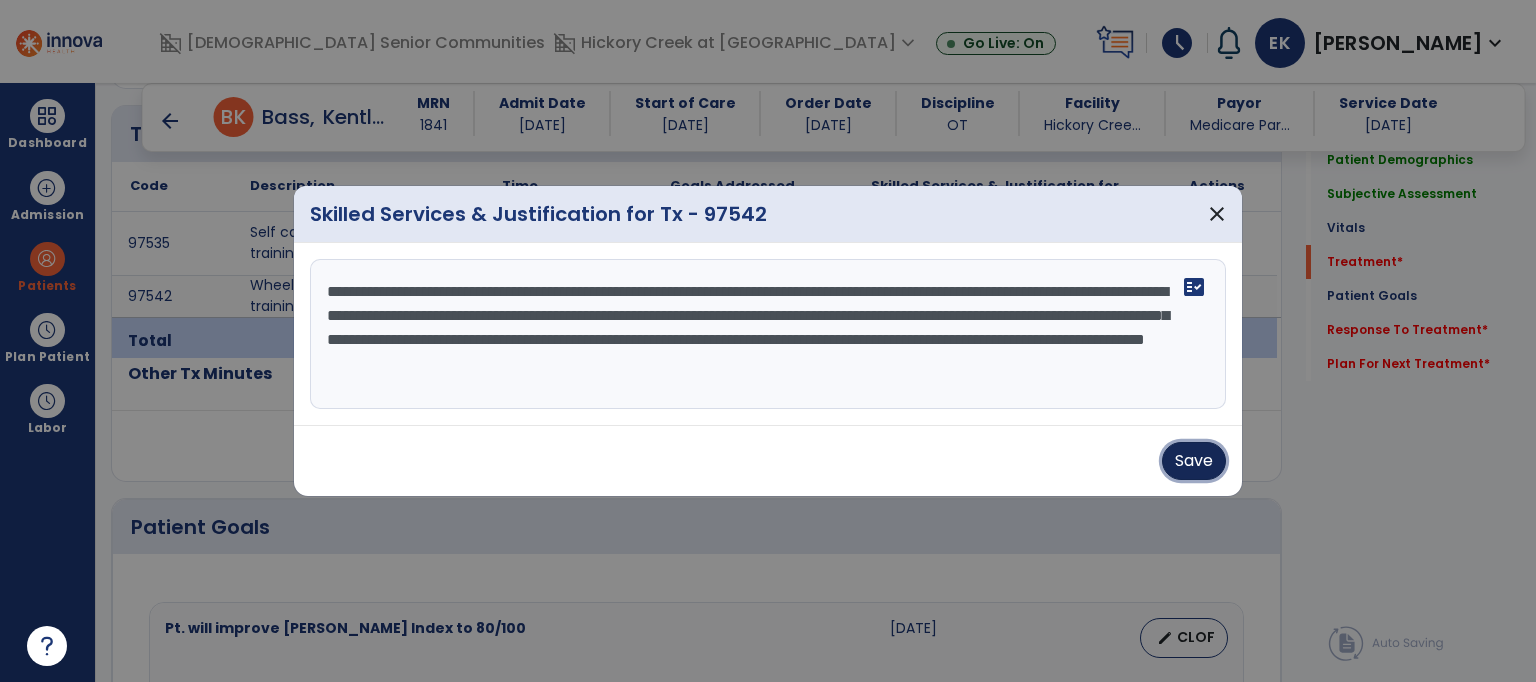 click on "Save" at bounding box center (1194, 461) 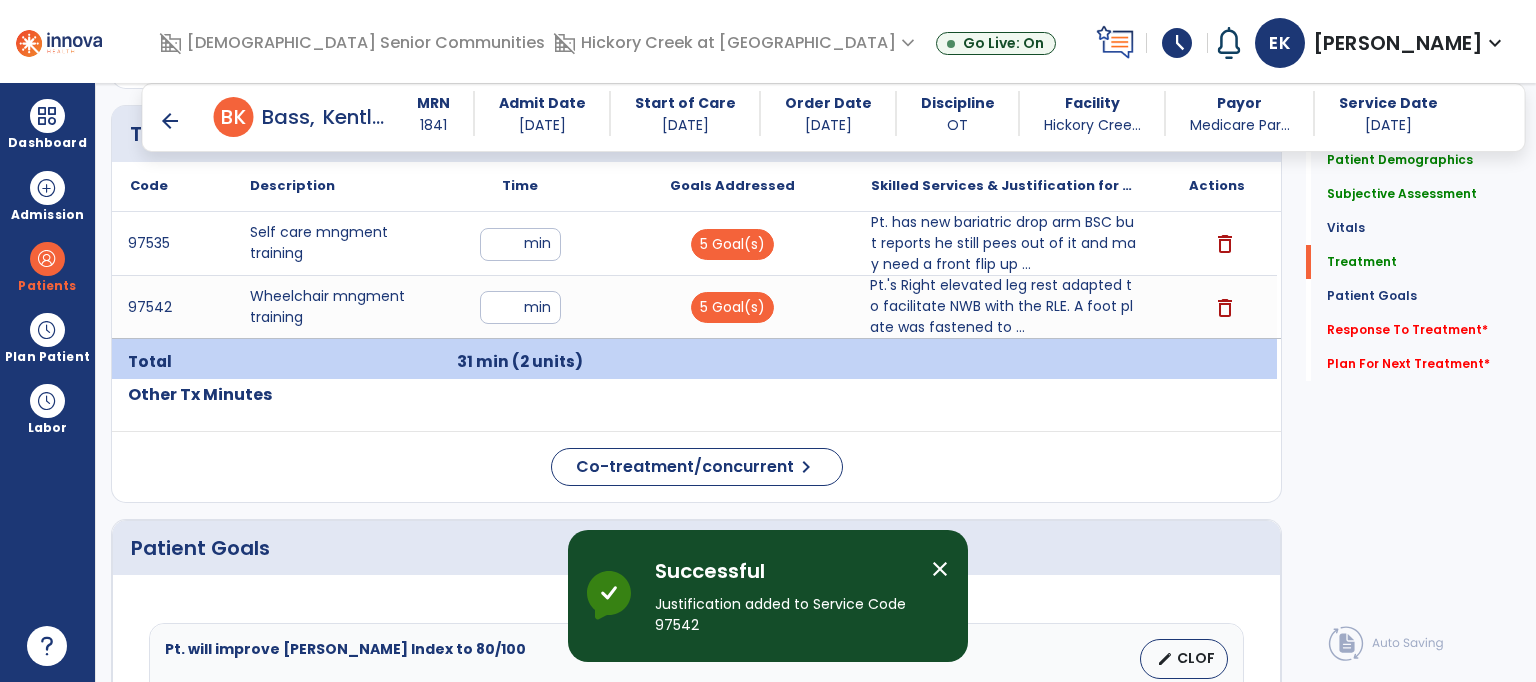 click on "Treatment   Treatment" 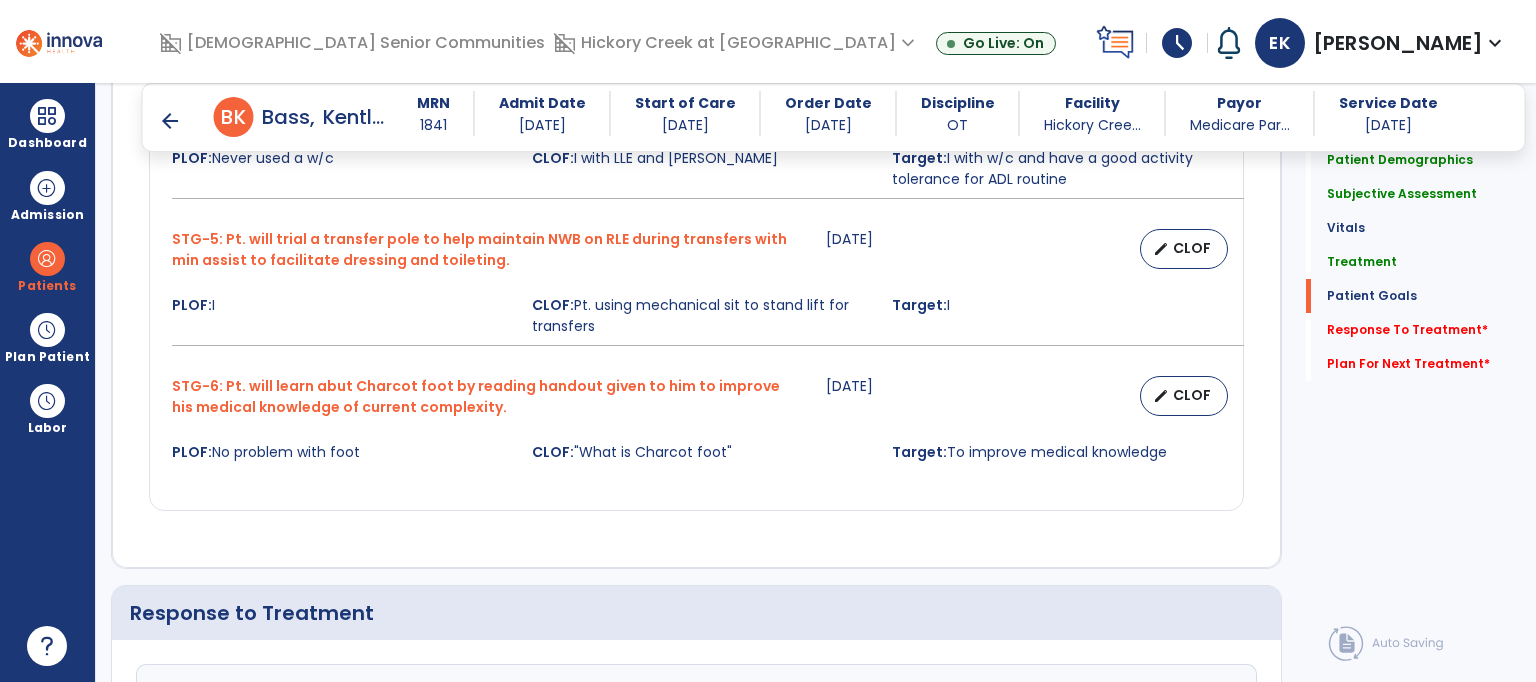 scroll, scrollTop: 2424, scrollLeft: 0, axis: vertical 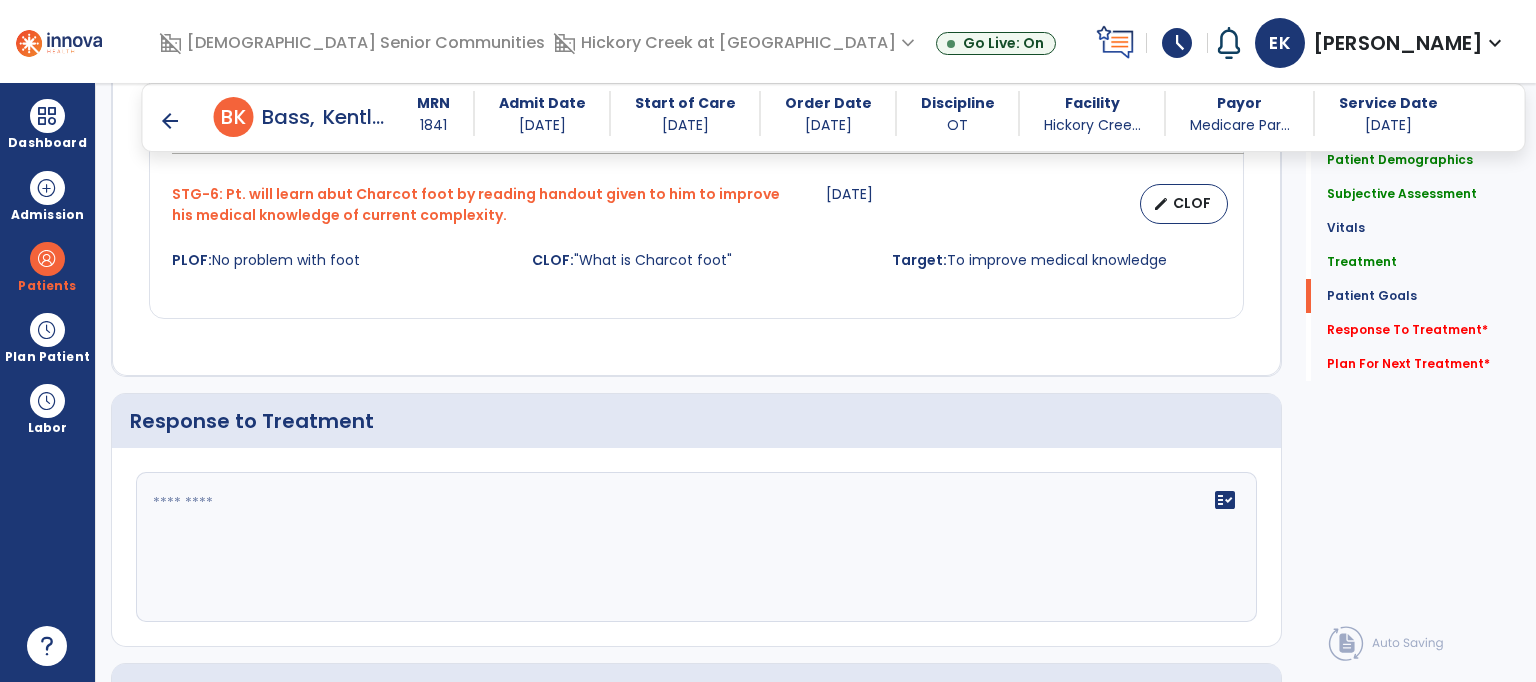 click on "fact_check" 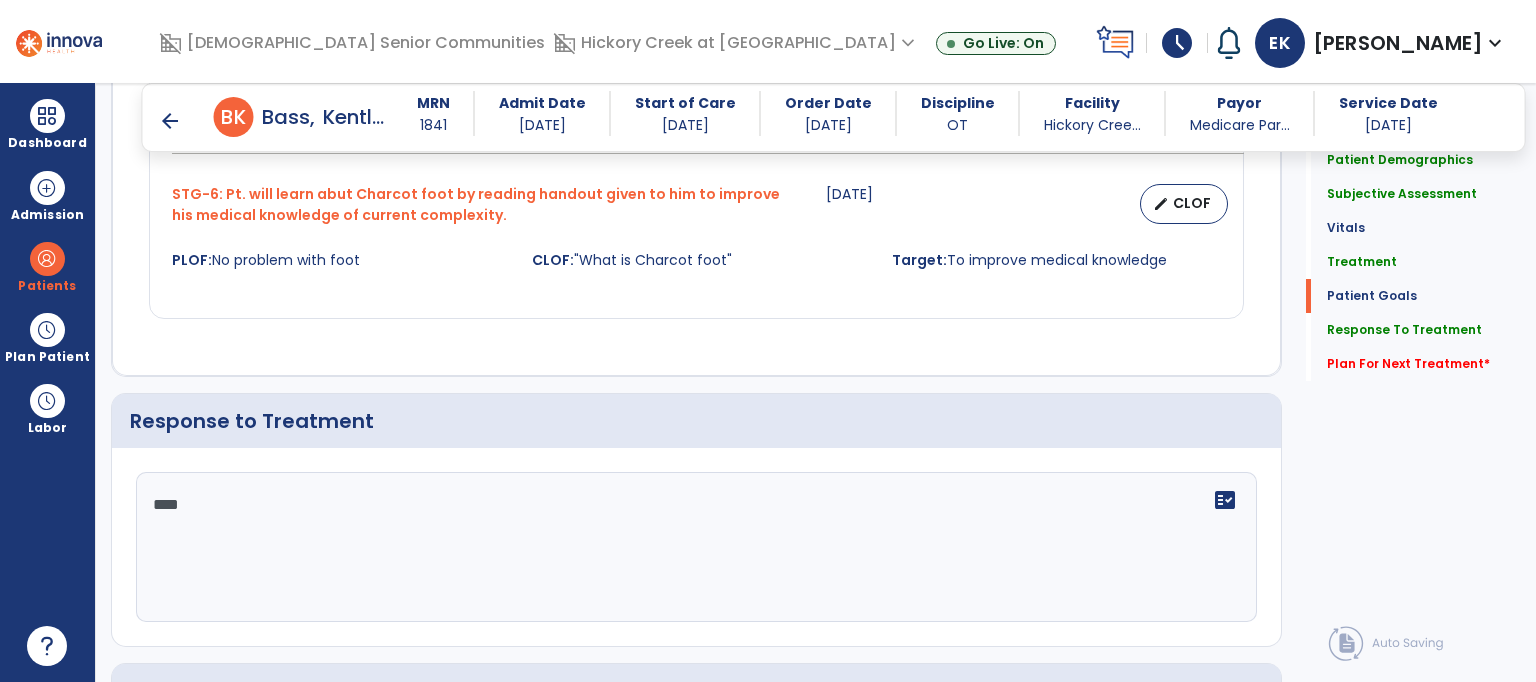 click on "Patient Goals   Patient Goals" 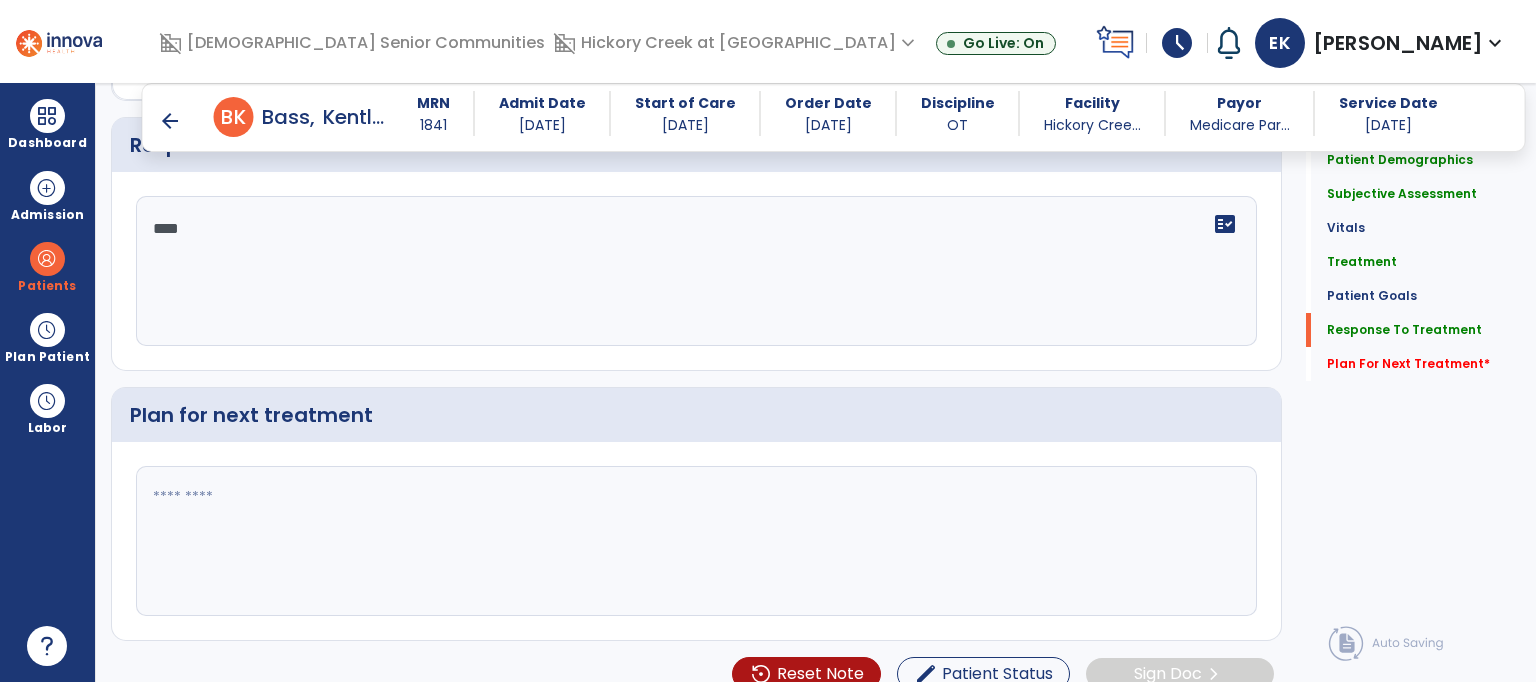 scroll, scrollTop: 2719, scrollLeft: 0, axis: vertical 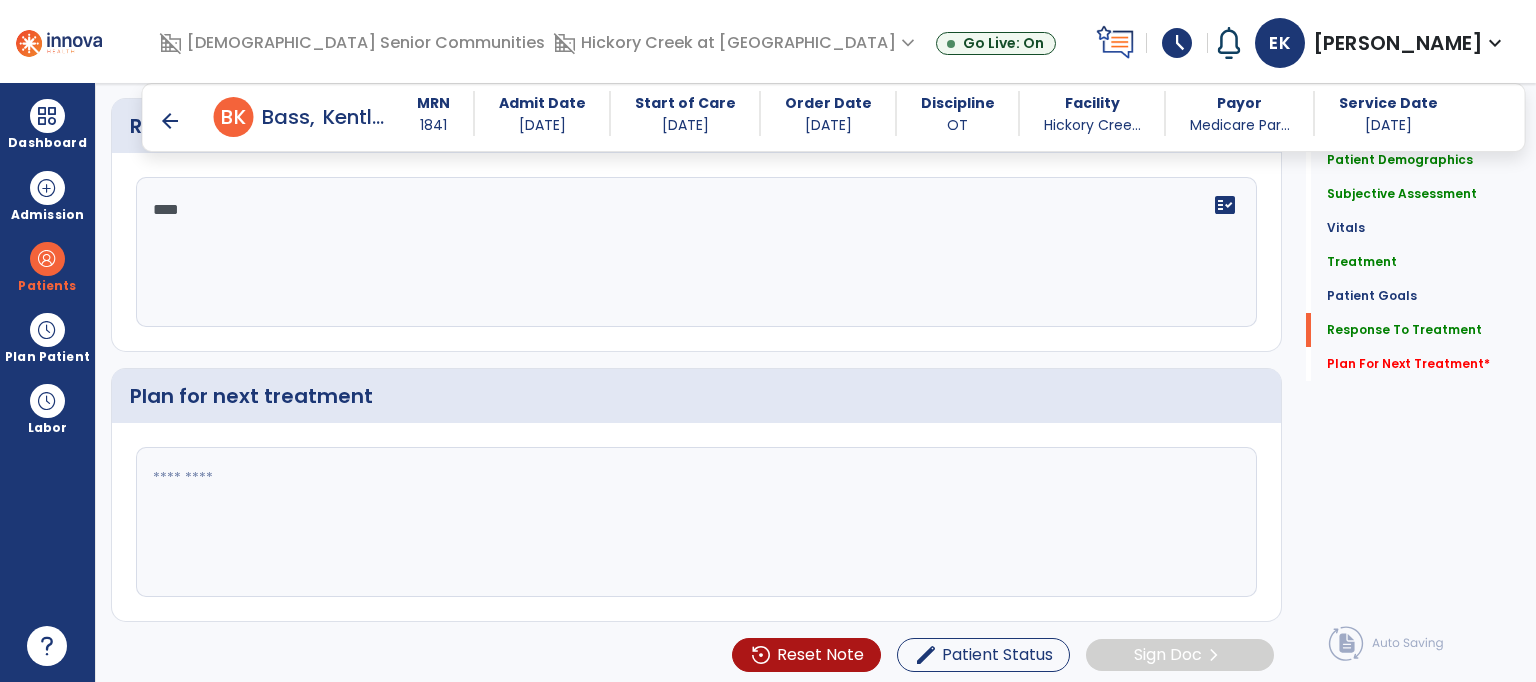 click on "****" 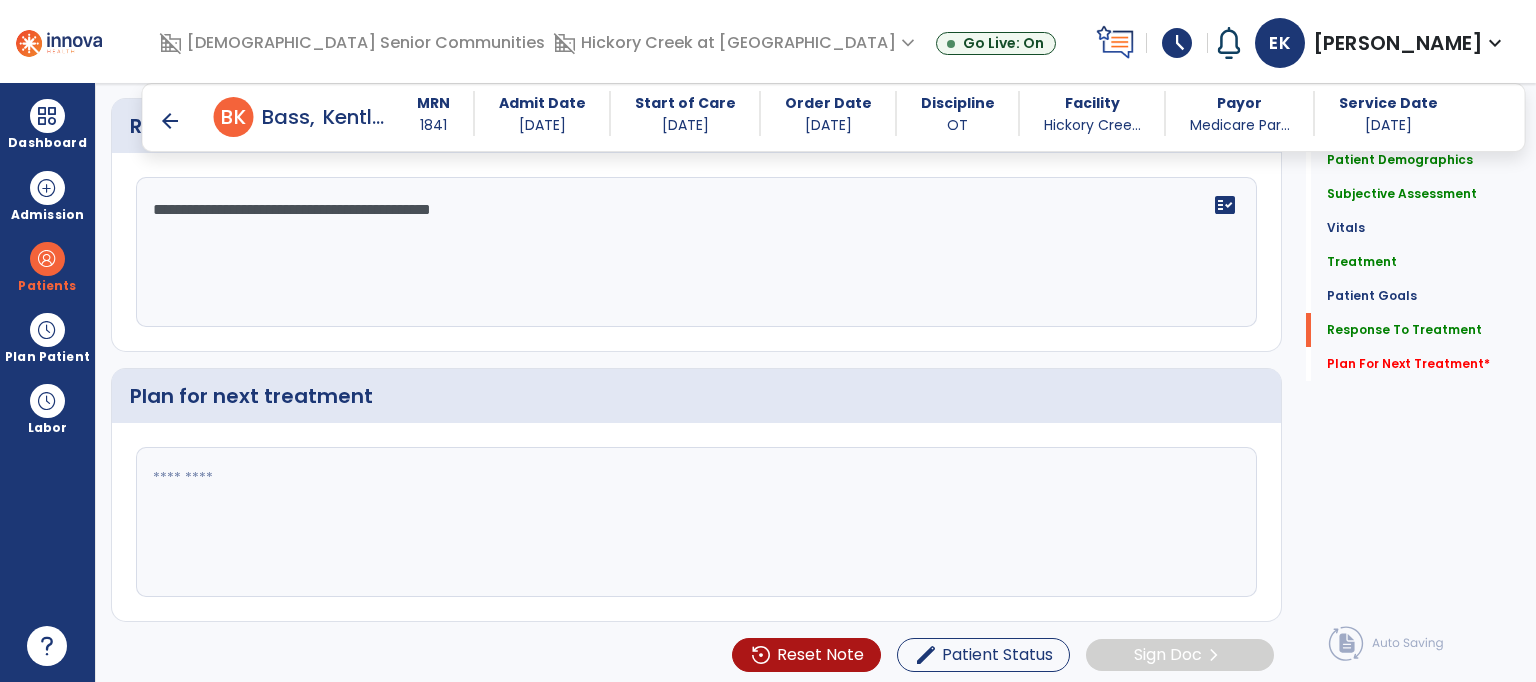 click on "**********" 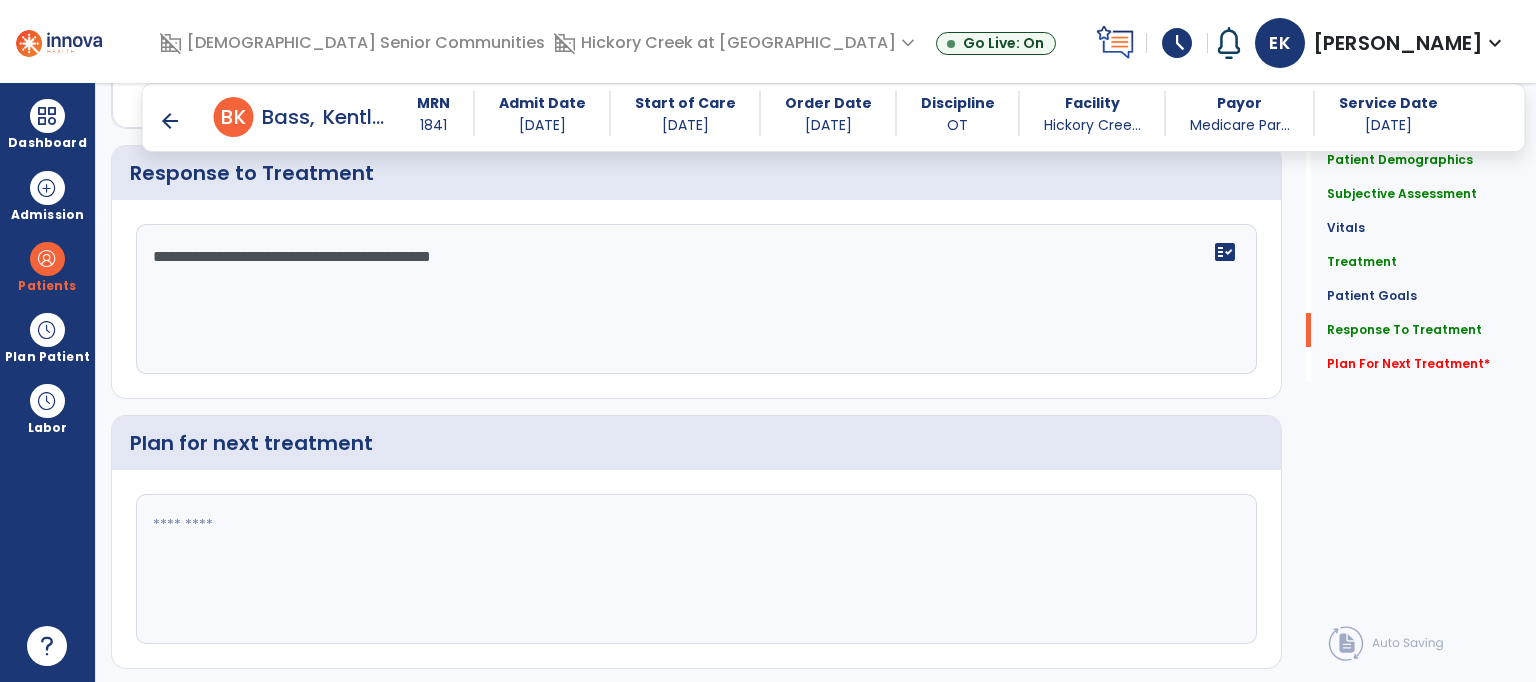 scroll, scrollTop: 2719, scrollLeft: 0, axis: vertical 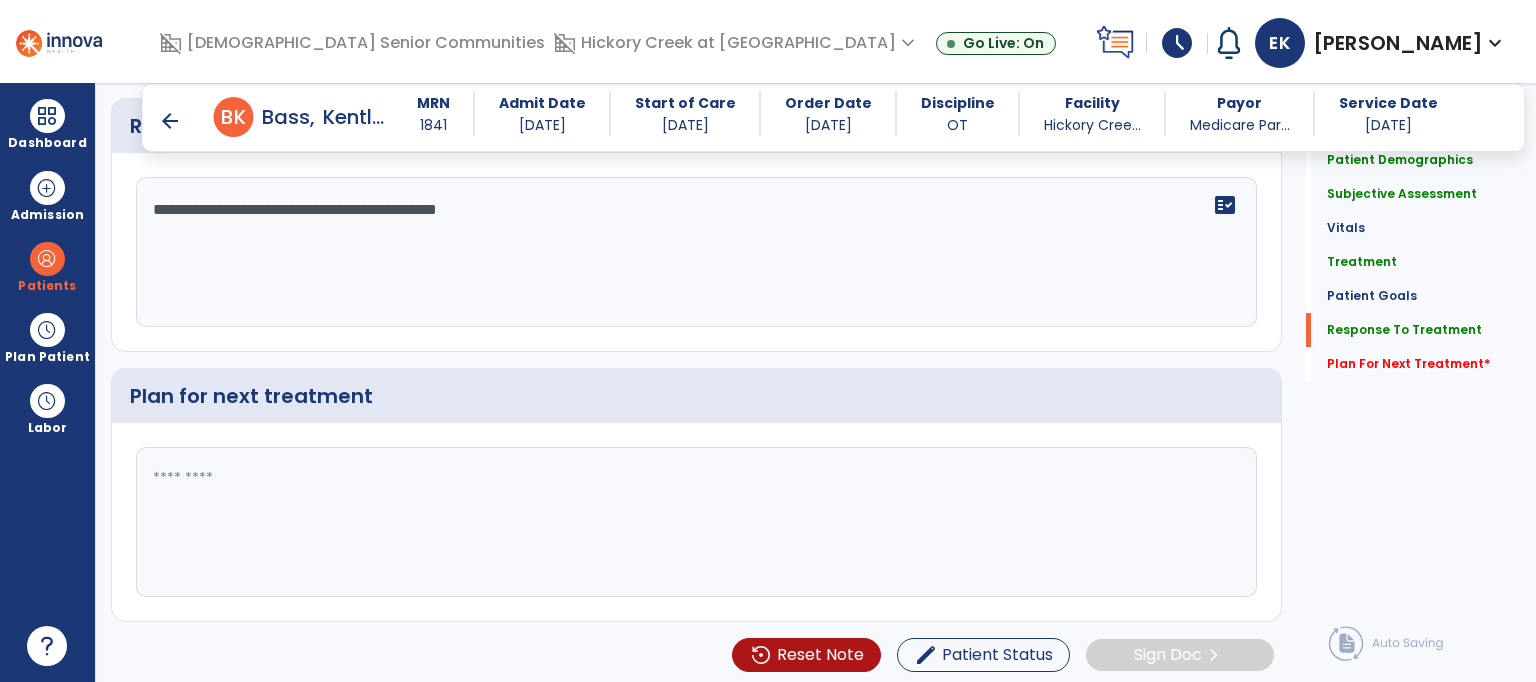 type on "**********" 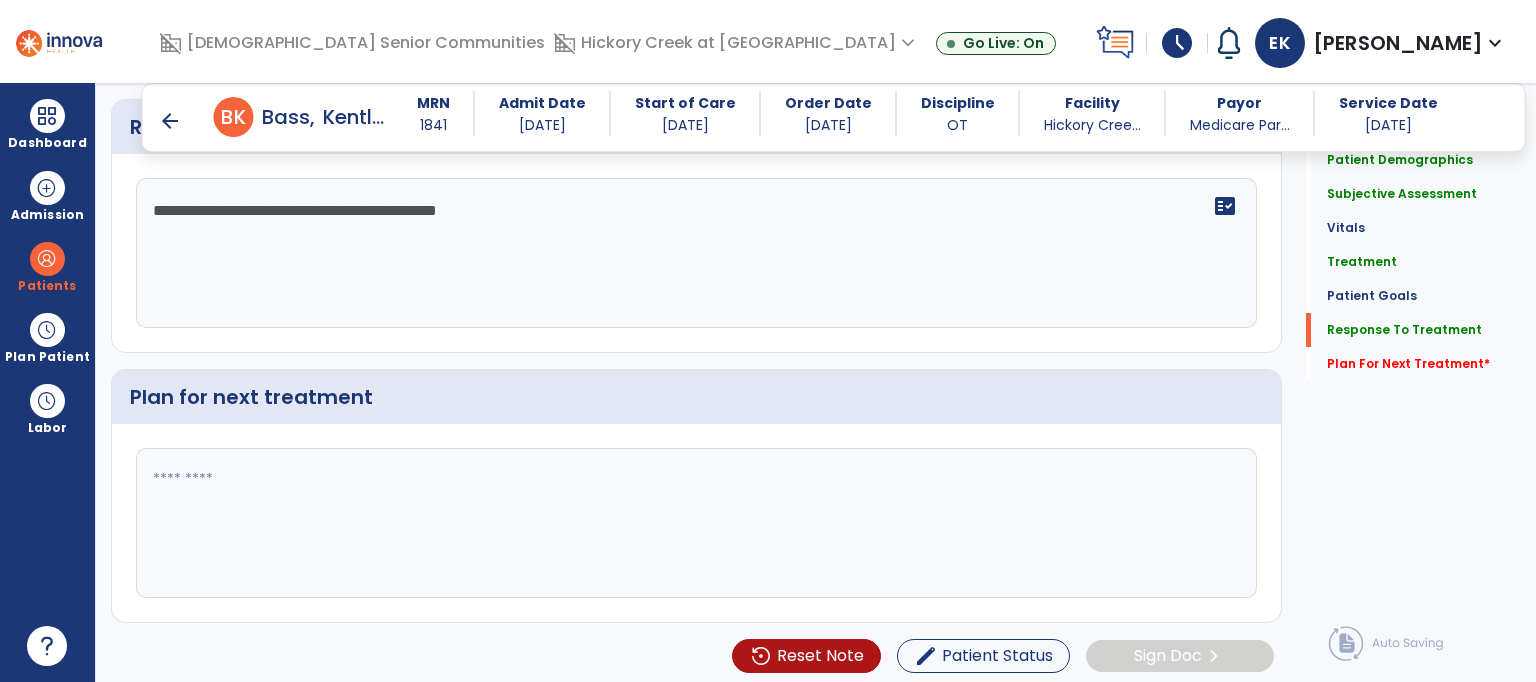 scroll, scrollTop: 2719, scrollLeft: 0, axis: vertical 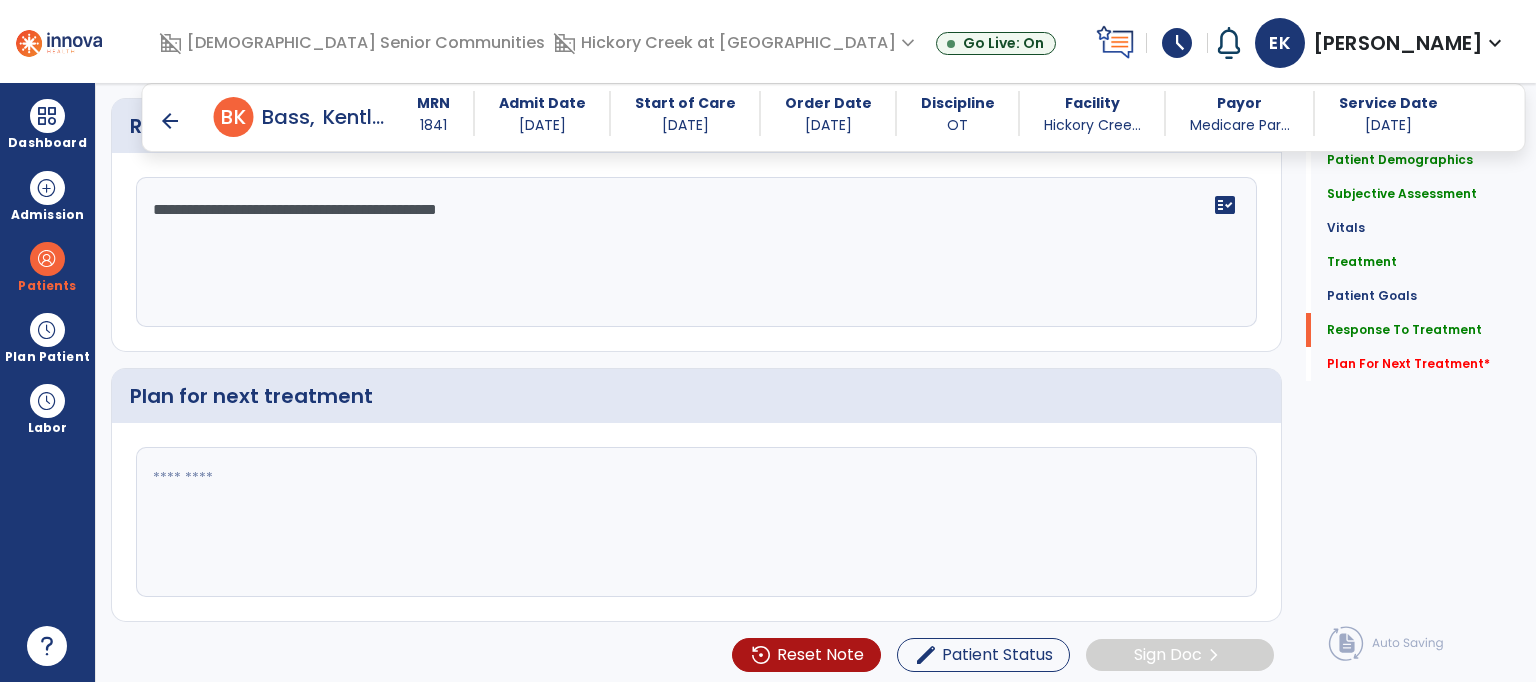 click 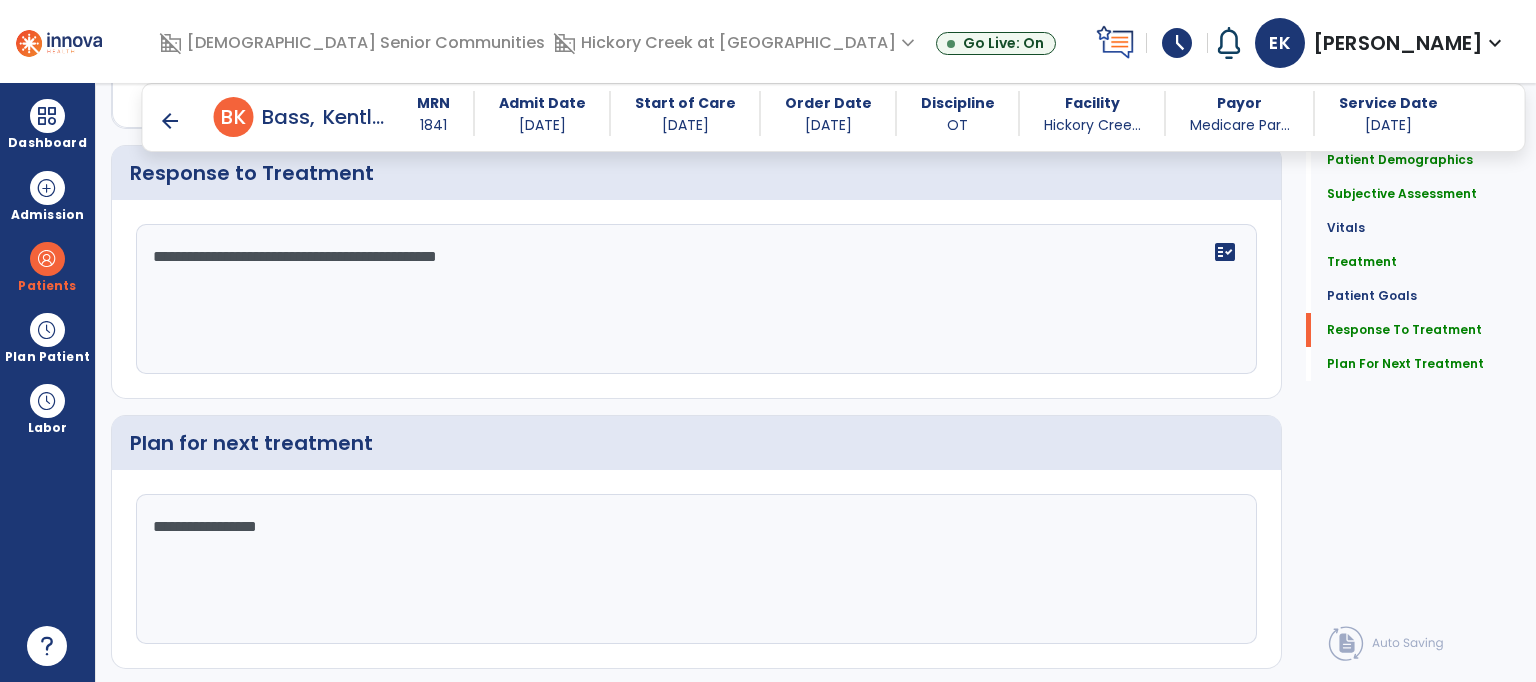 scroll, scrollTop: 2719, scrollLeft: 0, axis: vertical 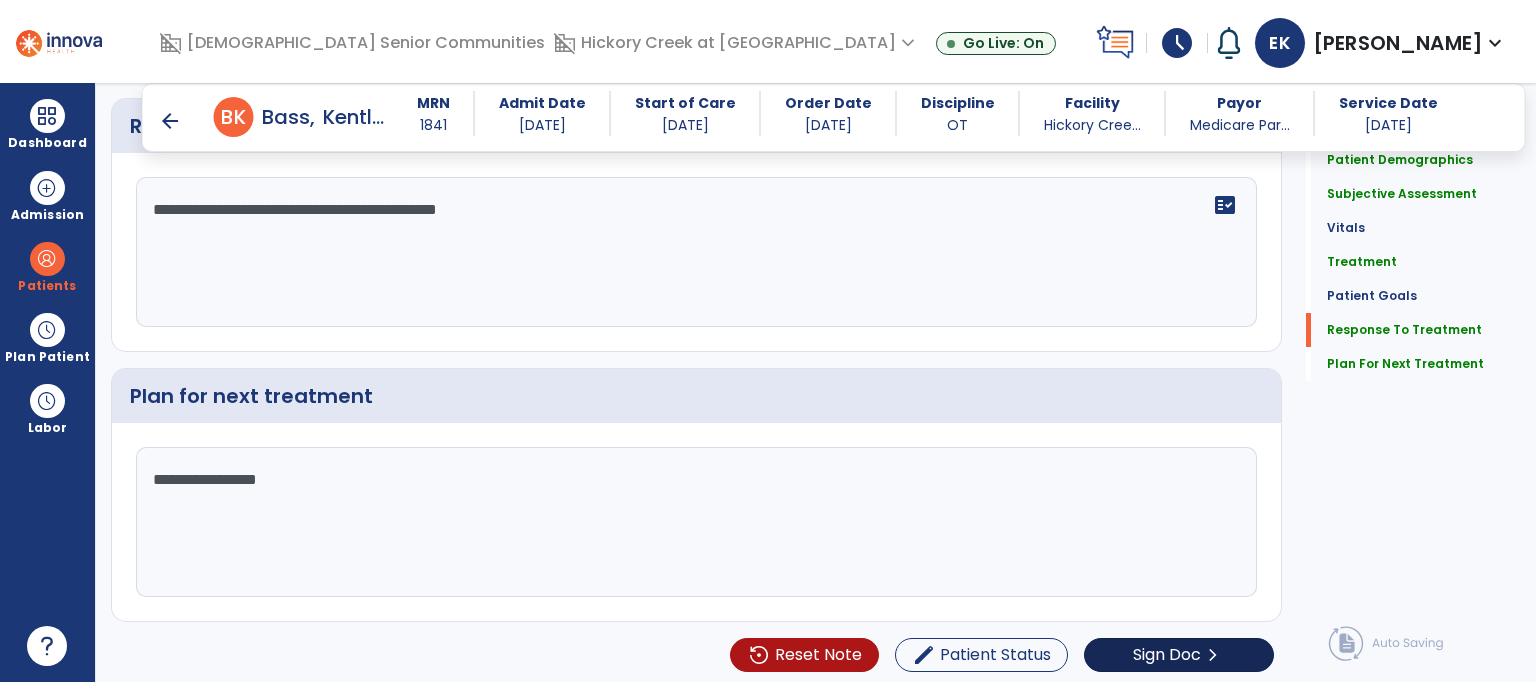 type on "**********" 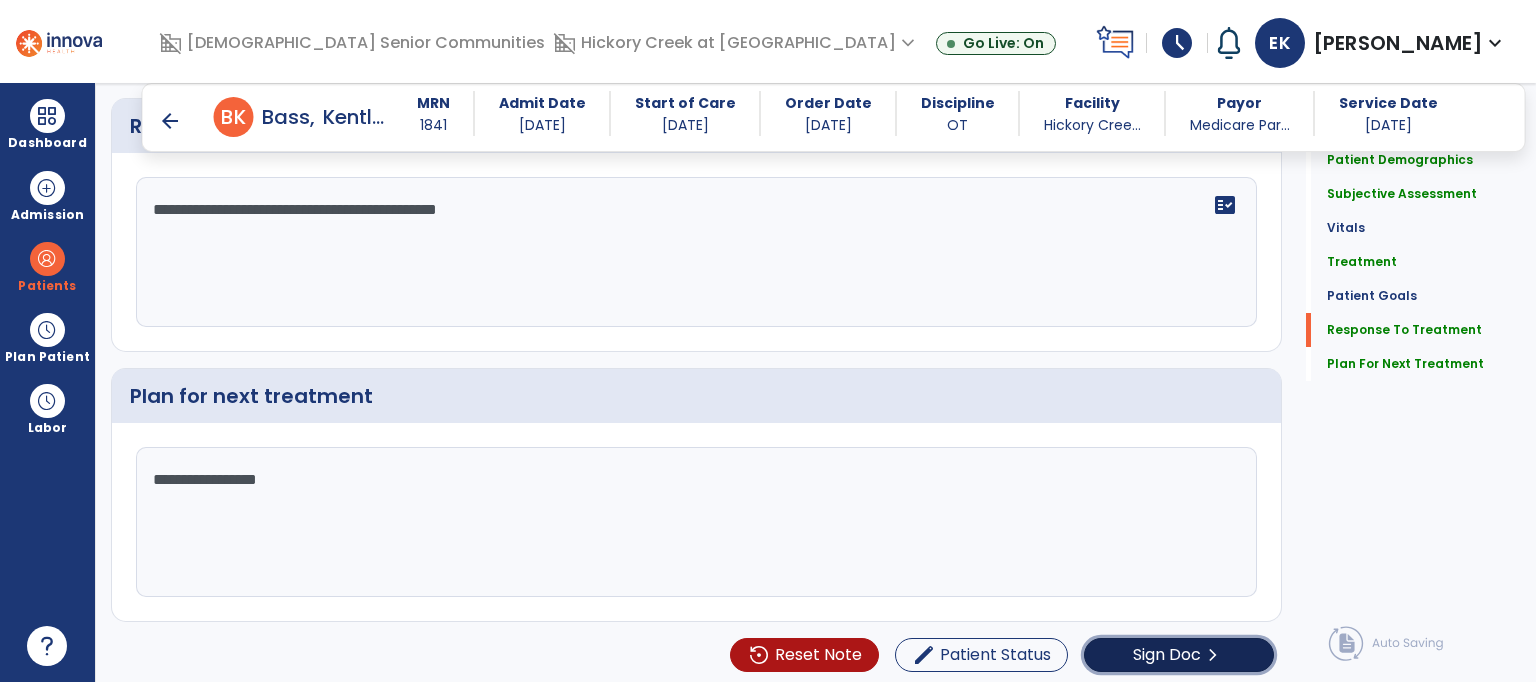 click on "Sign Doc" 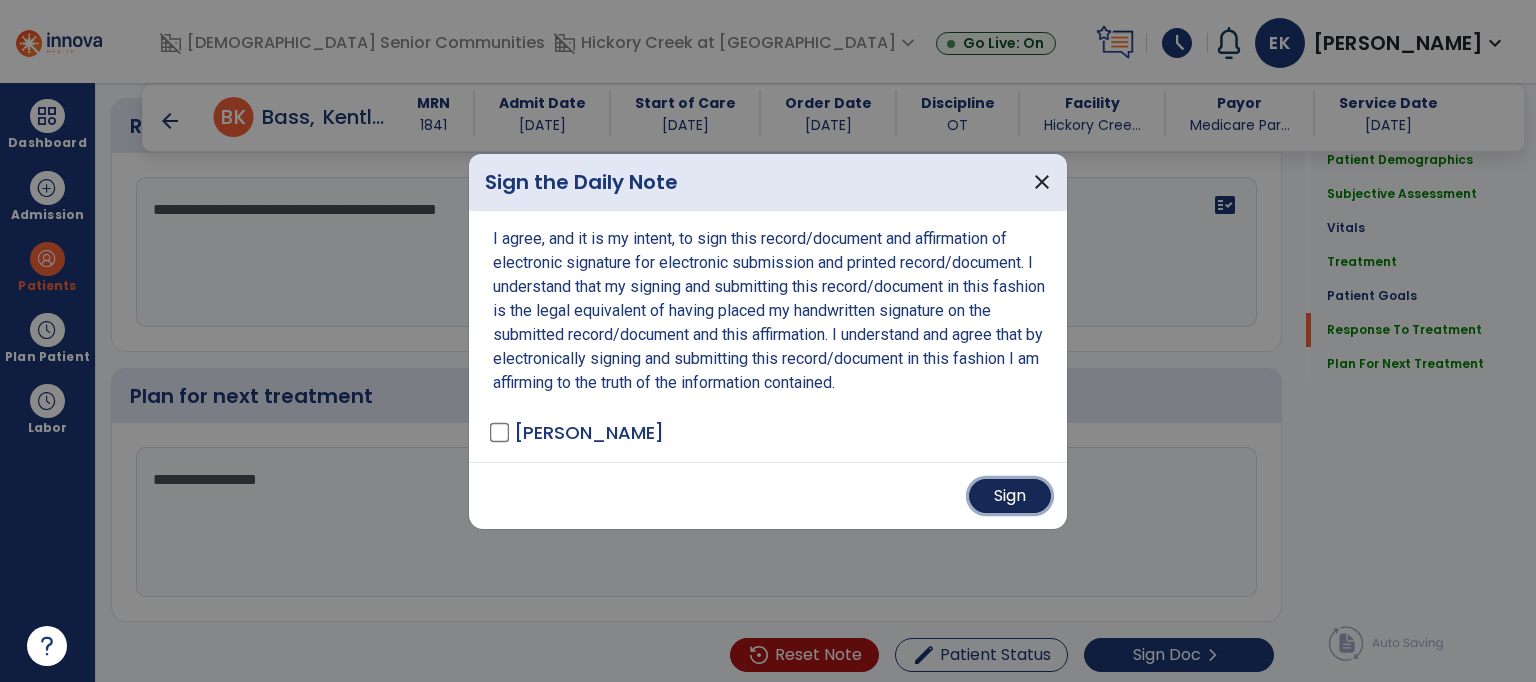 click on "Sign" at bounding box center (1010, 496) 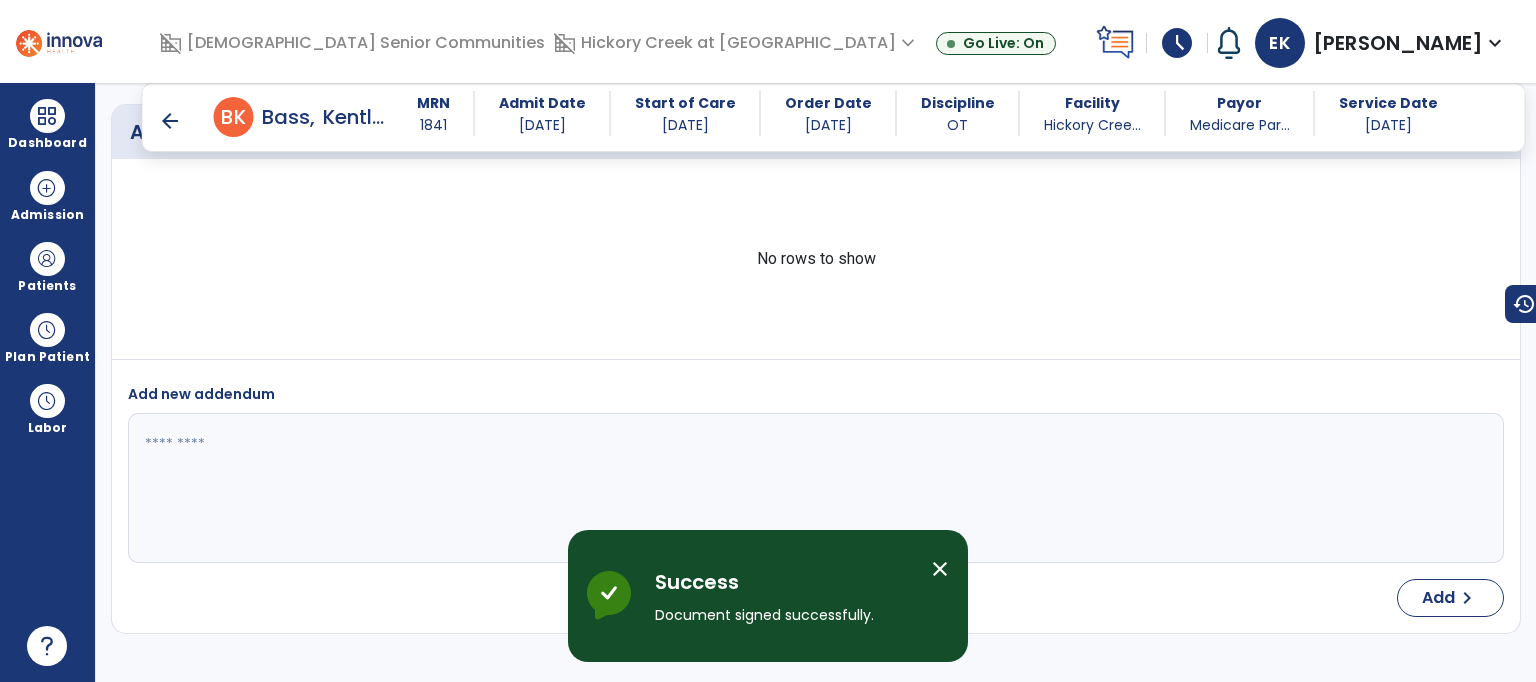 scroll, scrollTop: 4419, scrollLeft: 0, axis: vertical 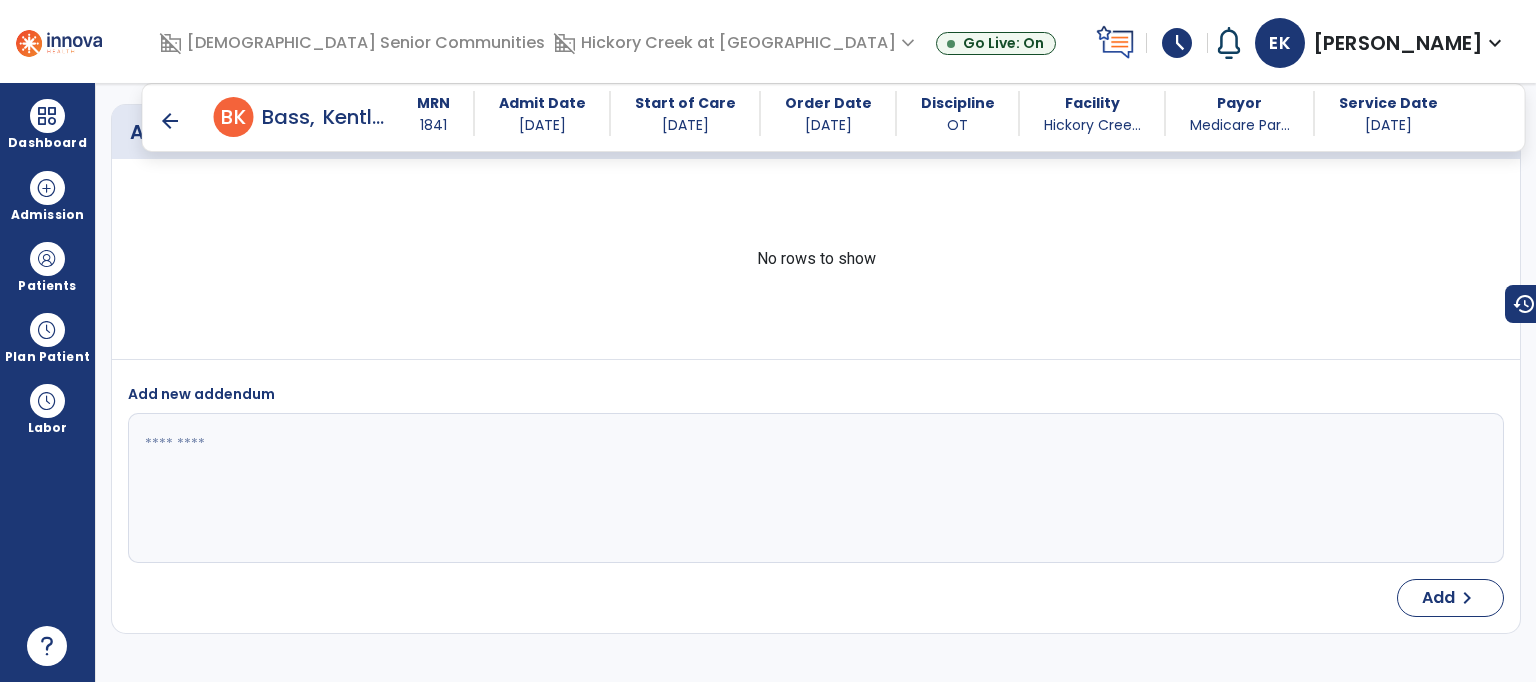 click on "arrow_back" at bounding box center [170, 121] 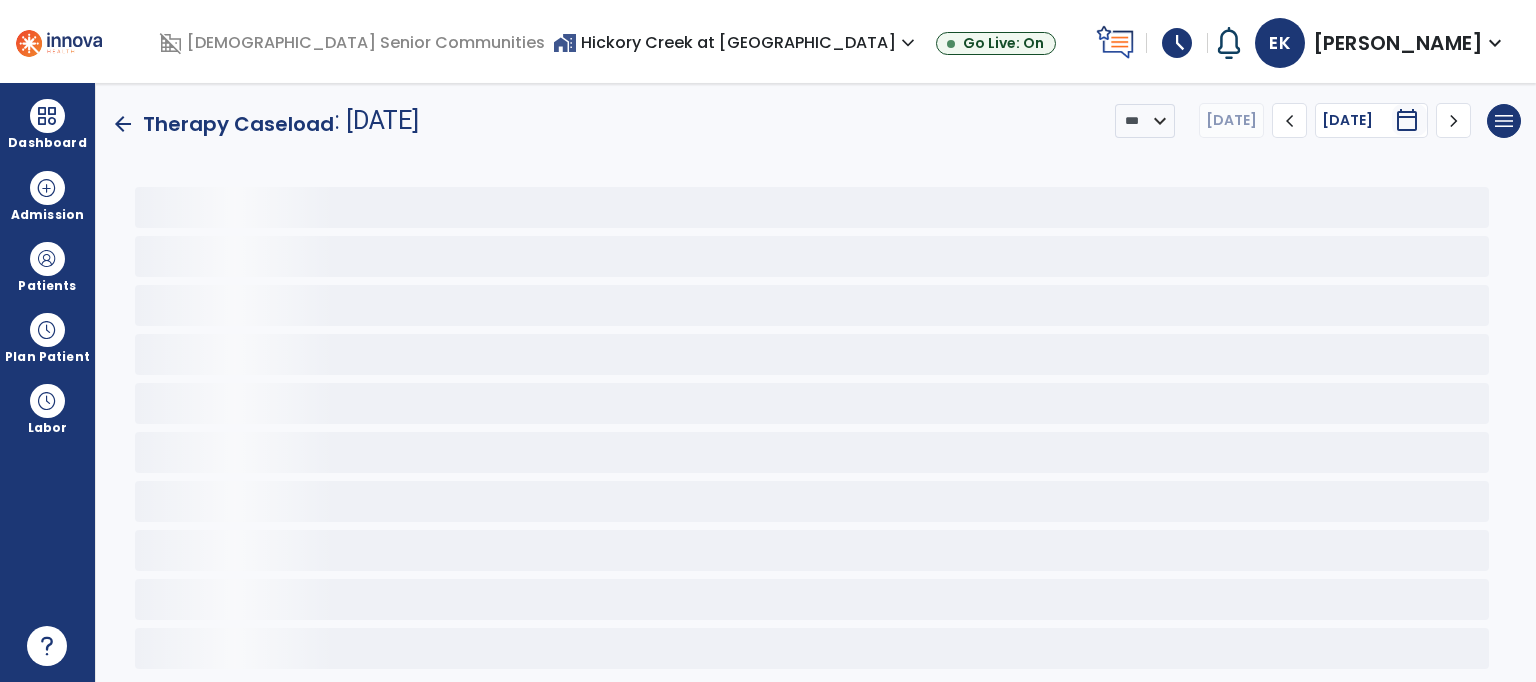 scroll, scrollTop: 0, scrollLeft: 0, axis: both 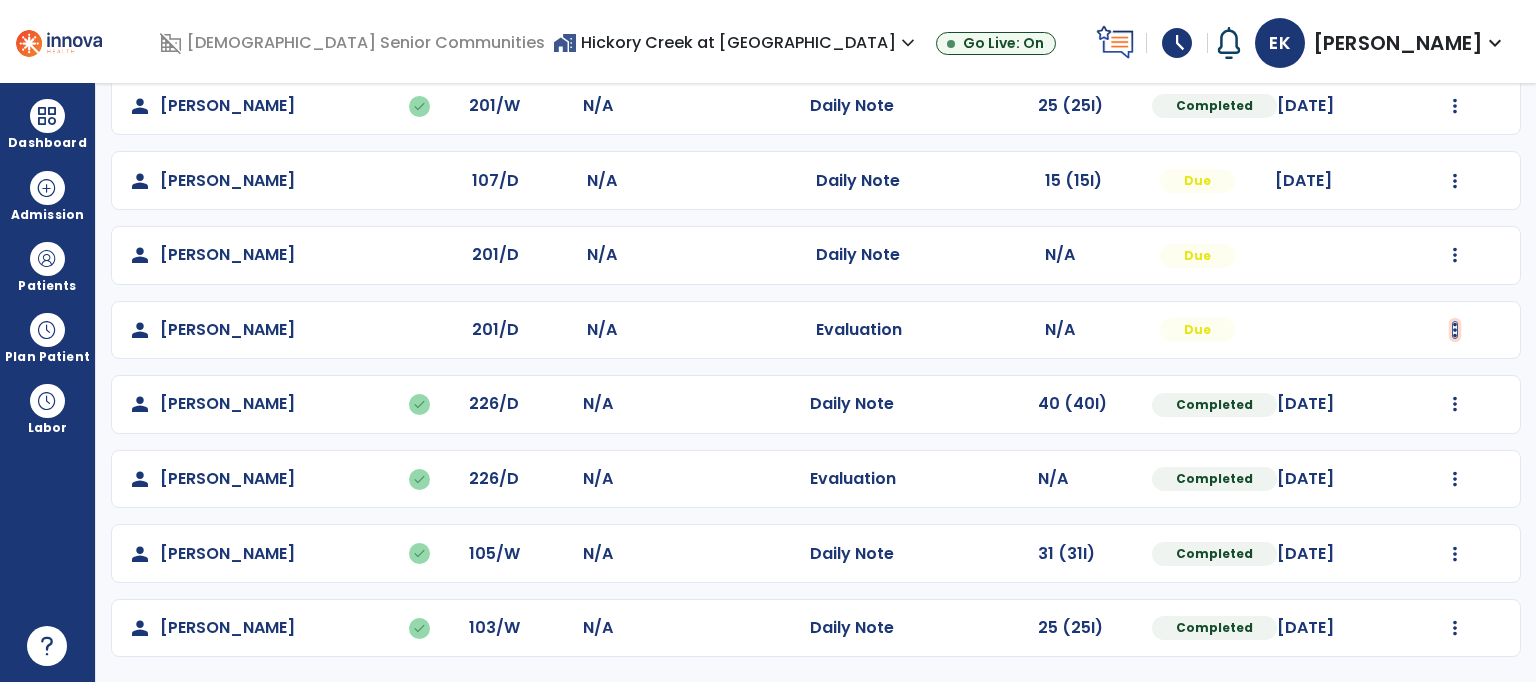 click at bounding box center [1455, -117] 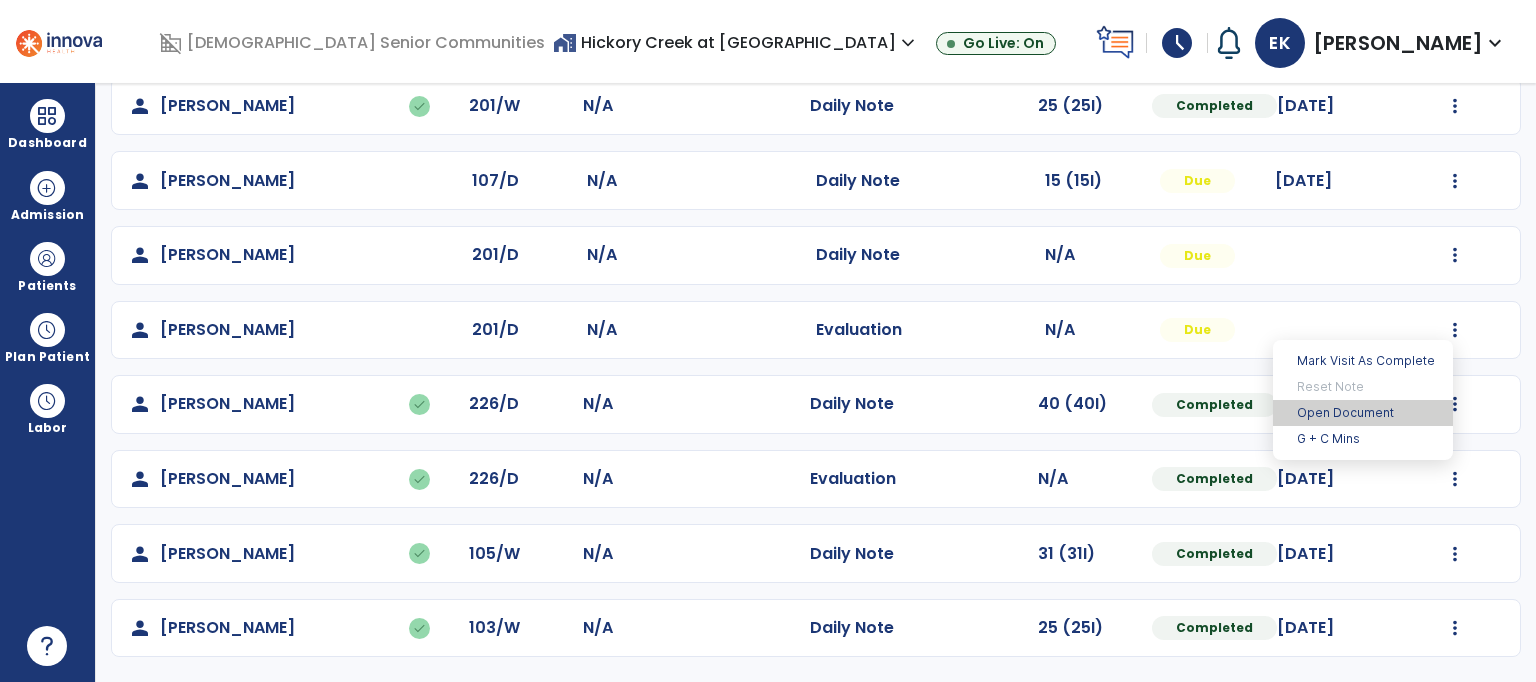 click on "Open Document" at bounding box center [1363, 413] 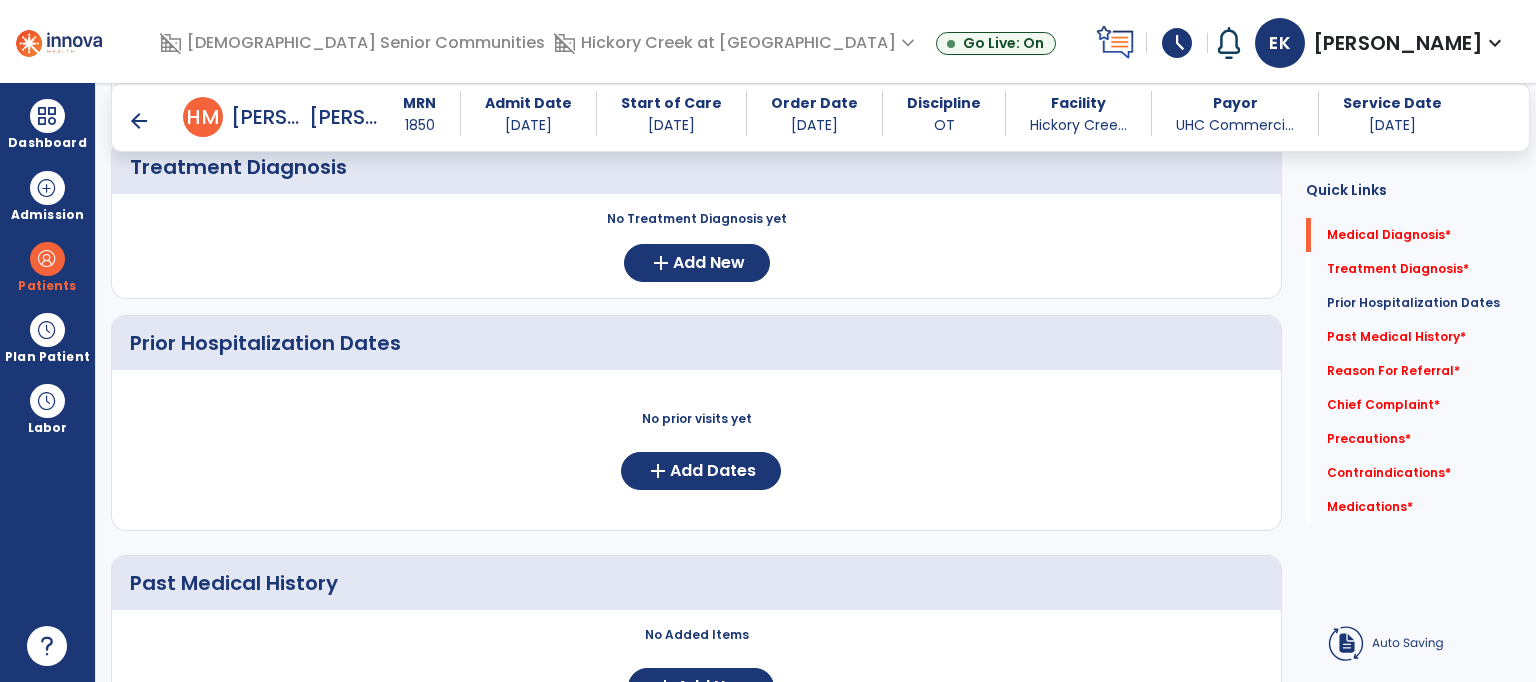 scroll, scrollTop: 321, scrollLeft: 0, axis: vertical 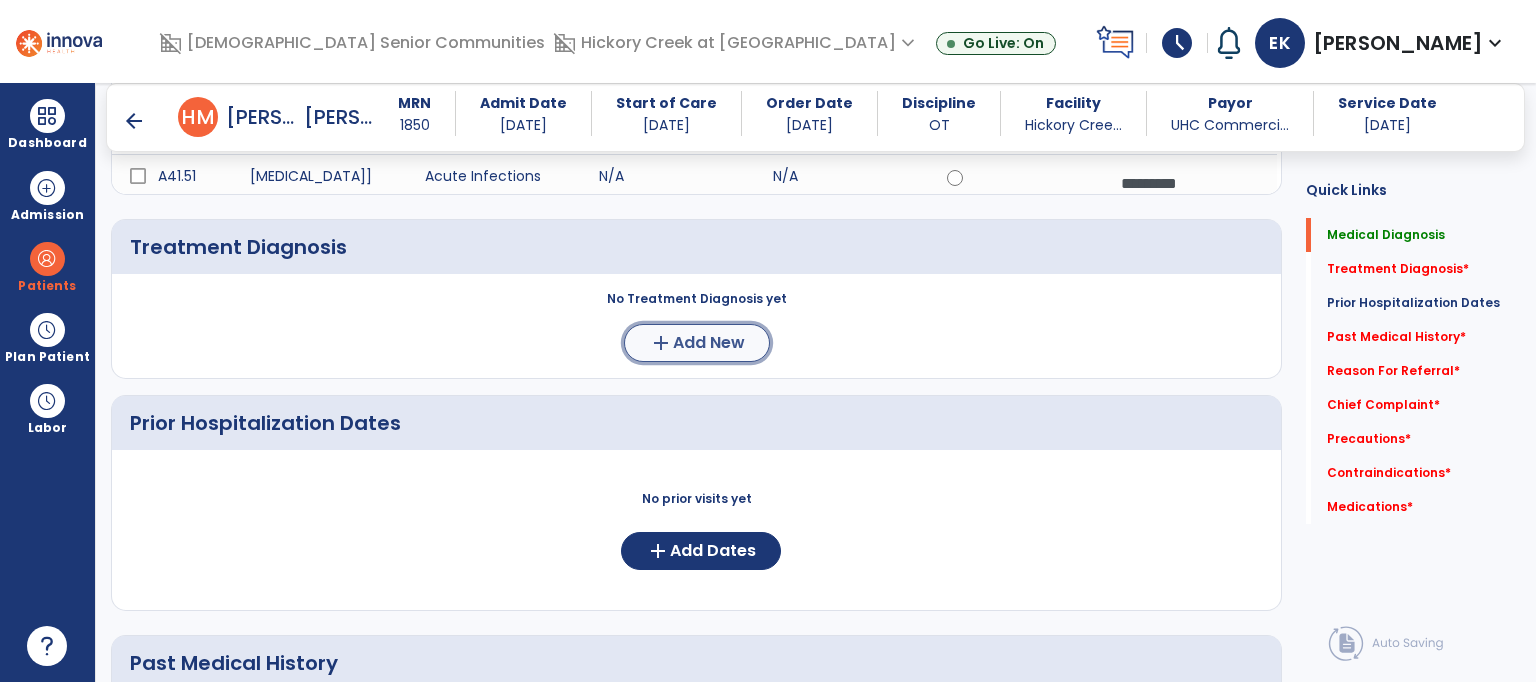 click on "Add New" 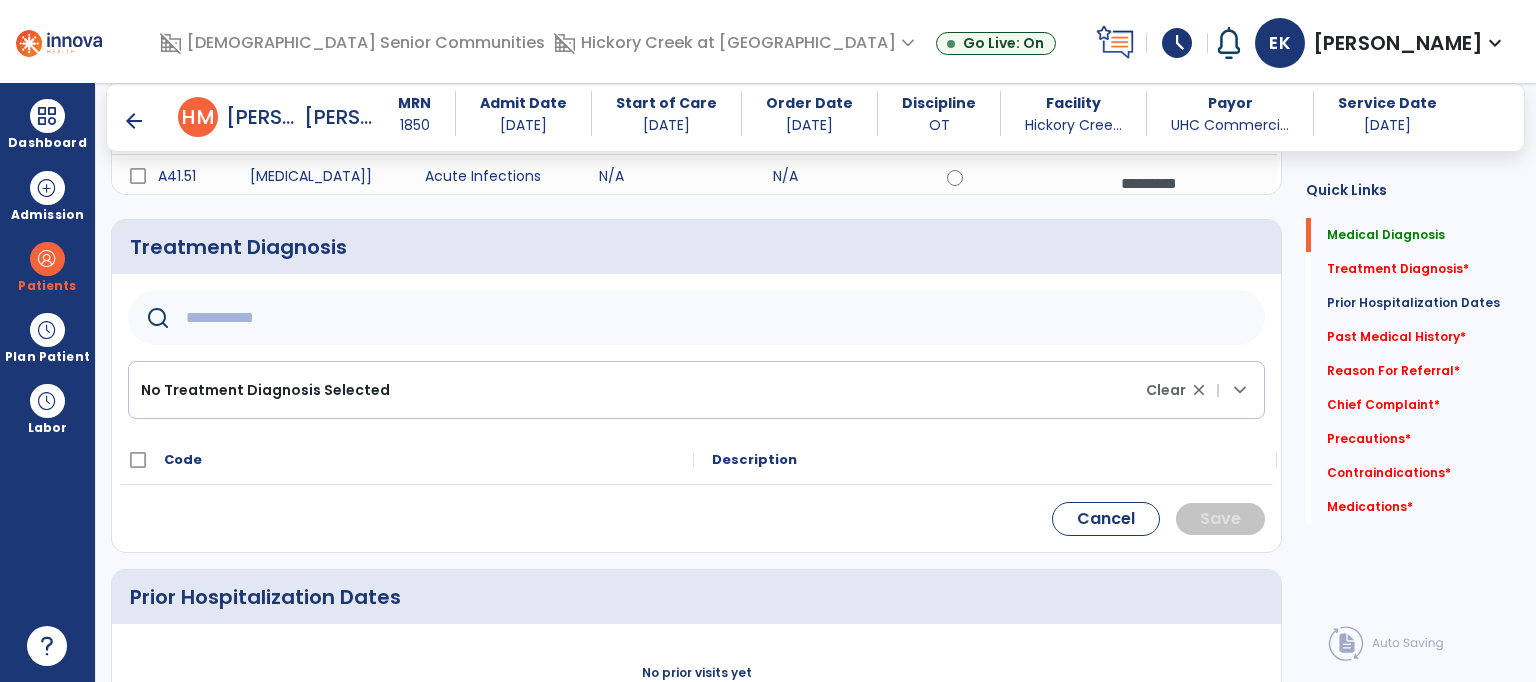 click 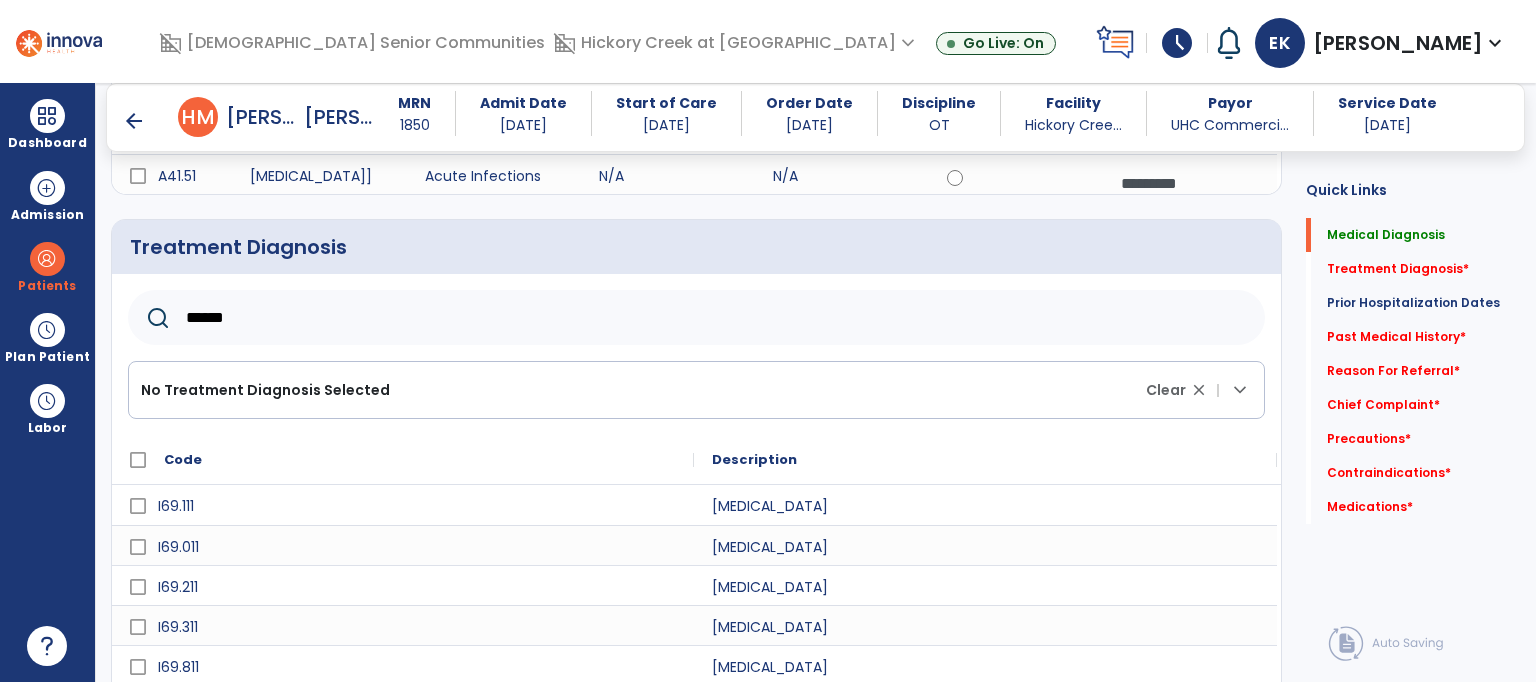click on "******" 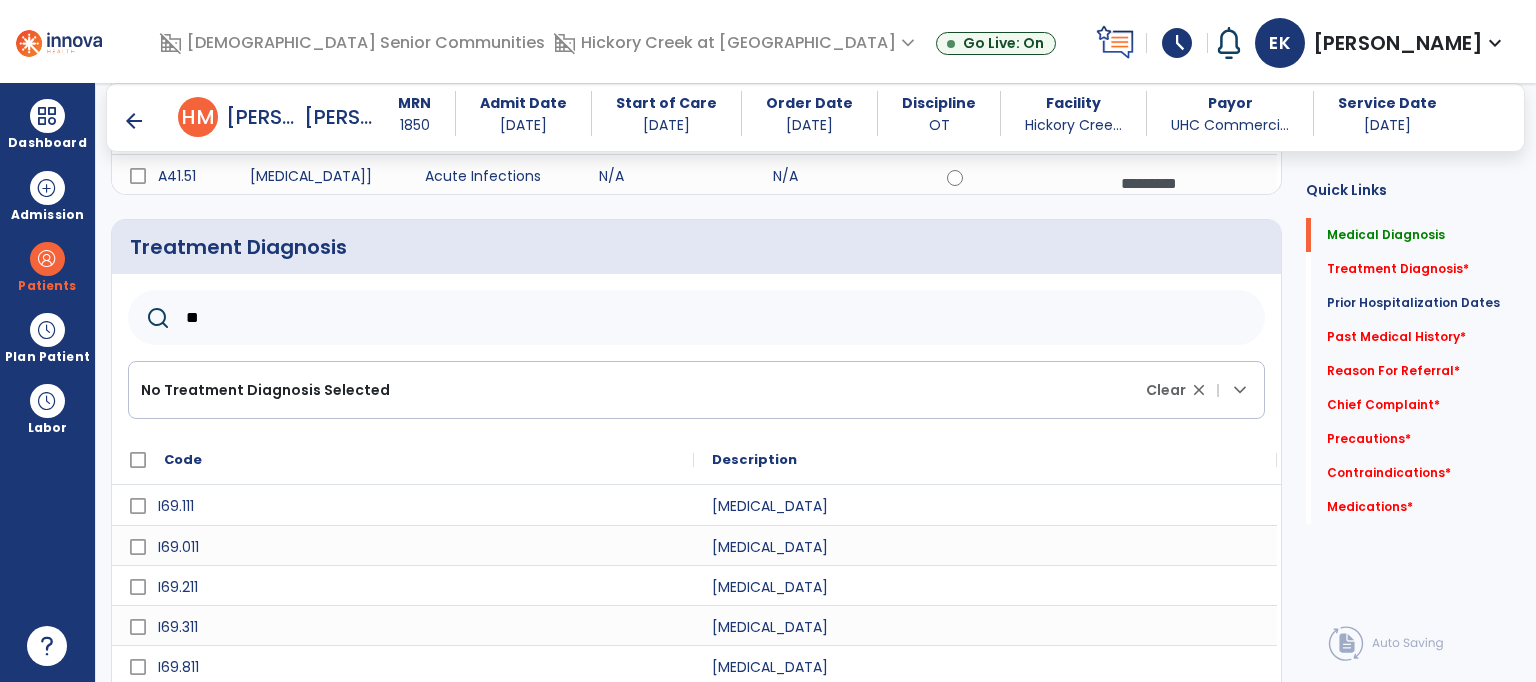 type on "*" 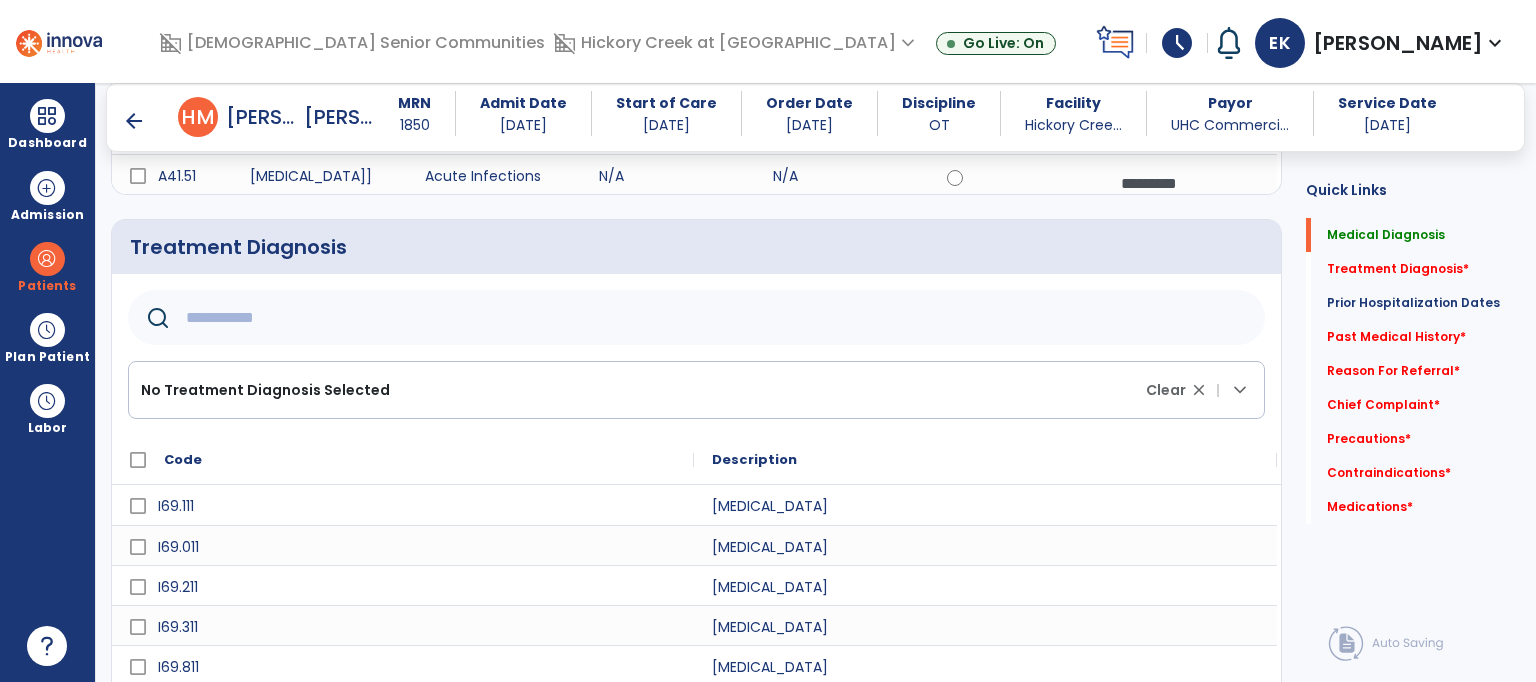 type 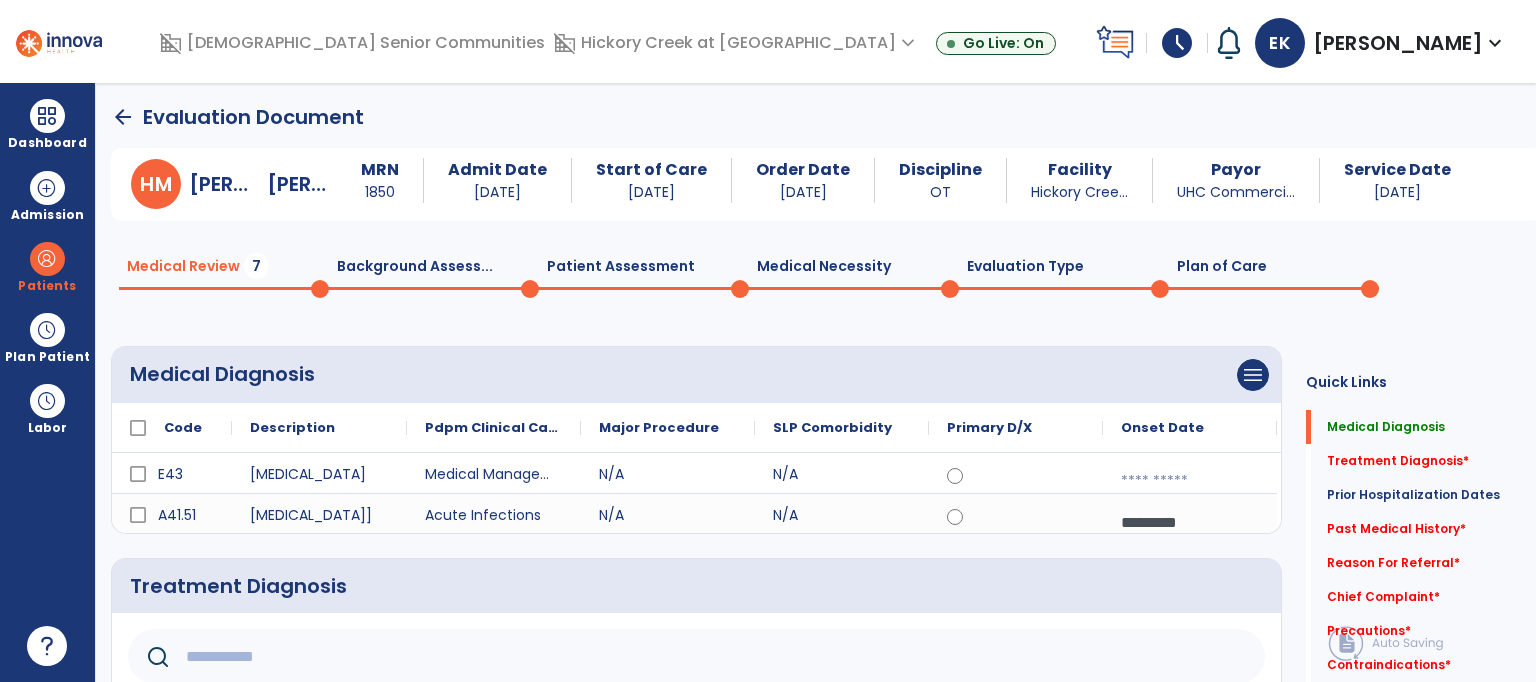scroll, scrollTop: 0, scrollLeft: 0, axis: both 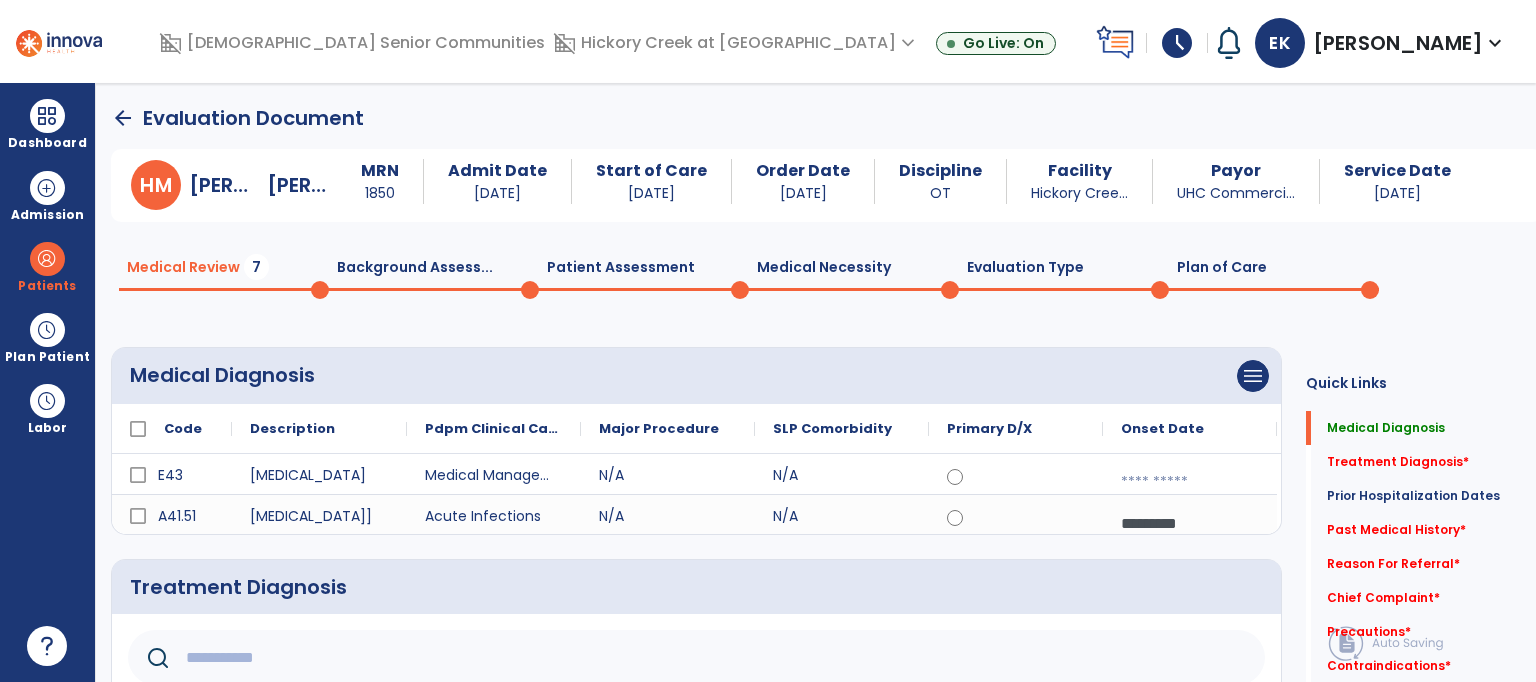 click on "Medical Diagnosis   Medical Diagnosis" 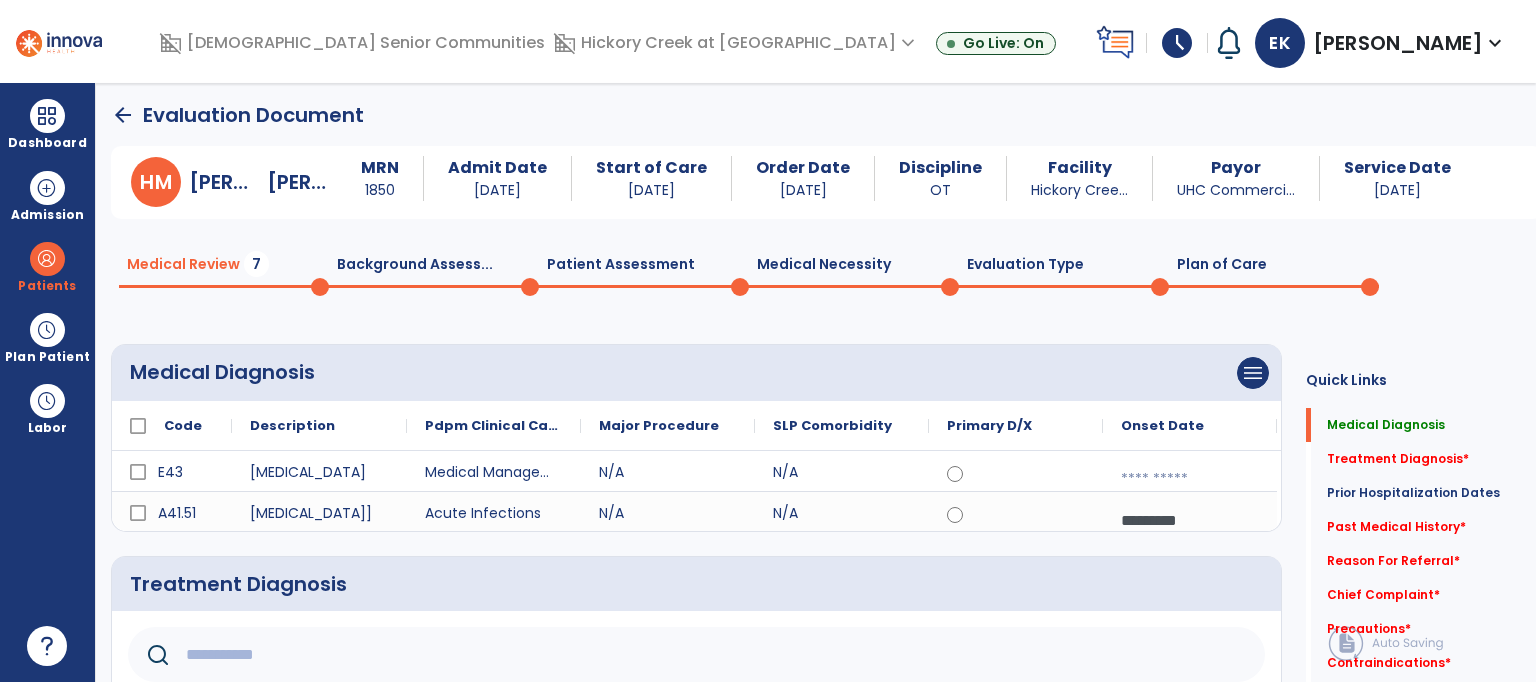 scroll, scrollTop: 0, scrollLeft: 0, axis: both 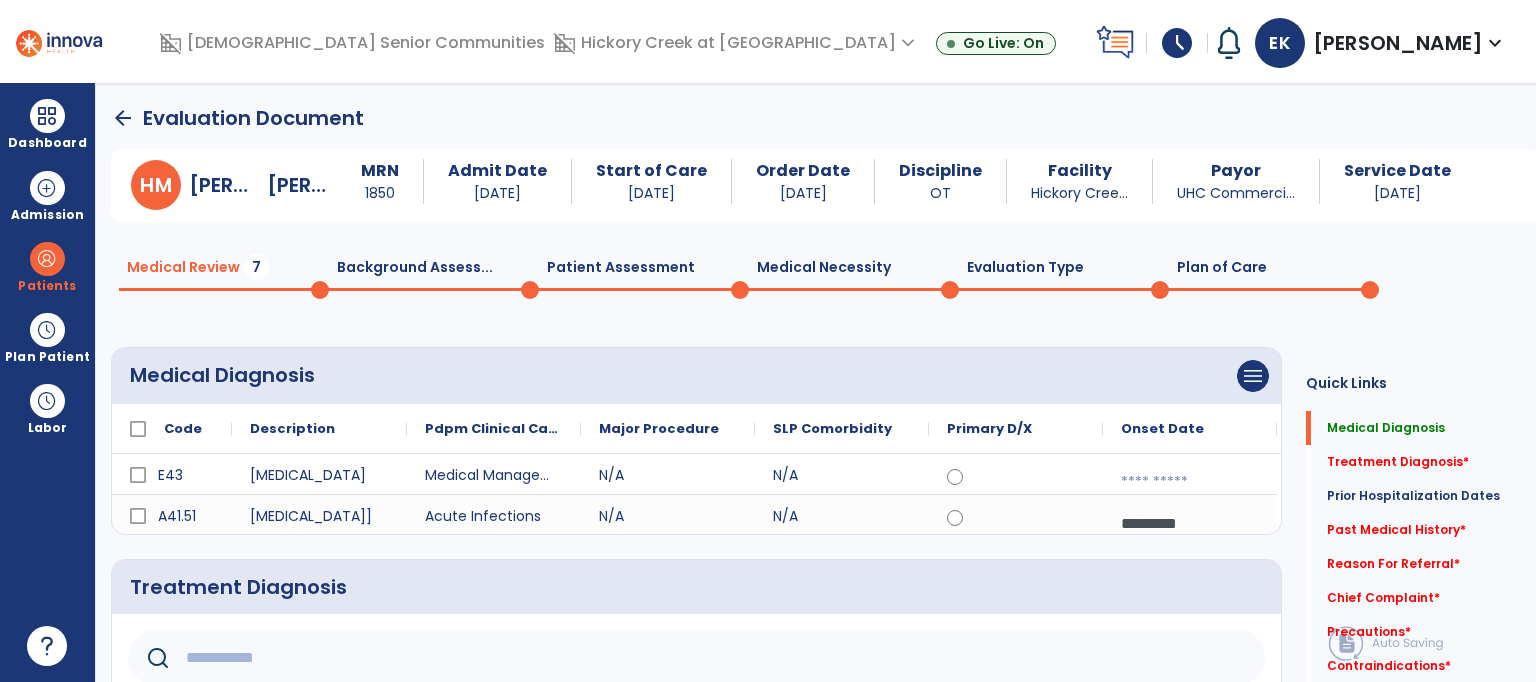 click on "arrow_back" 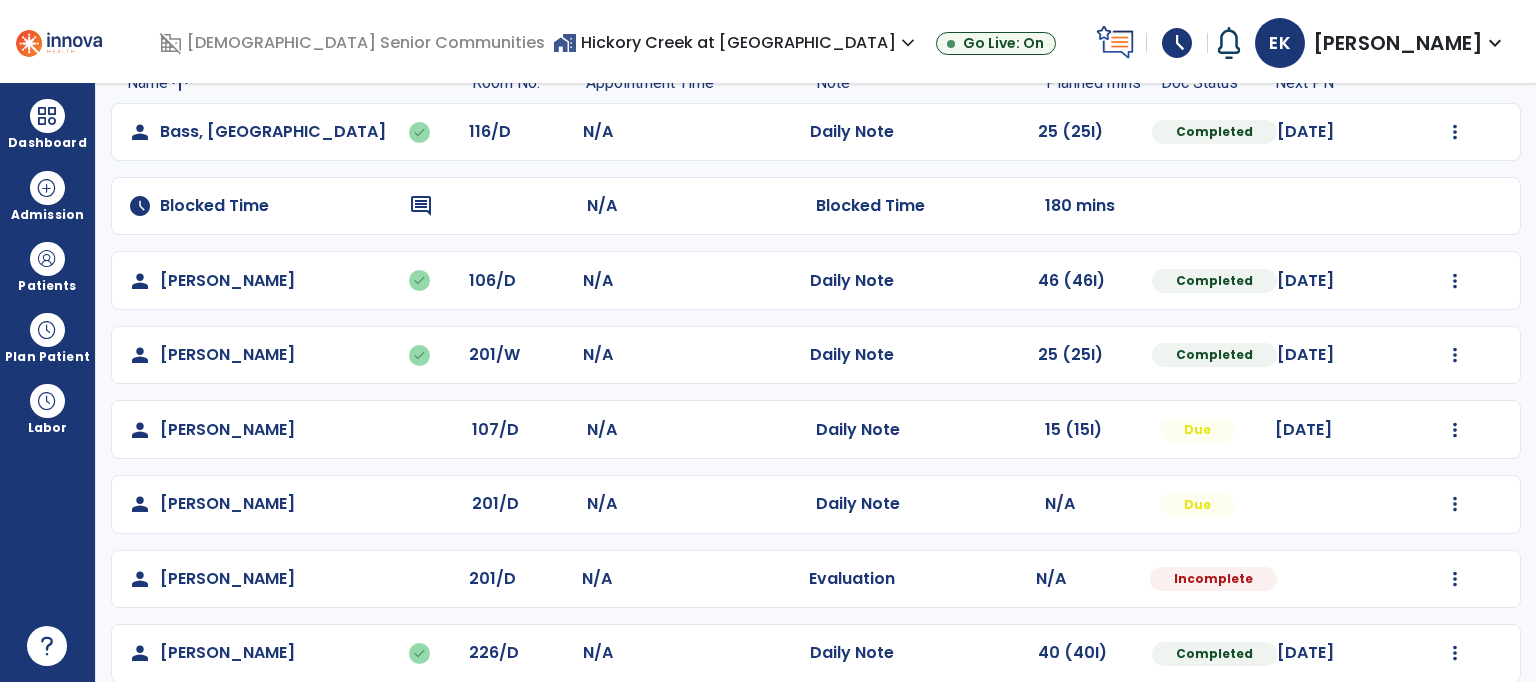 scroll, scrollTop: 183, scrollLeft: 0, axis: vertical 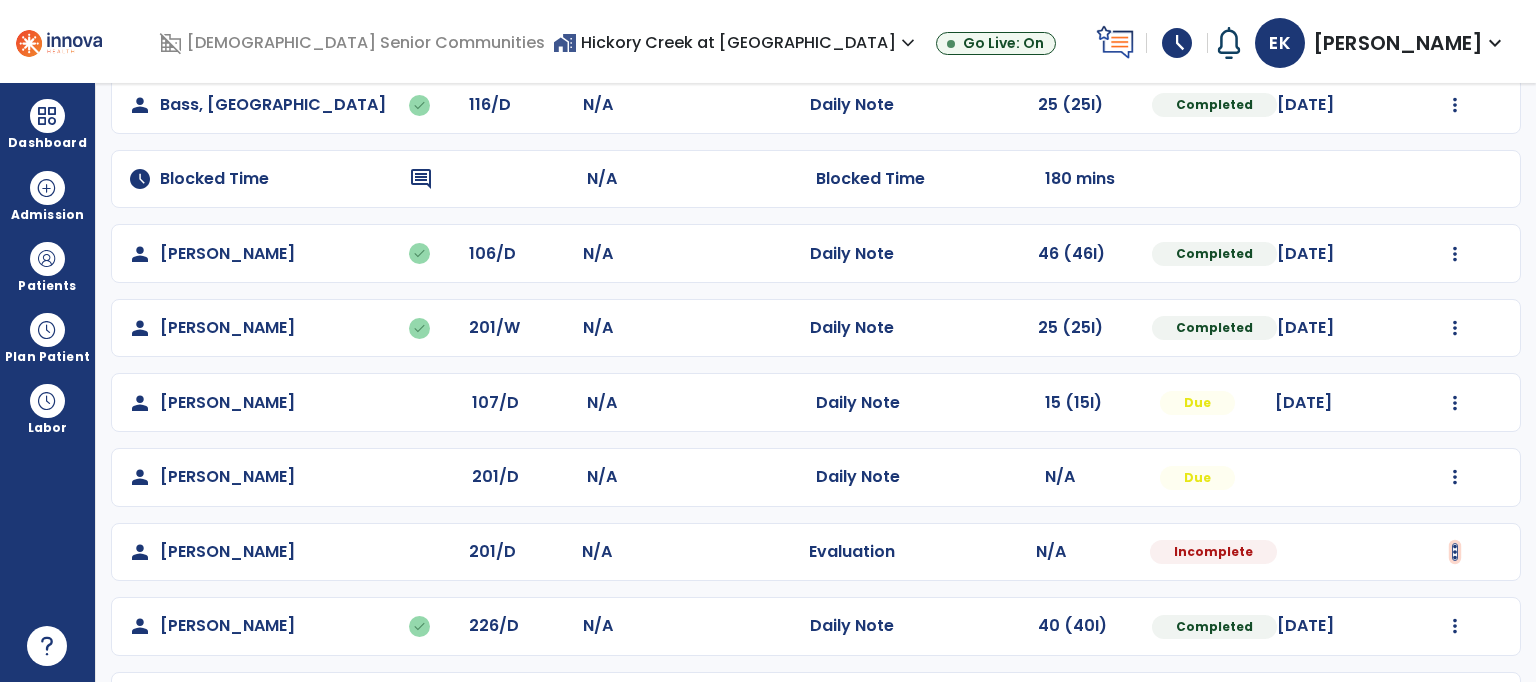 click at bounding box center (1455, 105) 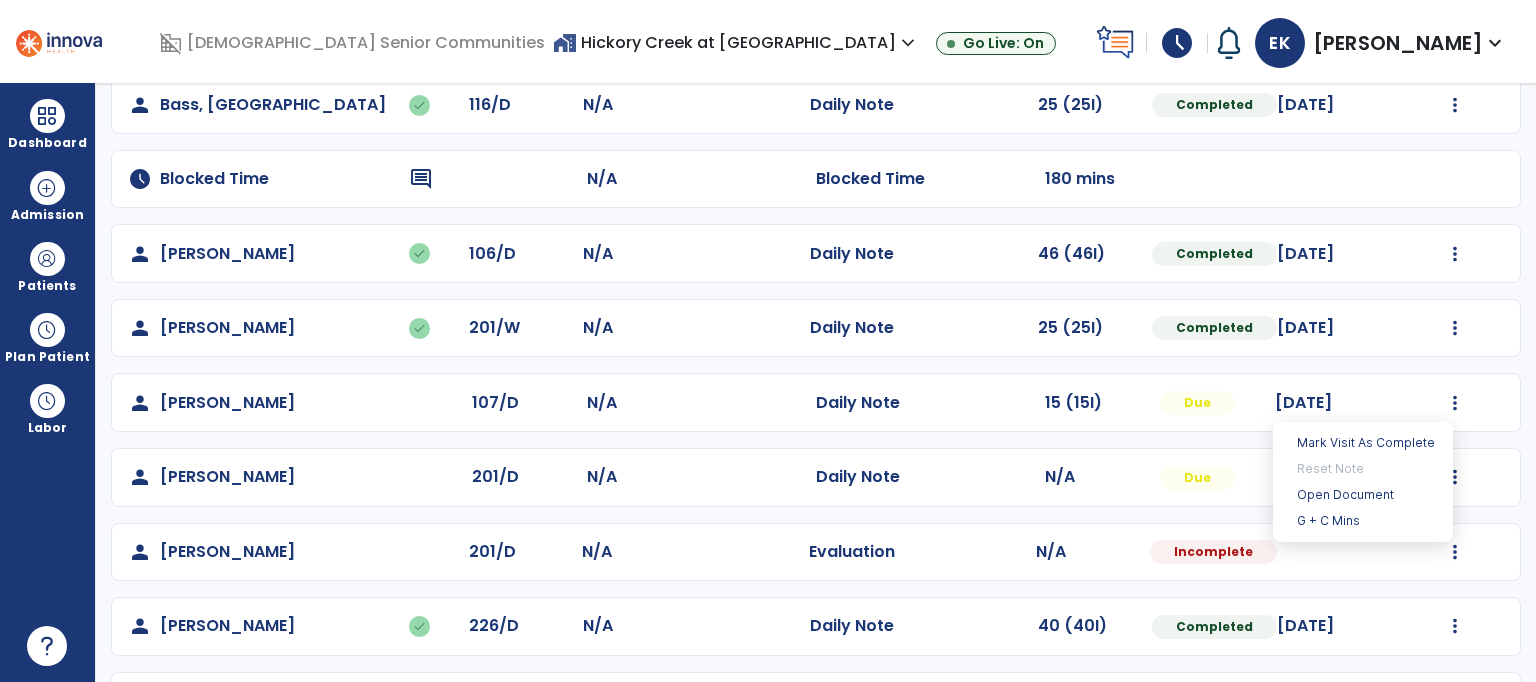 click on "person   [PERSON_NAME]  201/D N/A  Evaluation   N/A  Incomplete" 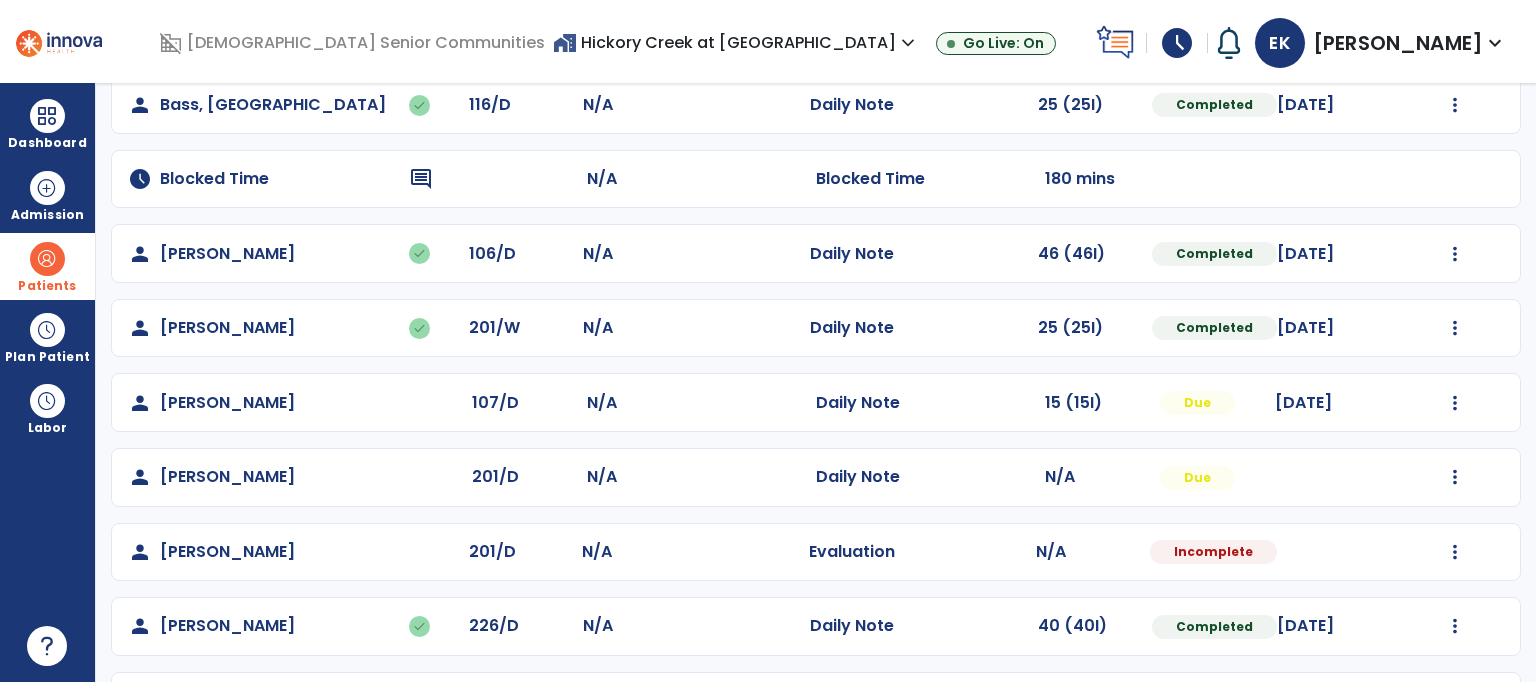 click at bounding box center [47, 259] 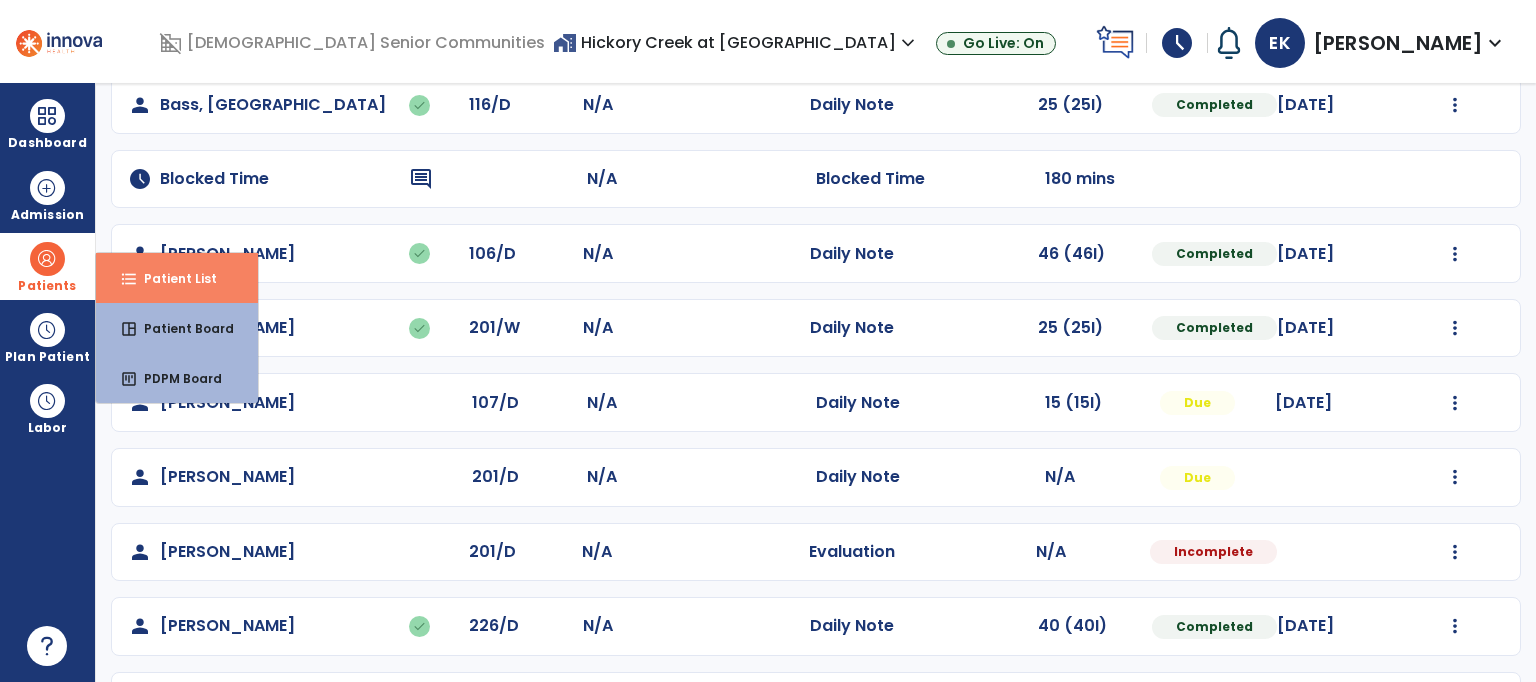 click on "Patient List" at bounding box center [172, 278] 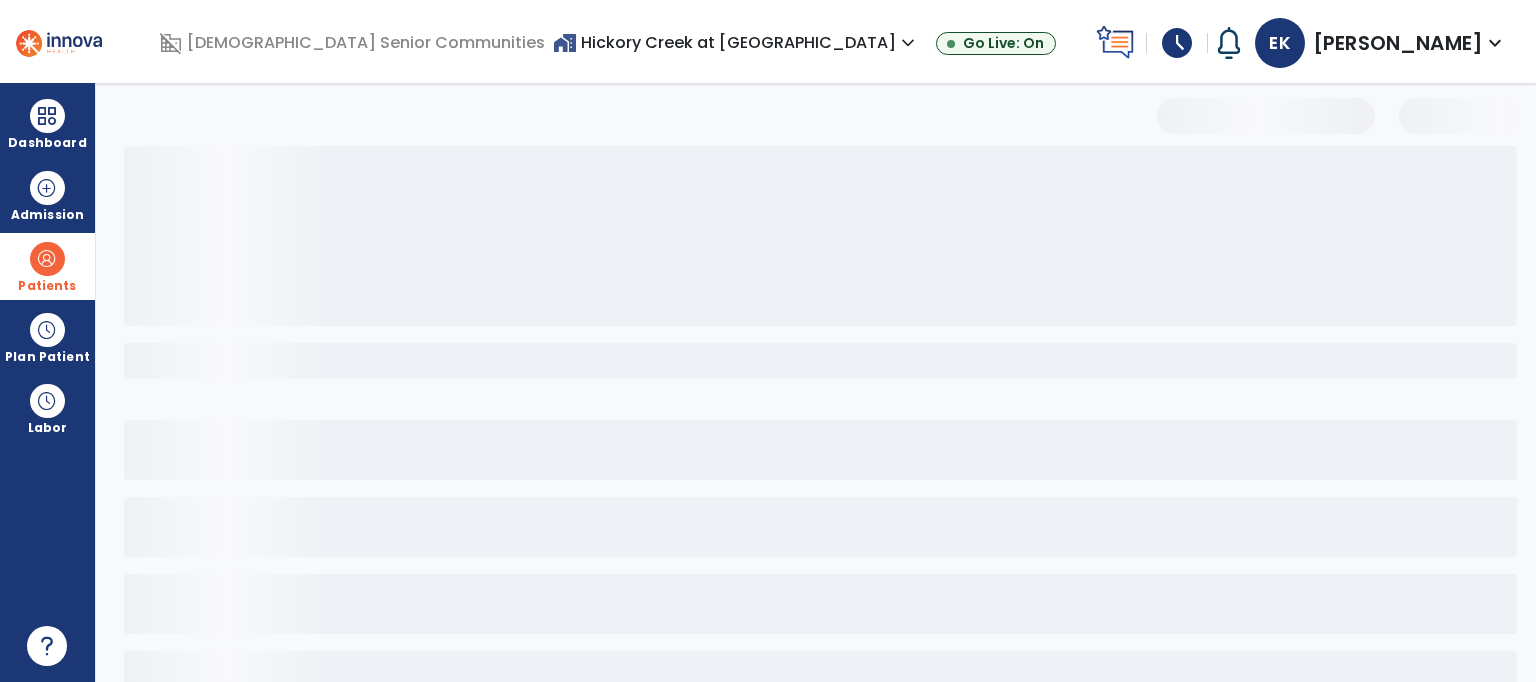 scroll, scrollTop: 60, scrollLeft: 0, axis: vertical 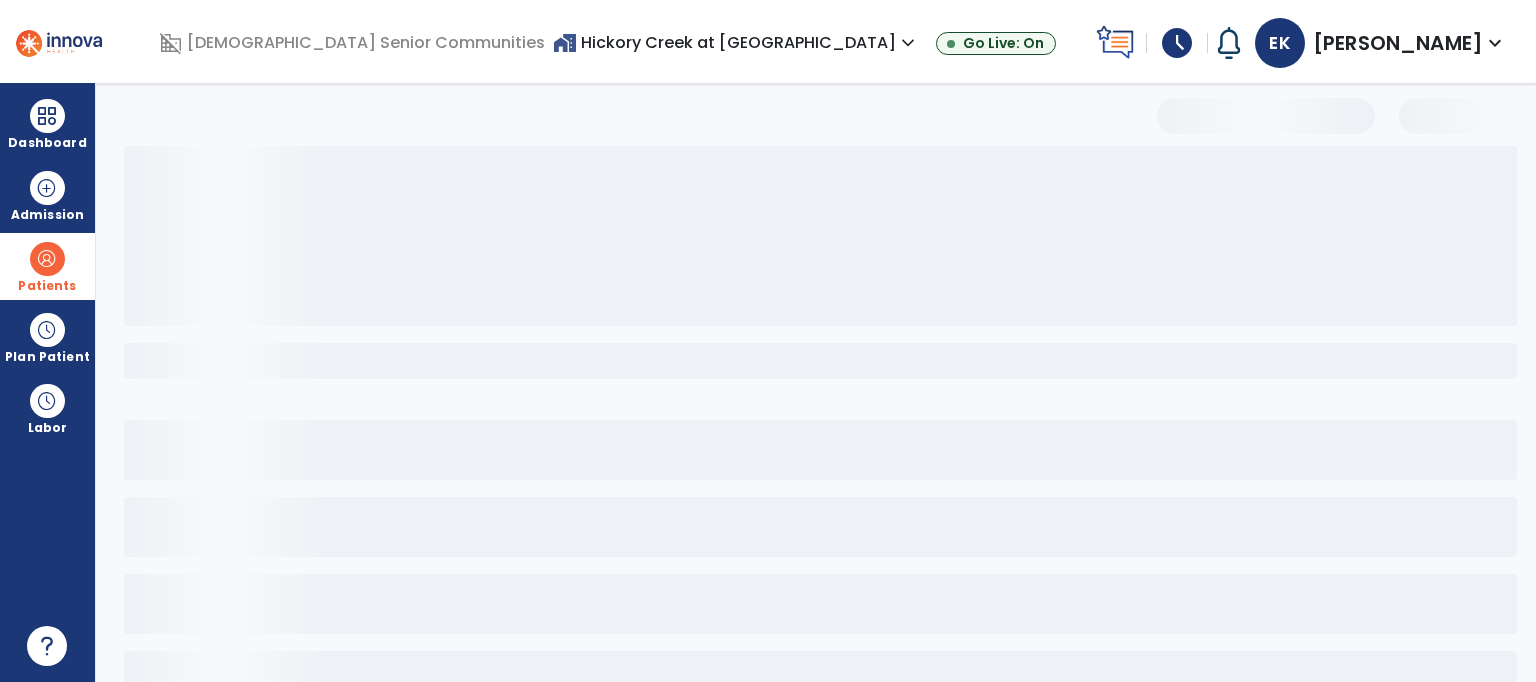select on "***" 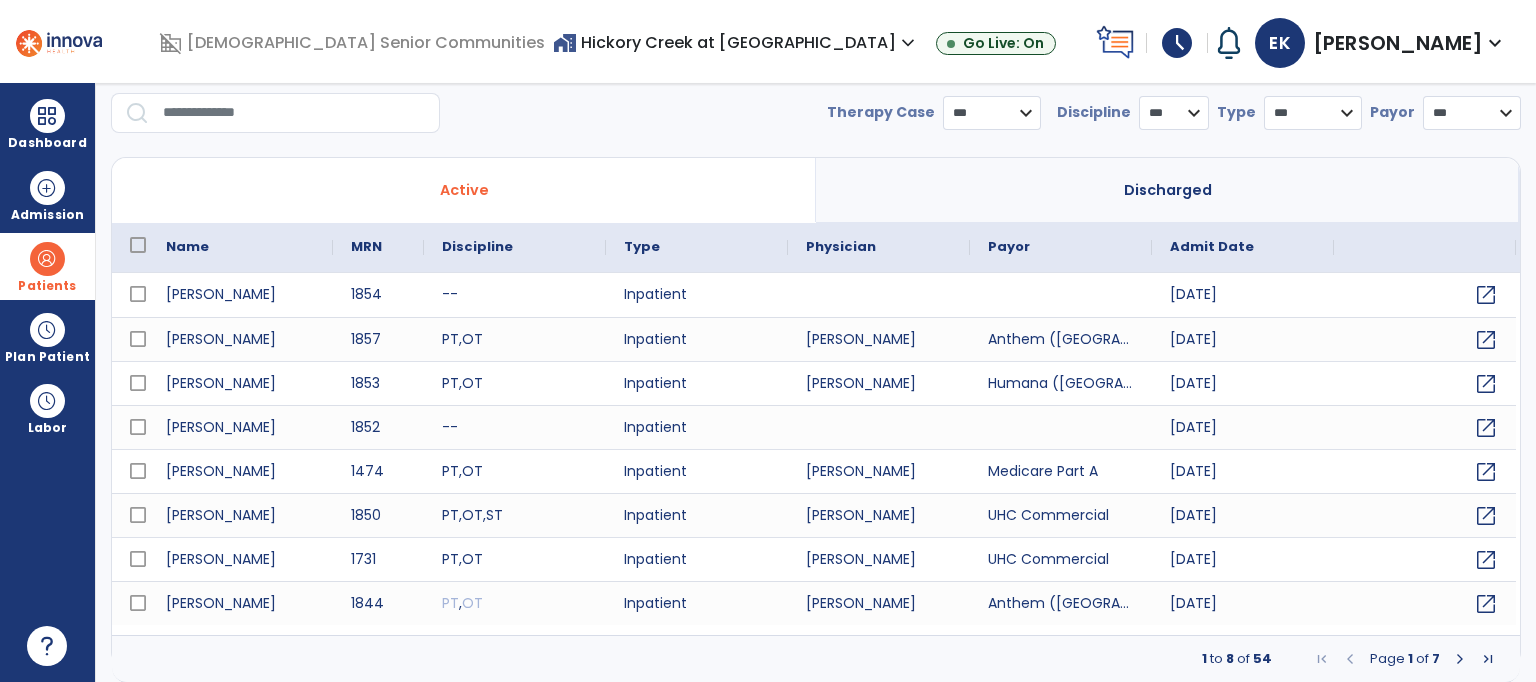 click at bounding box center [294, 113] 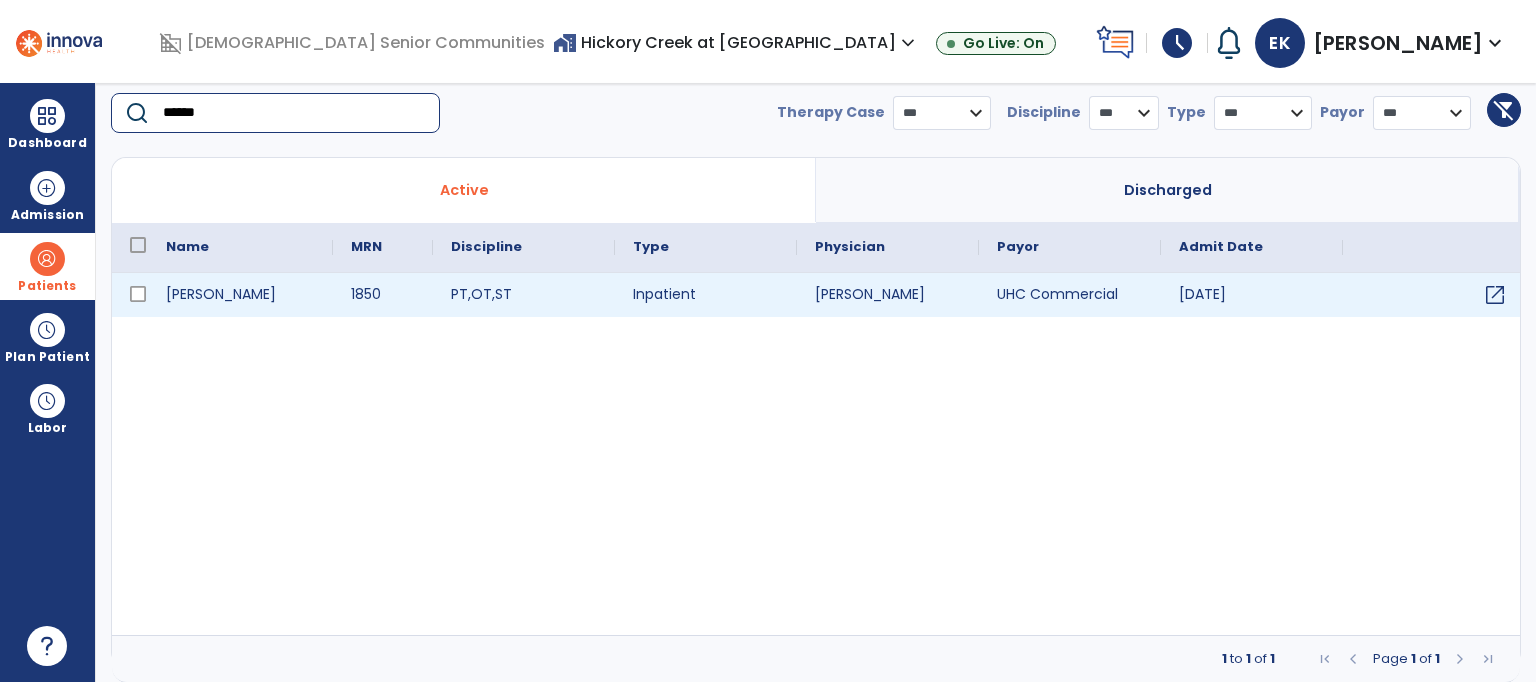 type on "******" 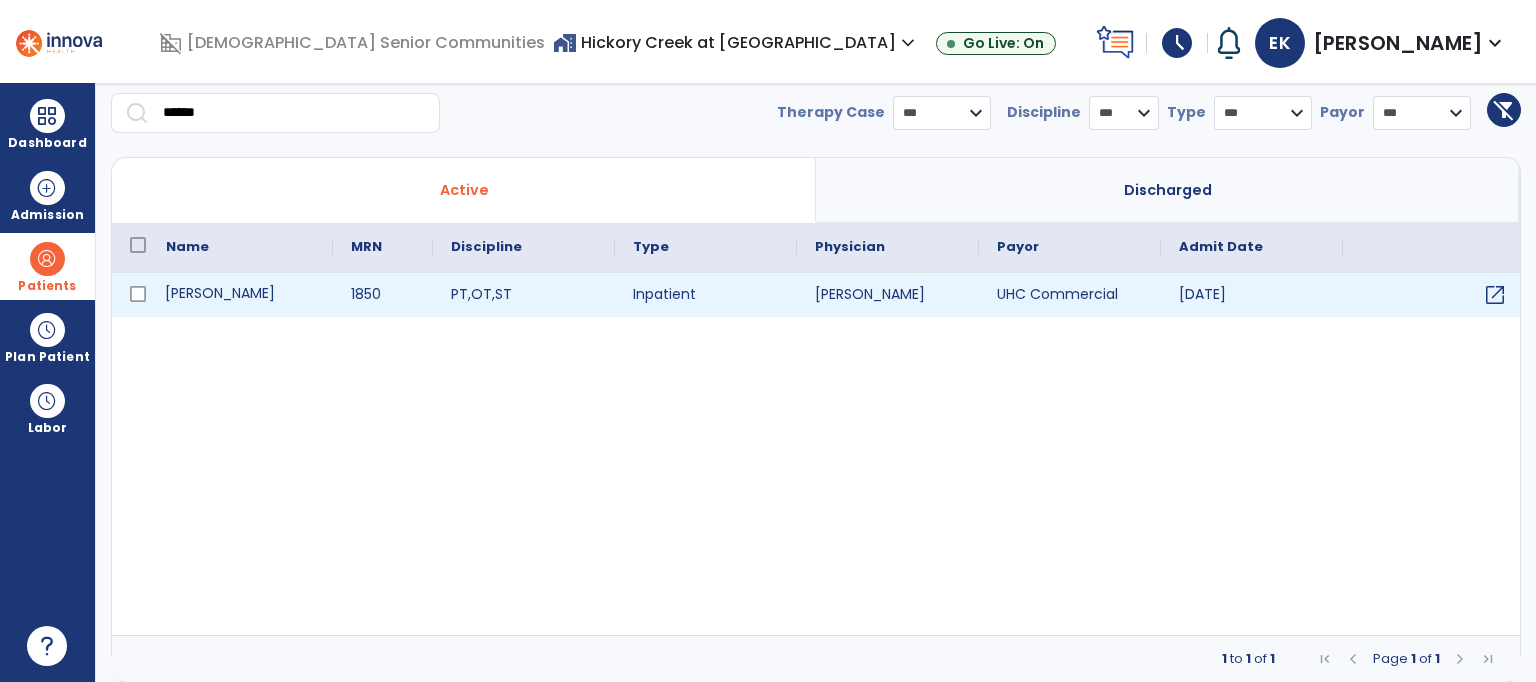 click on "[PERSON_NAME]" at bounding box center [240, 295] 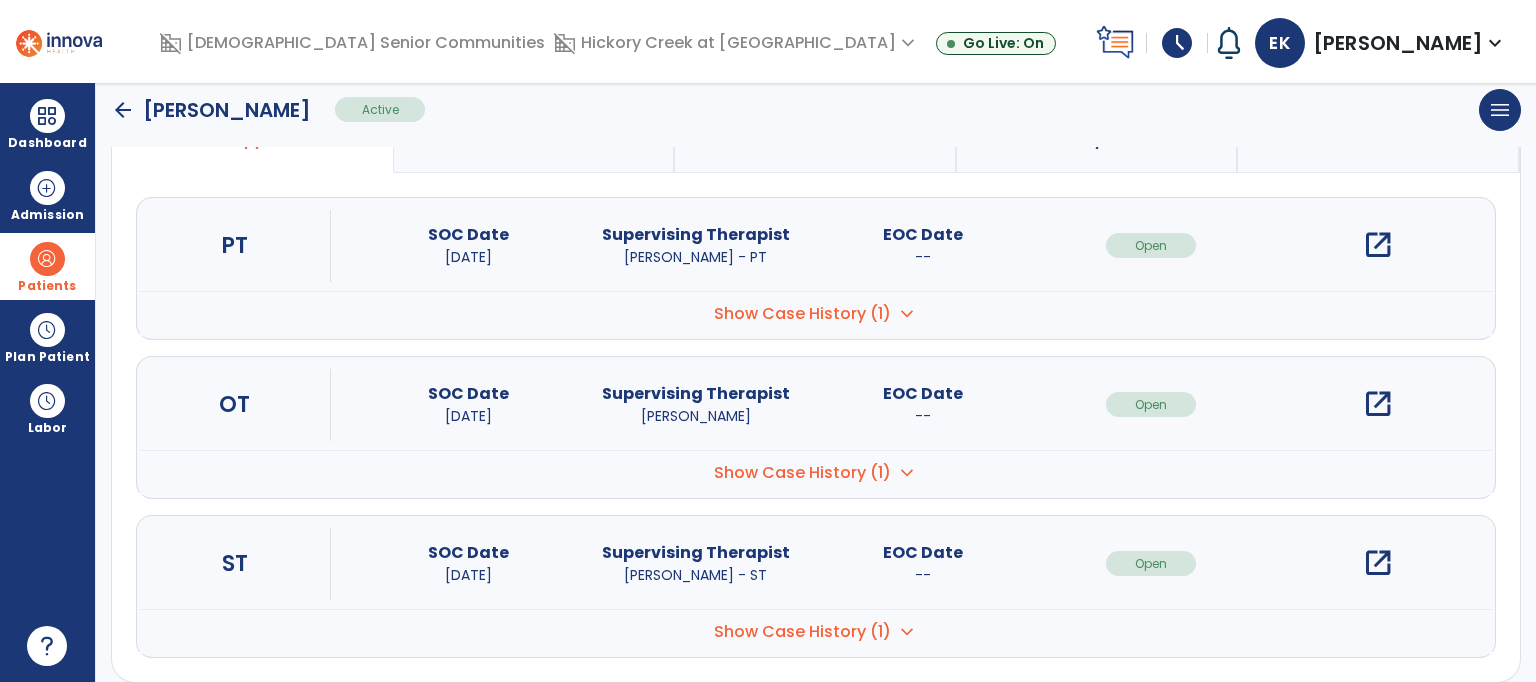 scroll, scrollTop: 210, scrollLeft: 0, axis: vertical 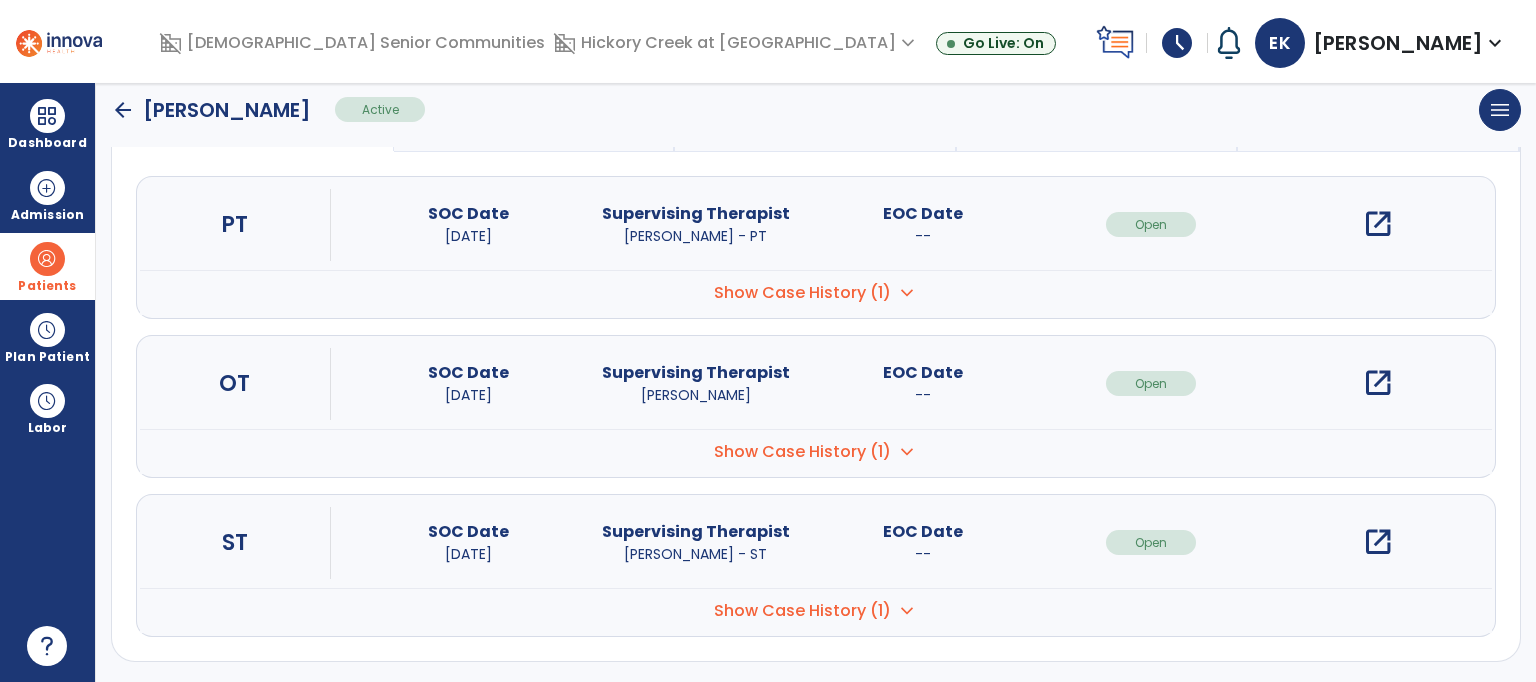 click on "expand_more" at bounding box center (907, 293) 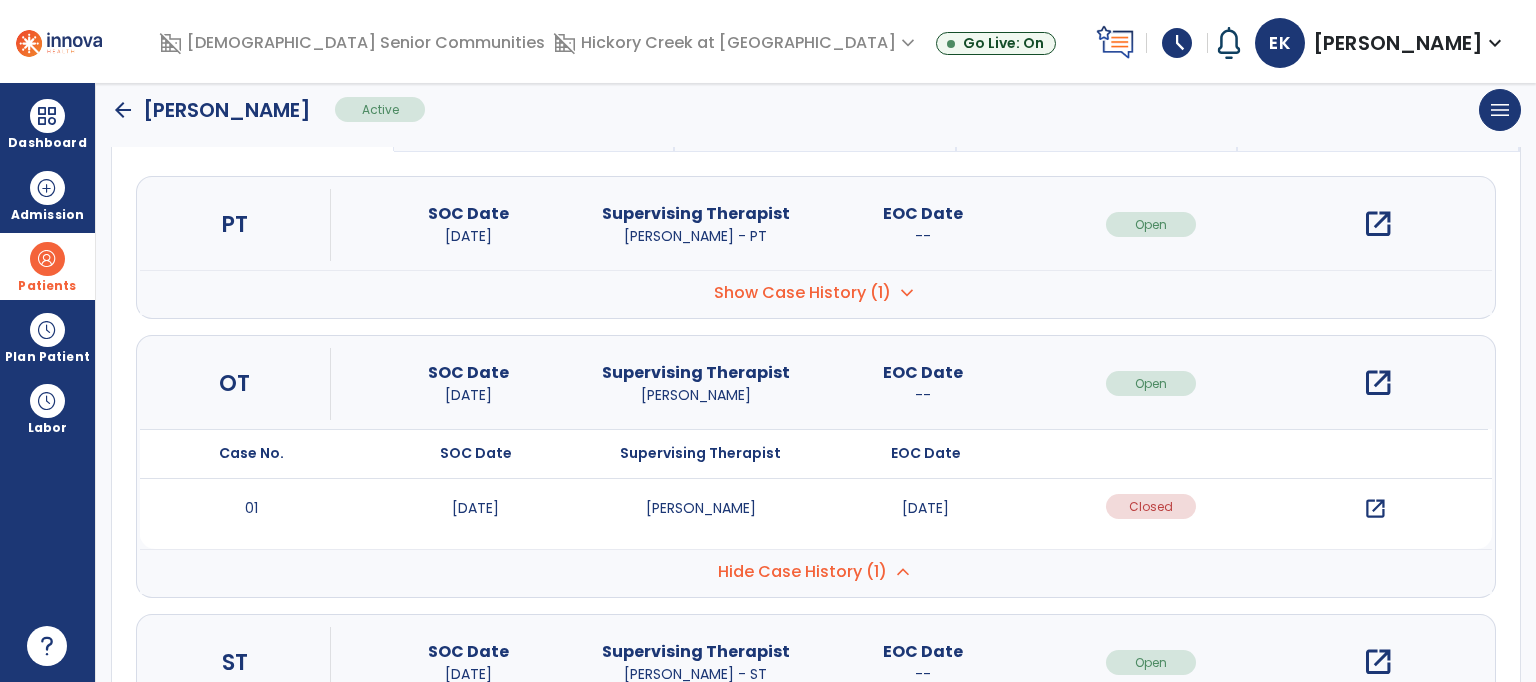 click on "open_in_new" at bounding box center (1375, 509) 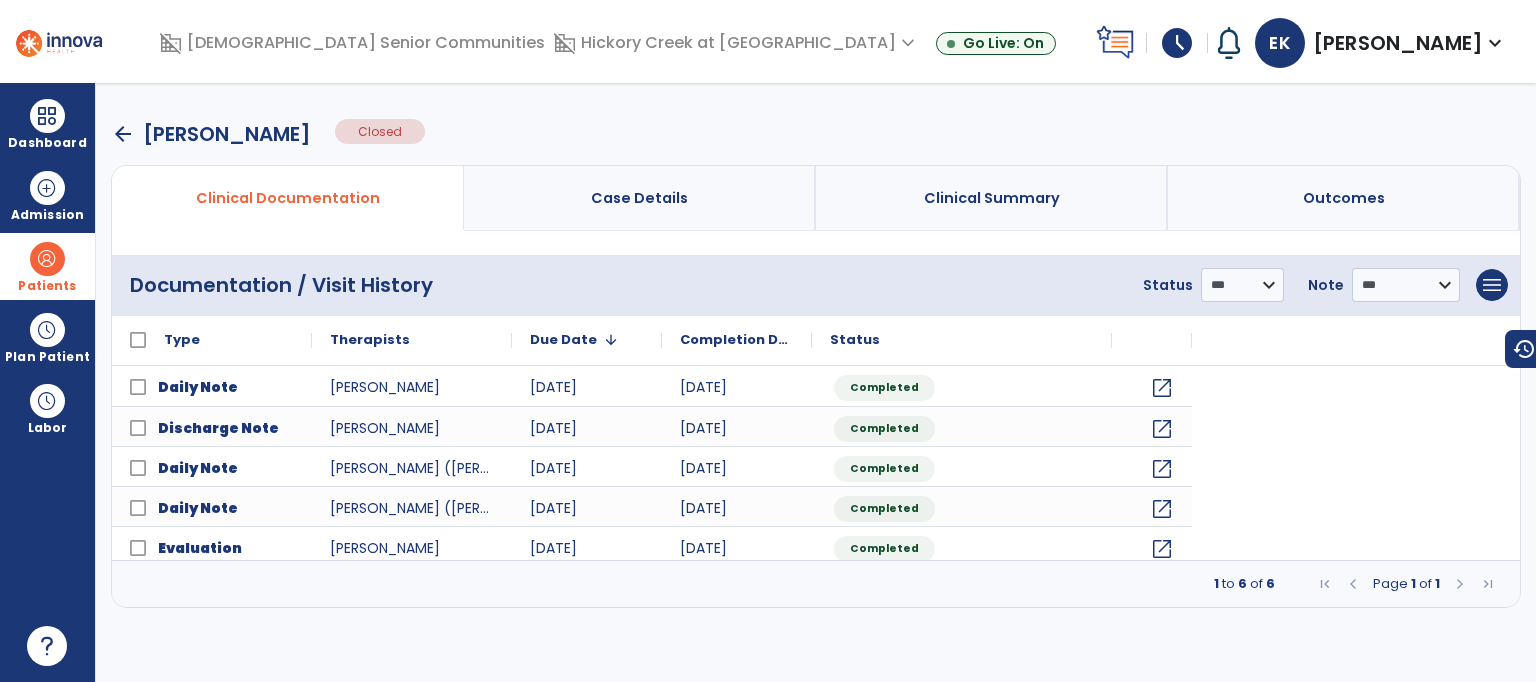 scroll, scrollTop: 0, scrollLeft: 0, axis: both 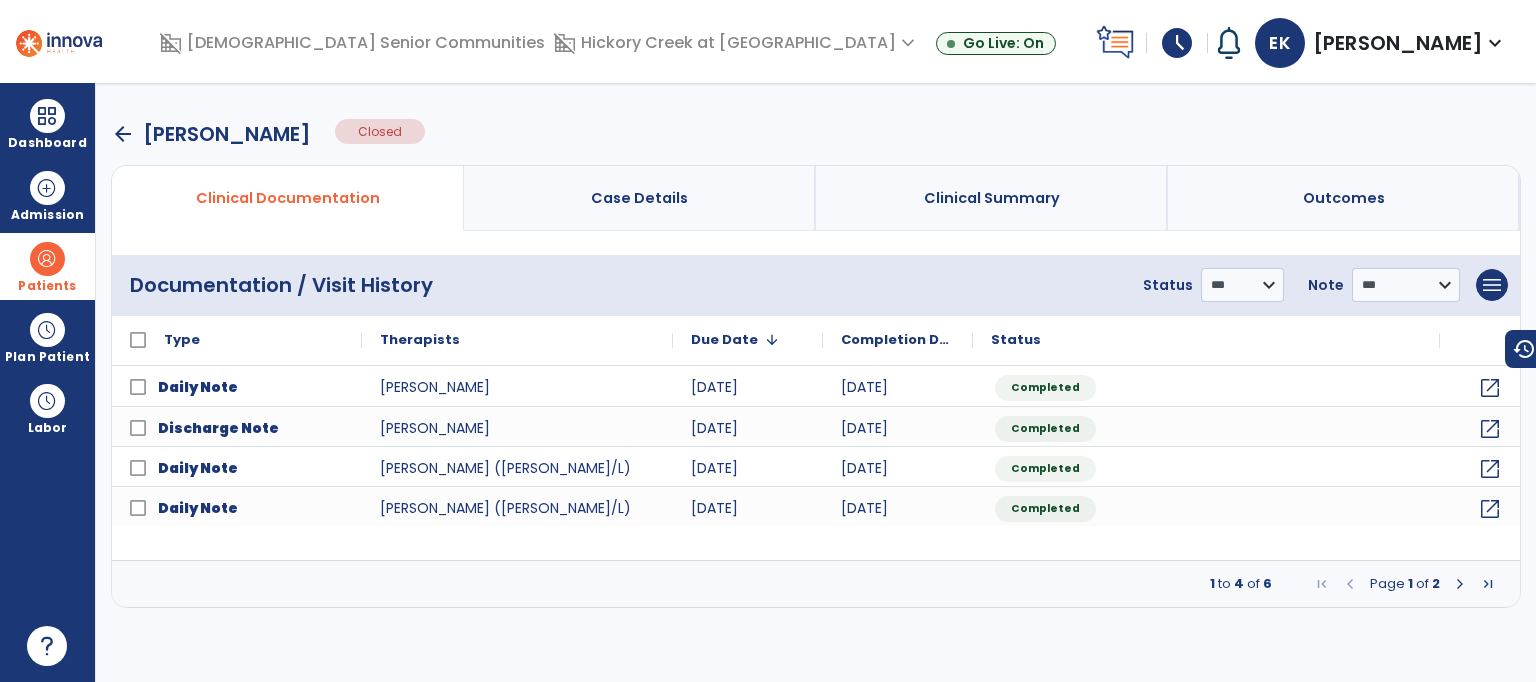 click at bounding box center (1460, 584) 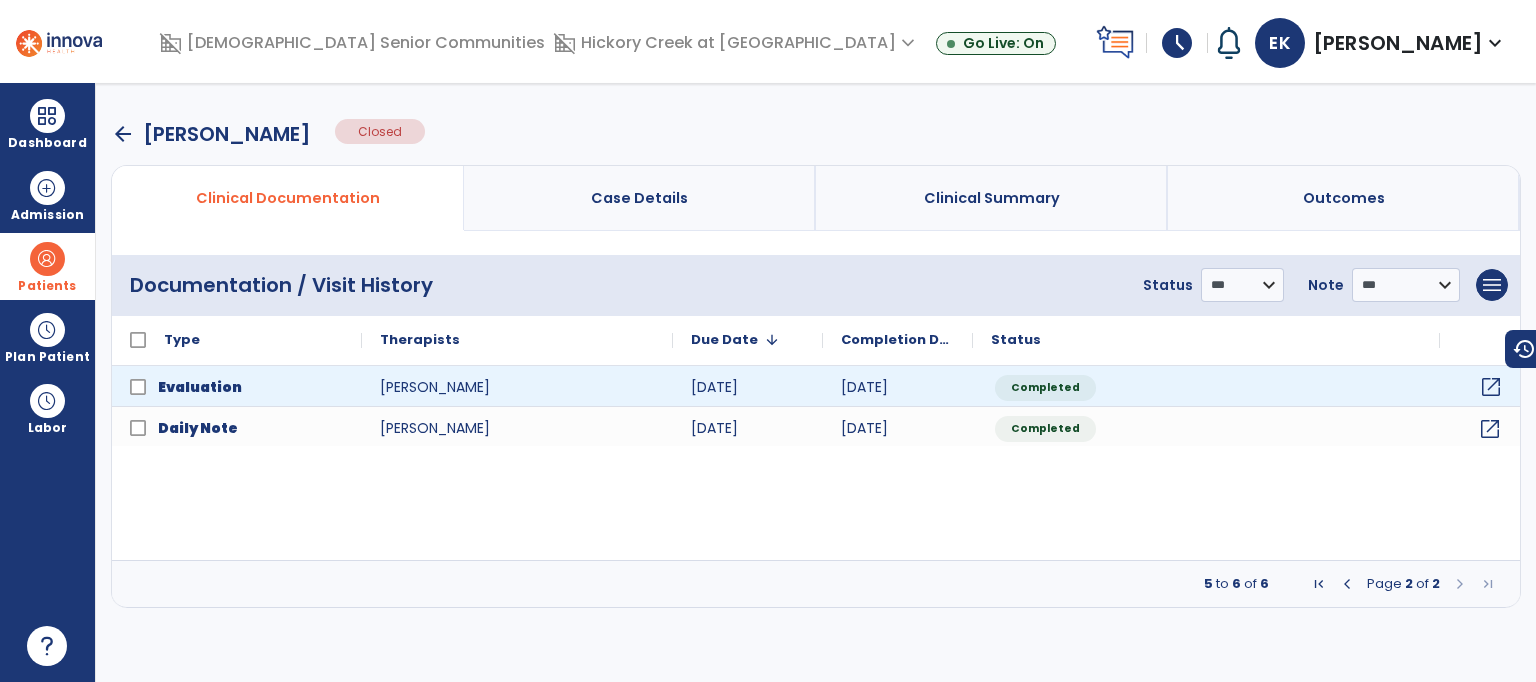 click on "open_in_new" 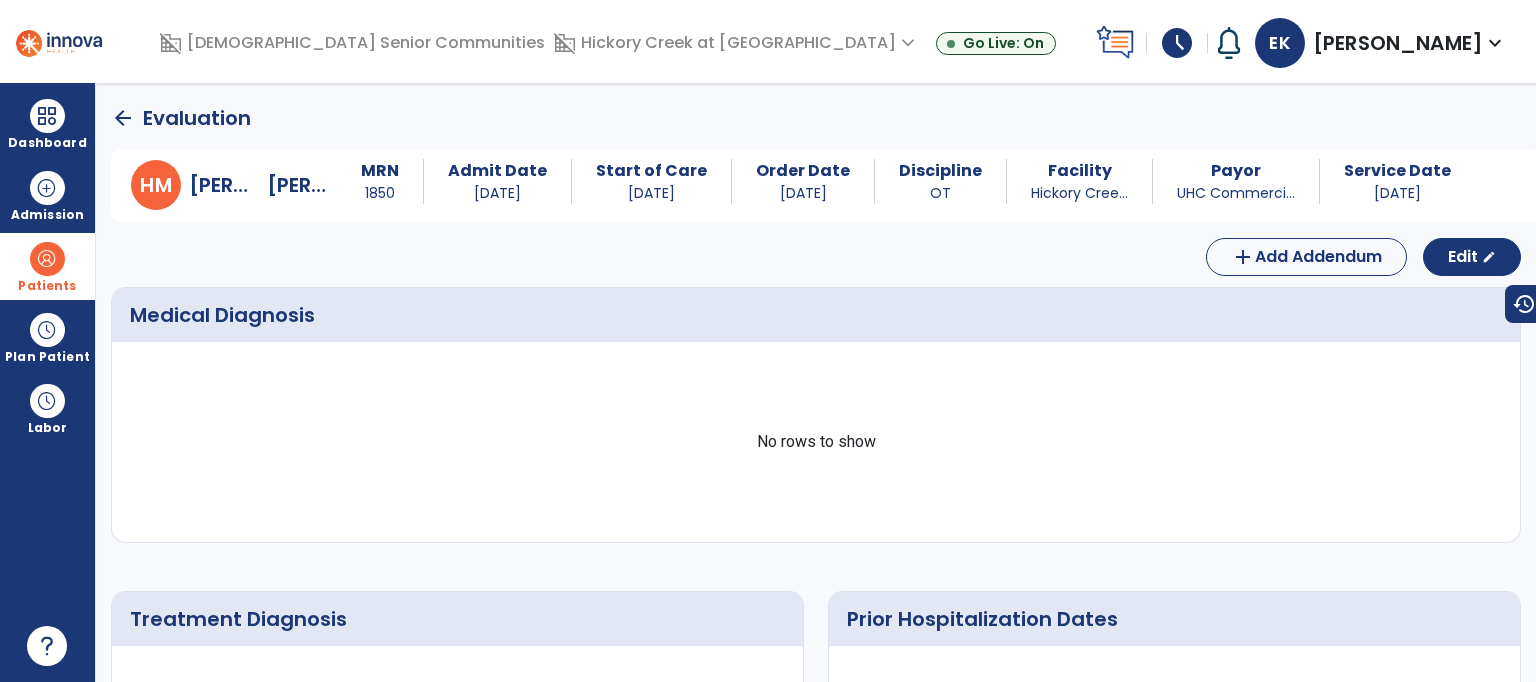 click on "No rows to show" at bounding box center [816, 442] 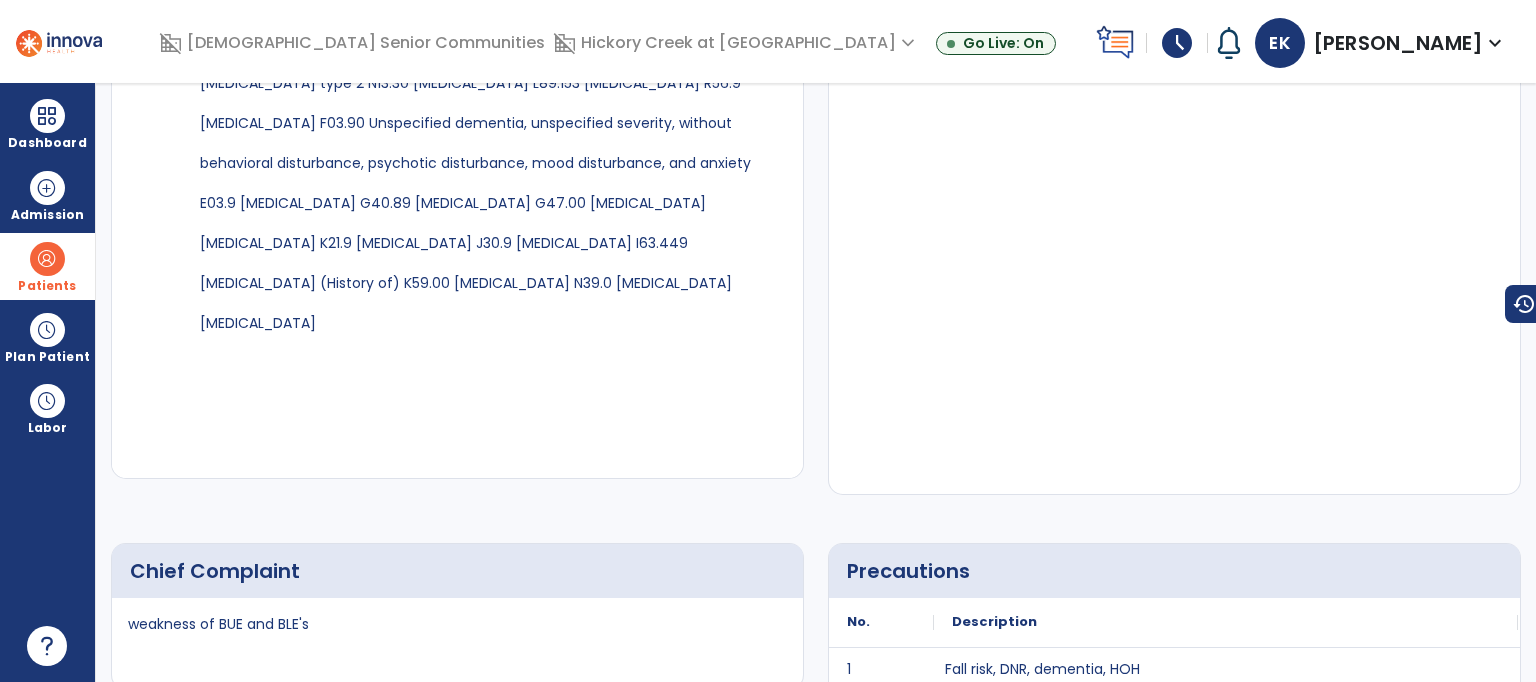 scroll, scrollTop: 0, scrollLeft: 0, axis: both 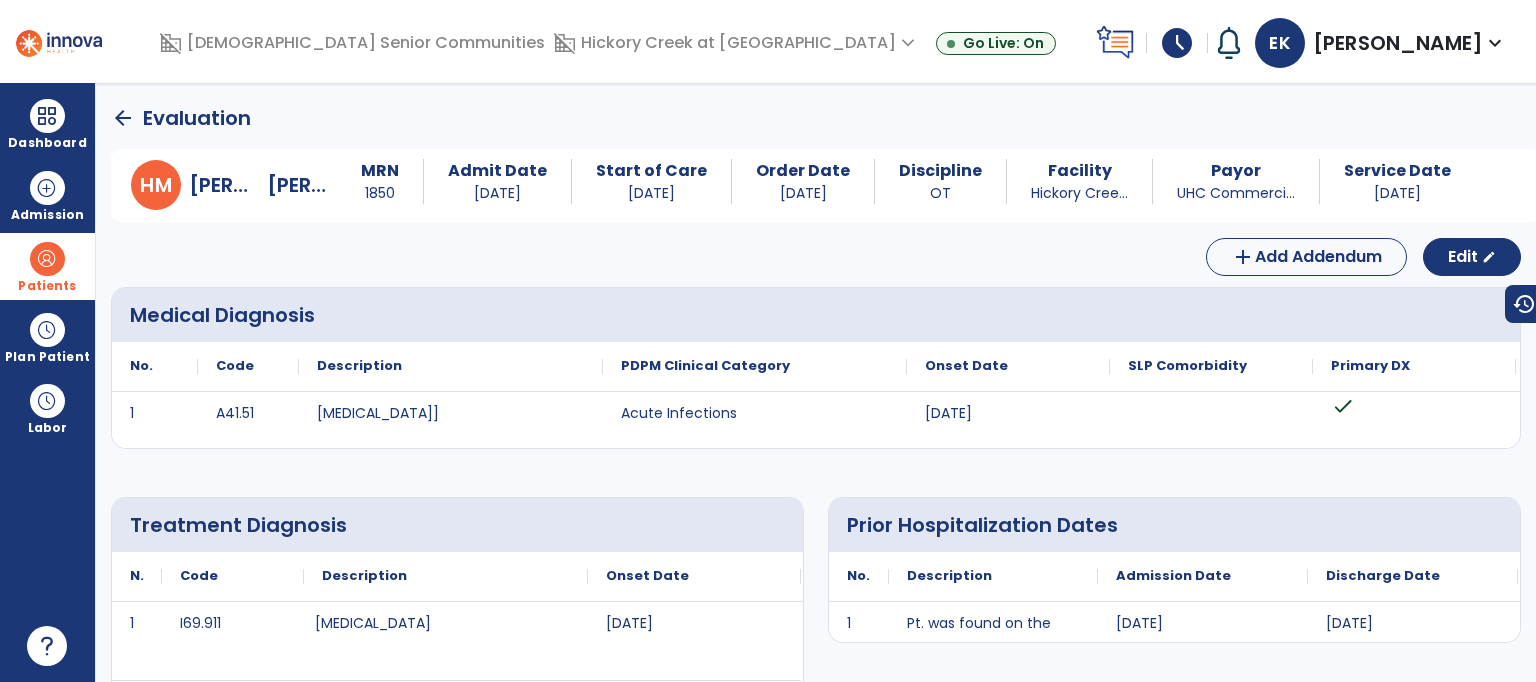 click on "arrow_back" 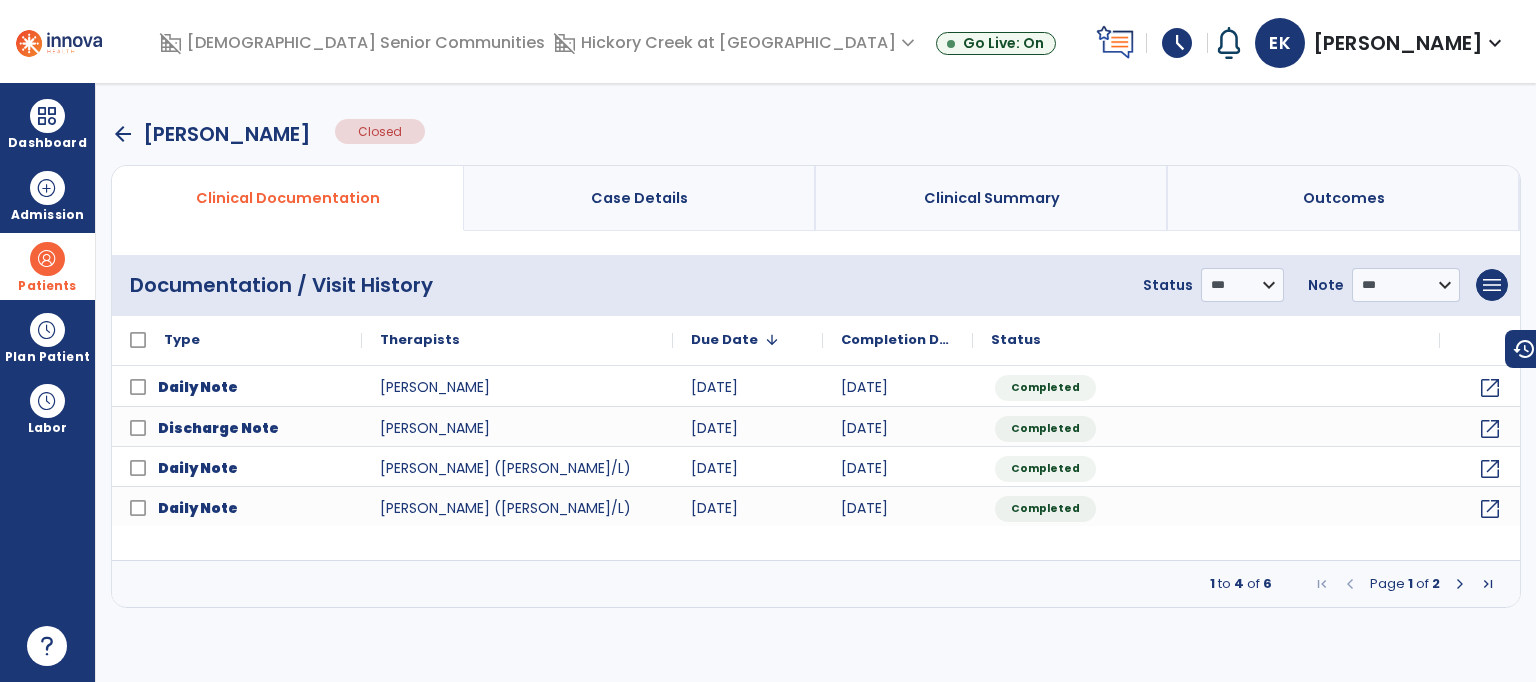 click on "arrow_back" at bounding box center [123, 134] 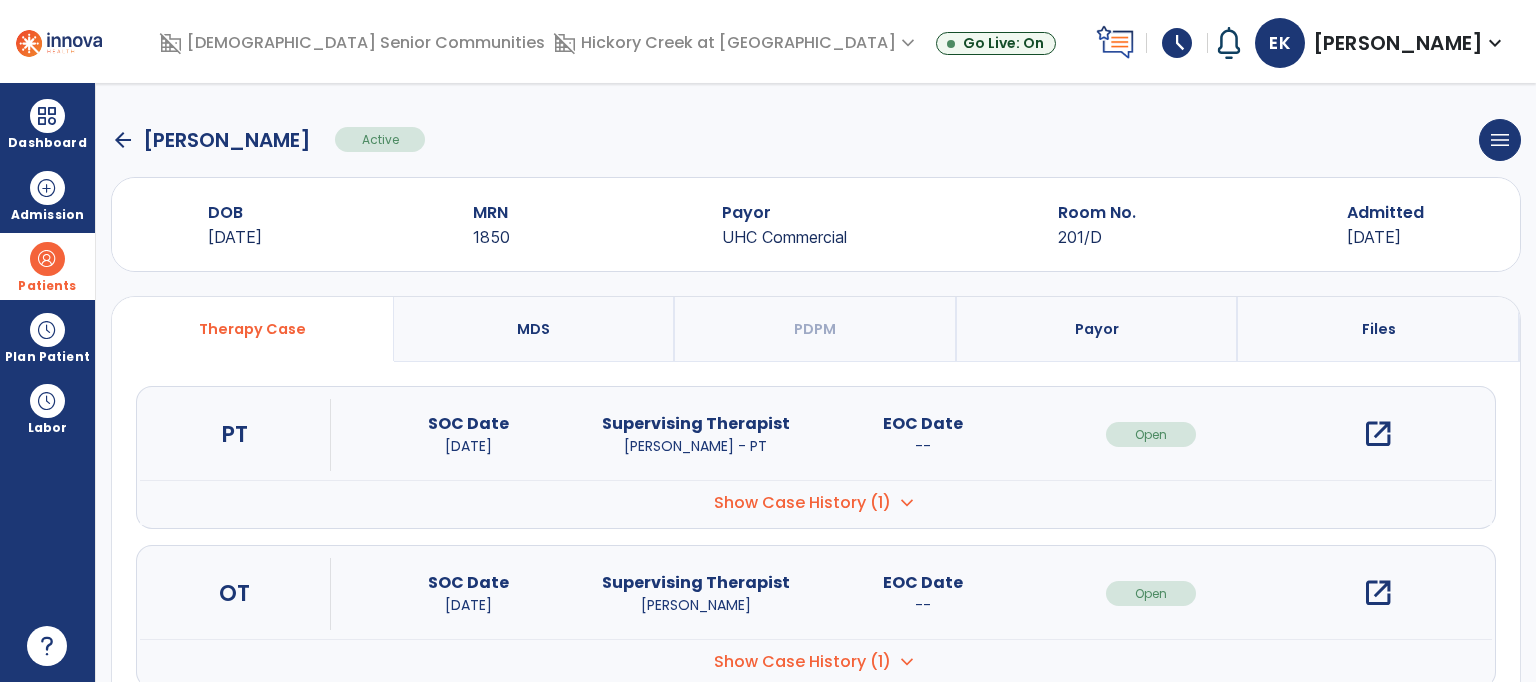 click on "arrow_back" 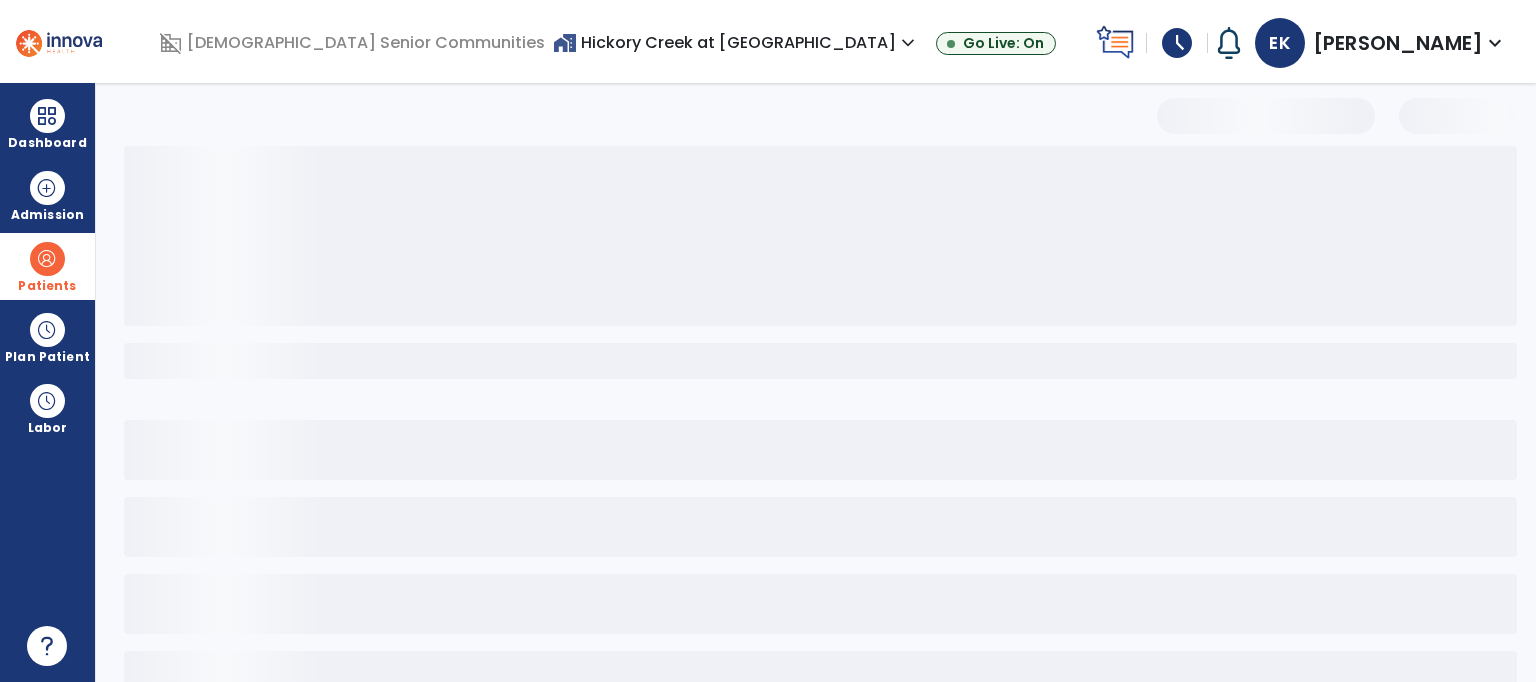 select on "***" 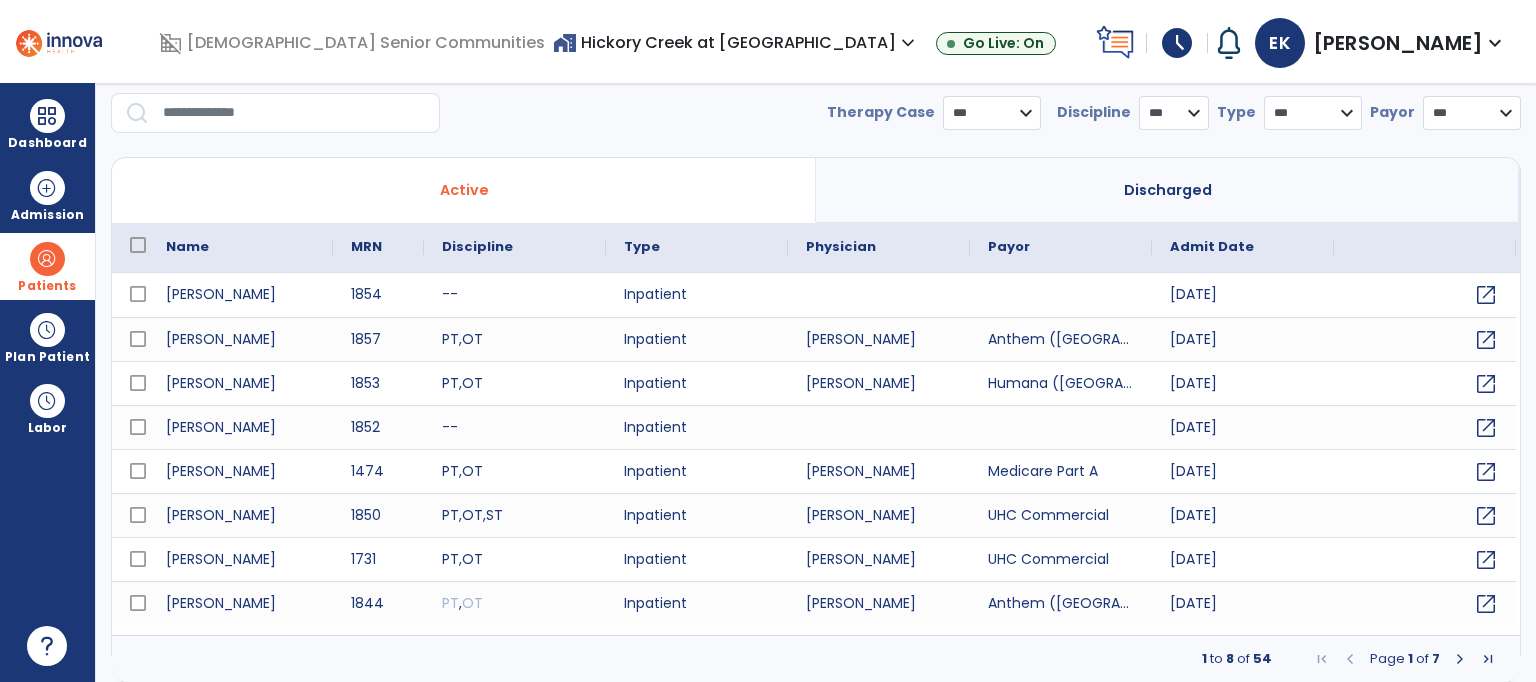 scroll, scrollTop: 0, scrollLeft: 0, axis: both 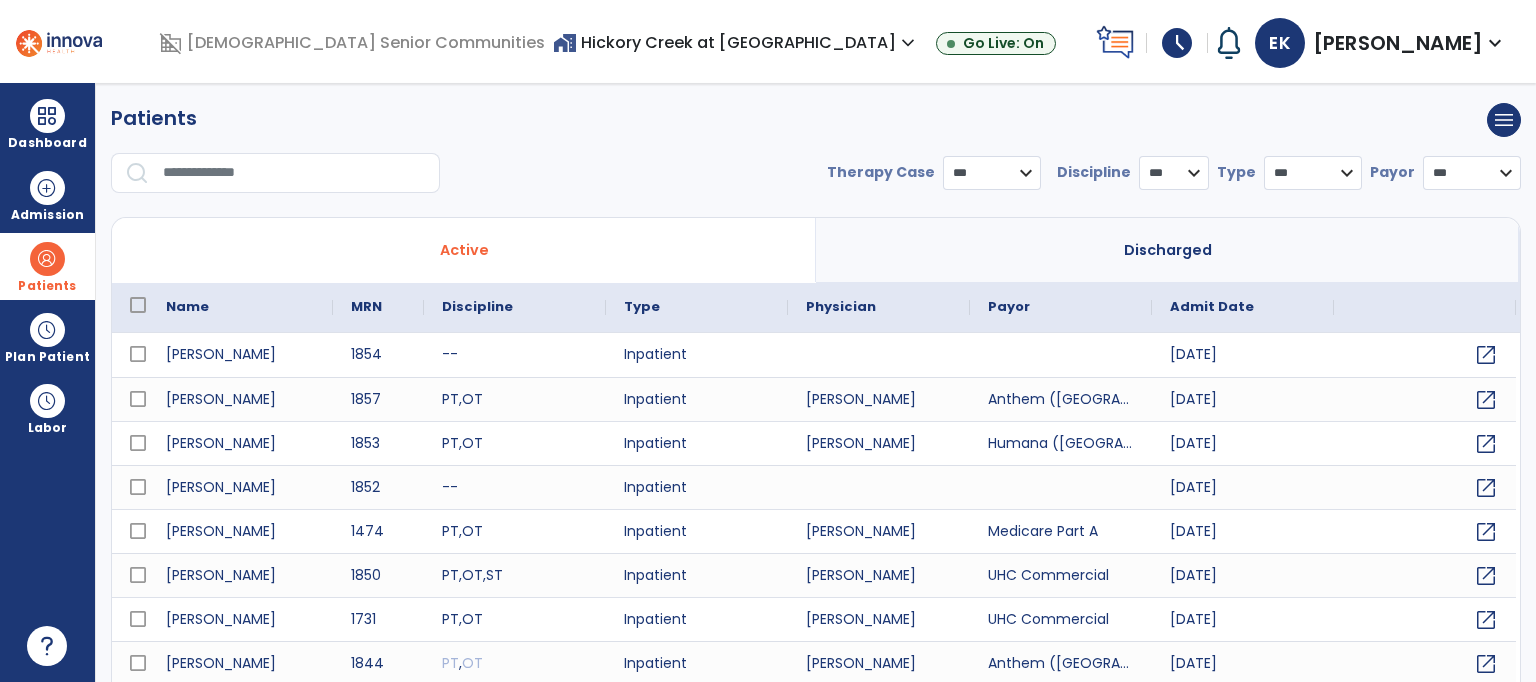 click at bounding box center (59, 40) 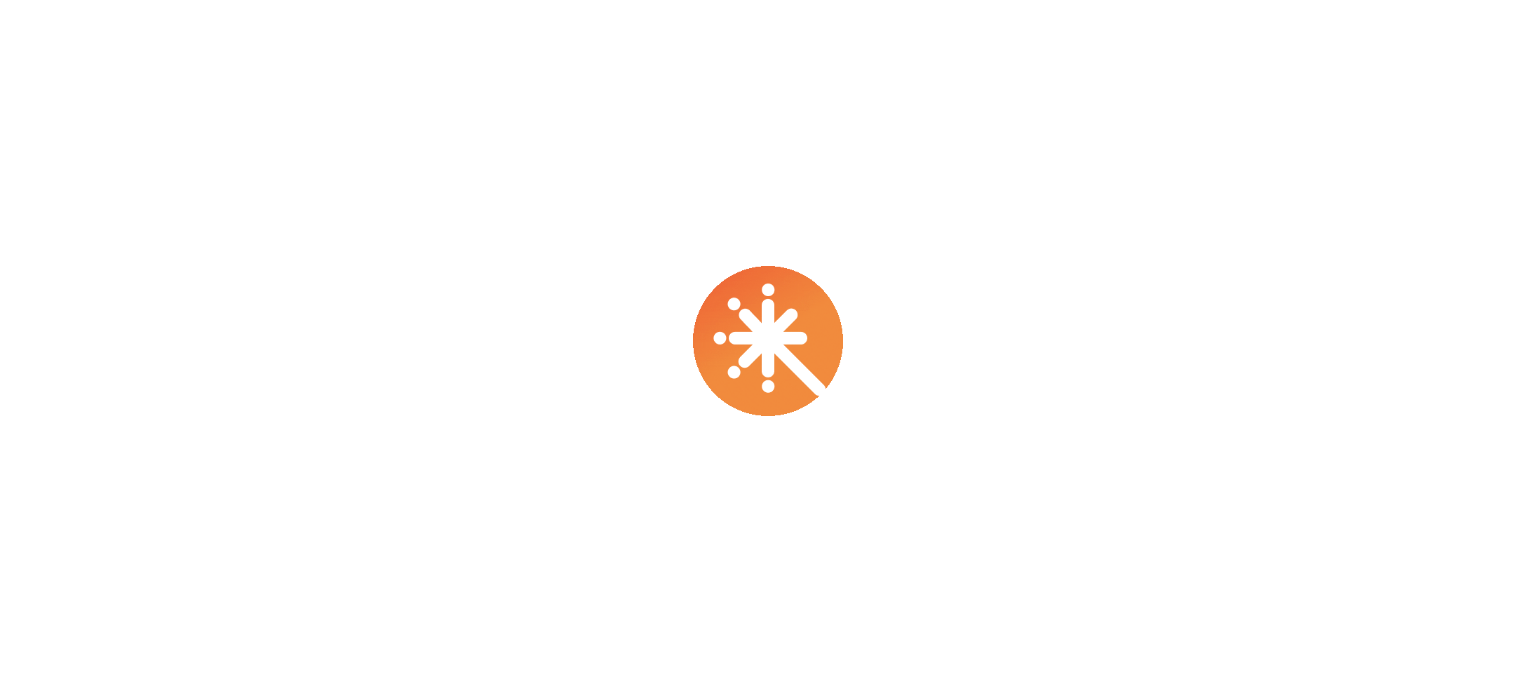 scroll, scrollTop: 0, scrollLeft: 0, axis: both 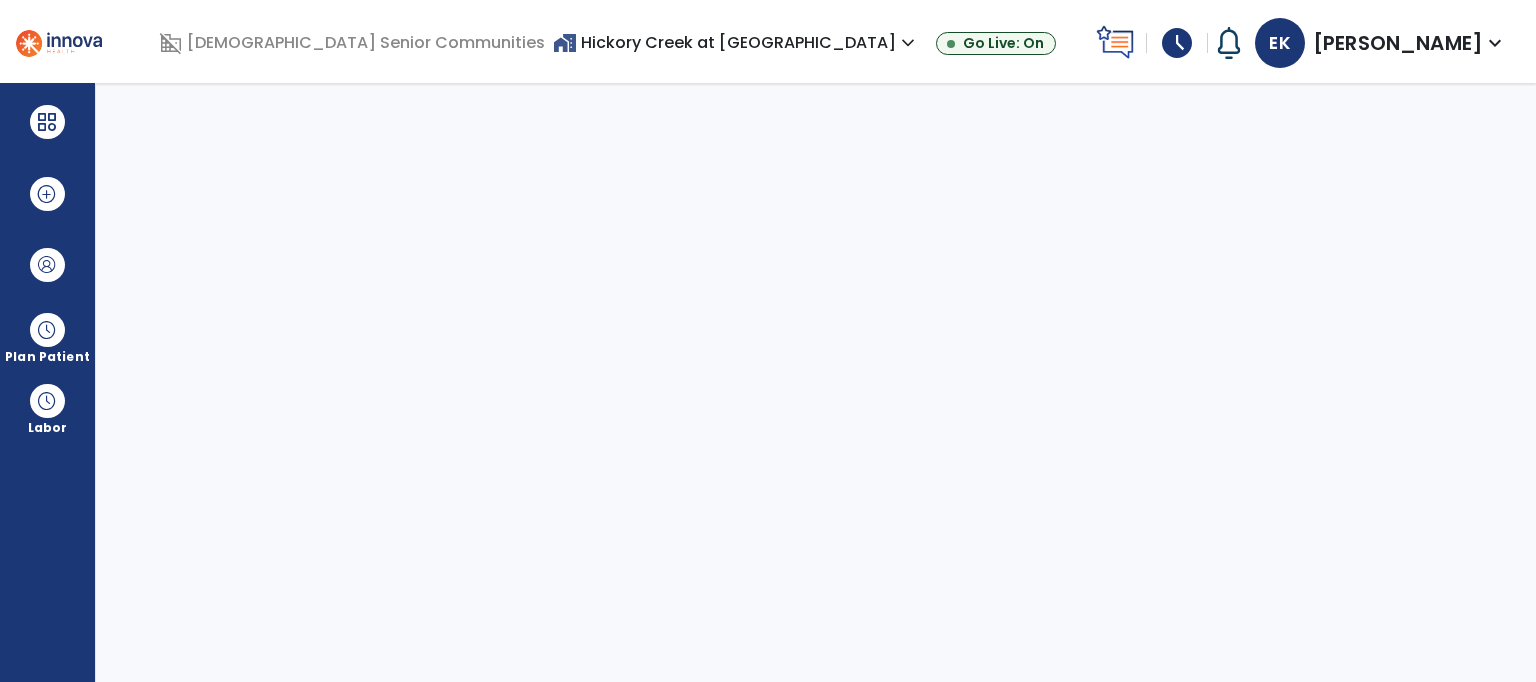 select on "****" 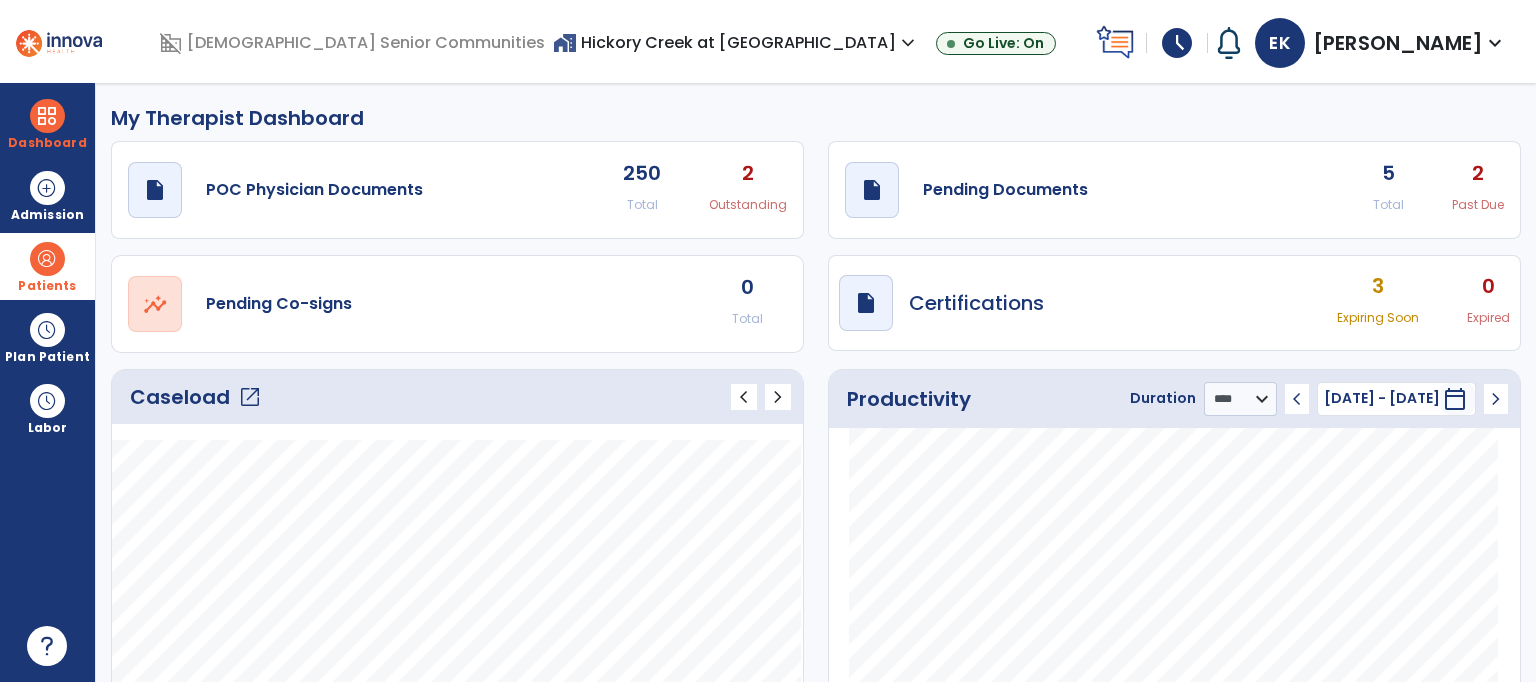 click at bounding box center [47, 259] 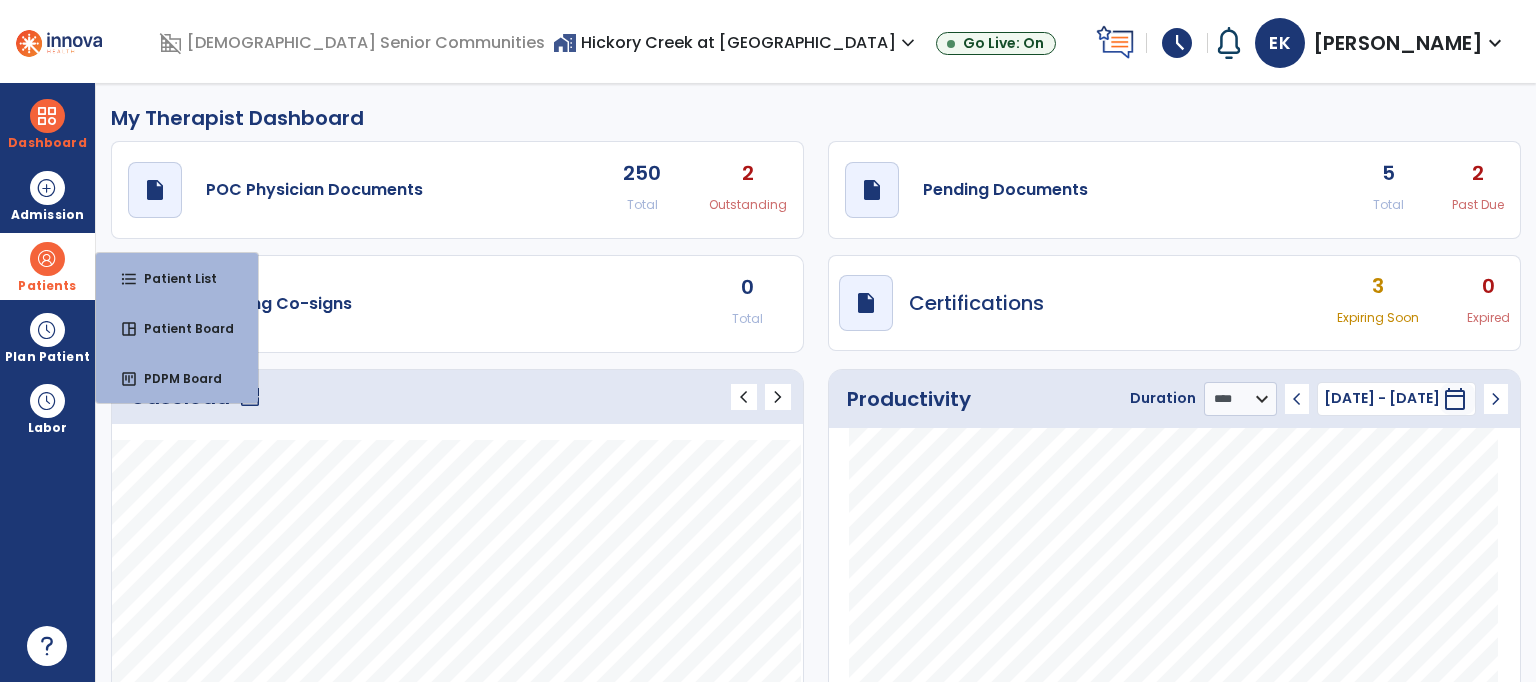 click on "Patients" at bounding box center [47, 266] 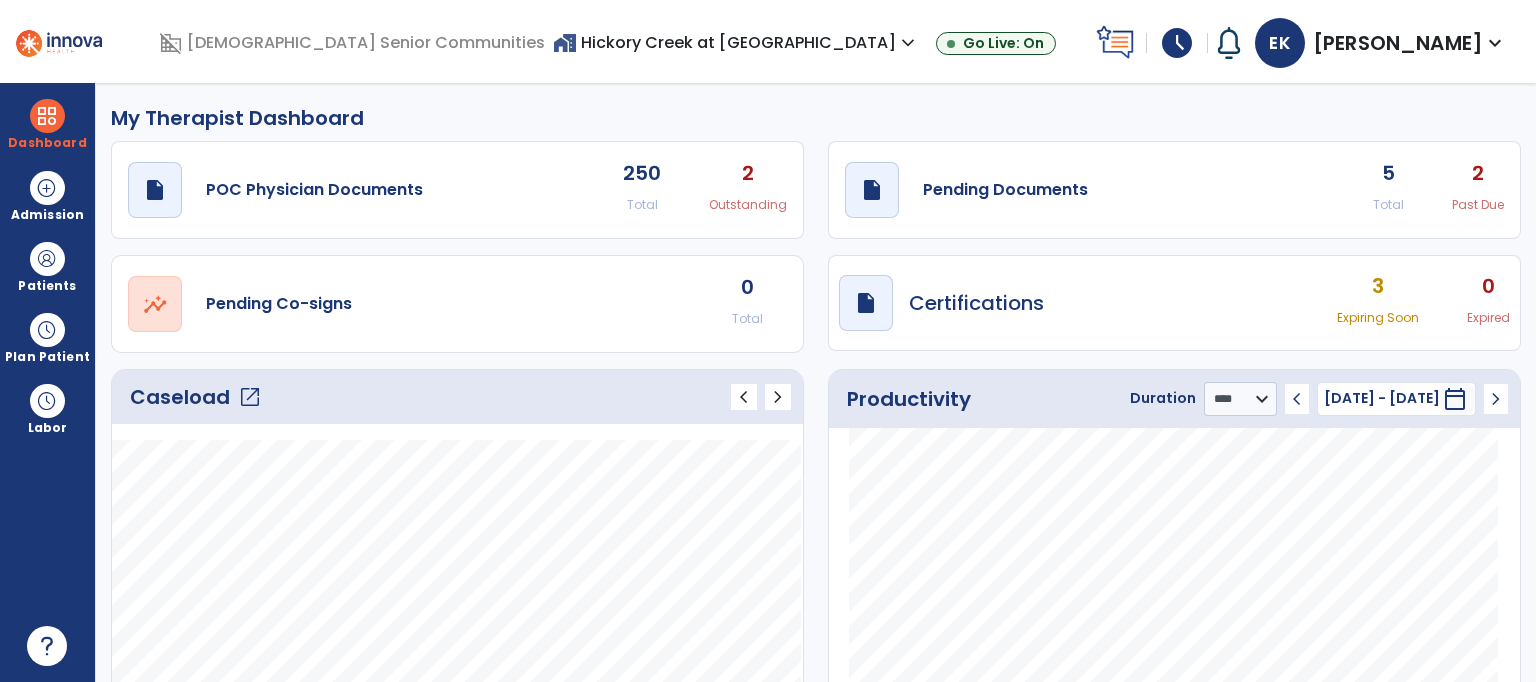 click on "open_in_new" 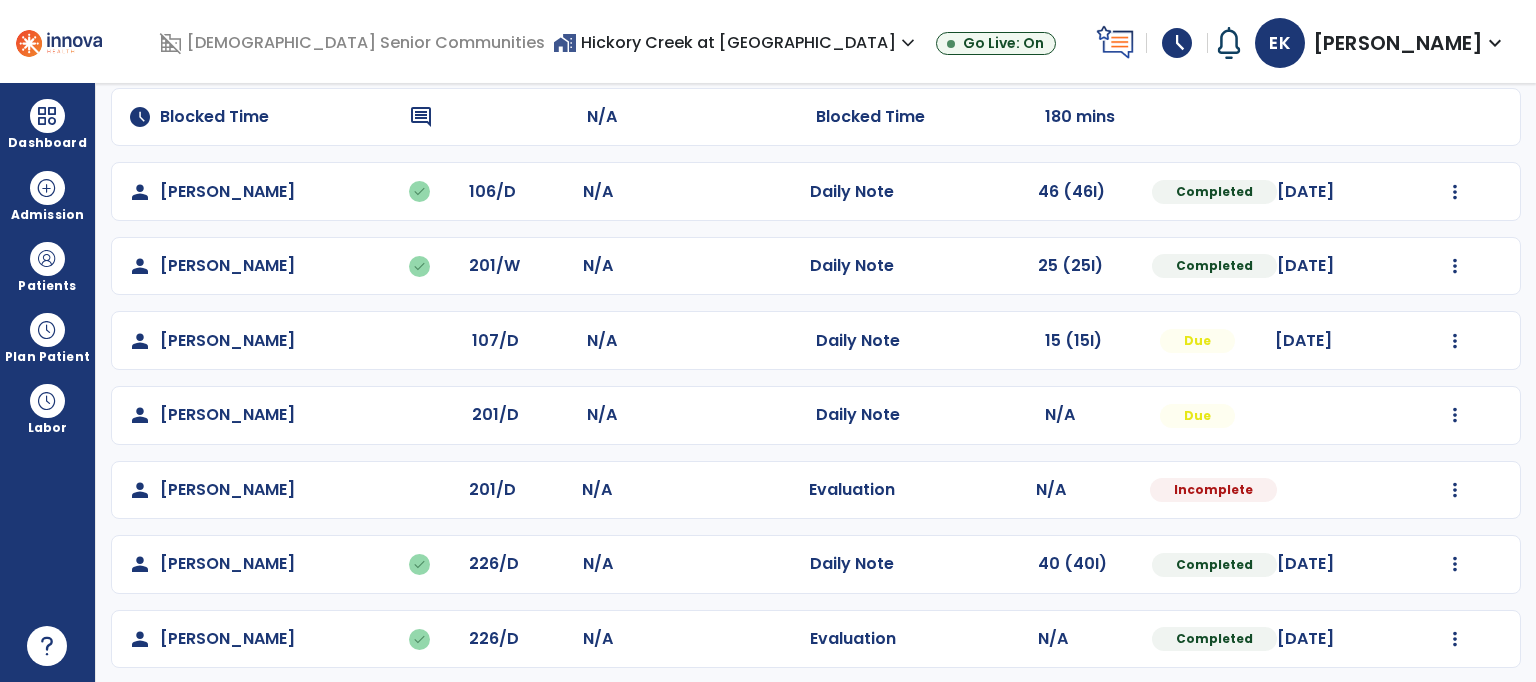 scroll, scrollTop: 406, scrollLeft: 0, axis: vertical 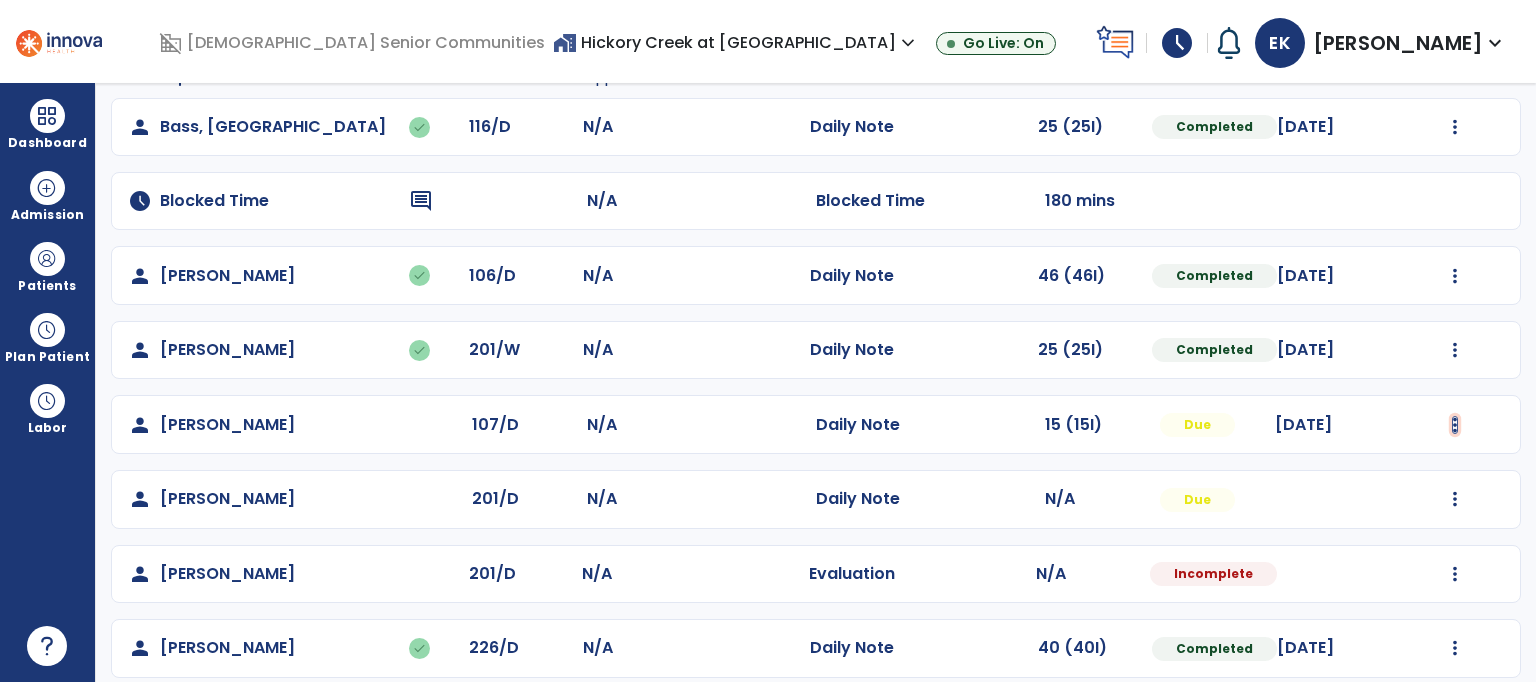 click at bounding box center (1455, 127) 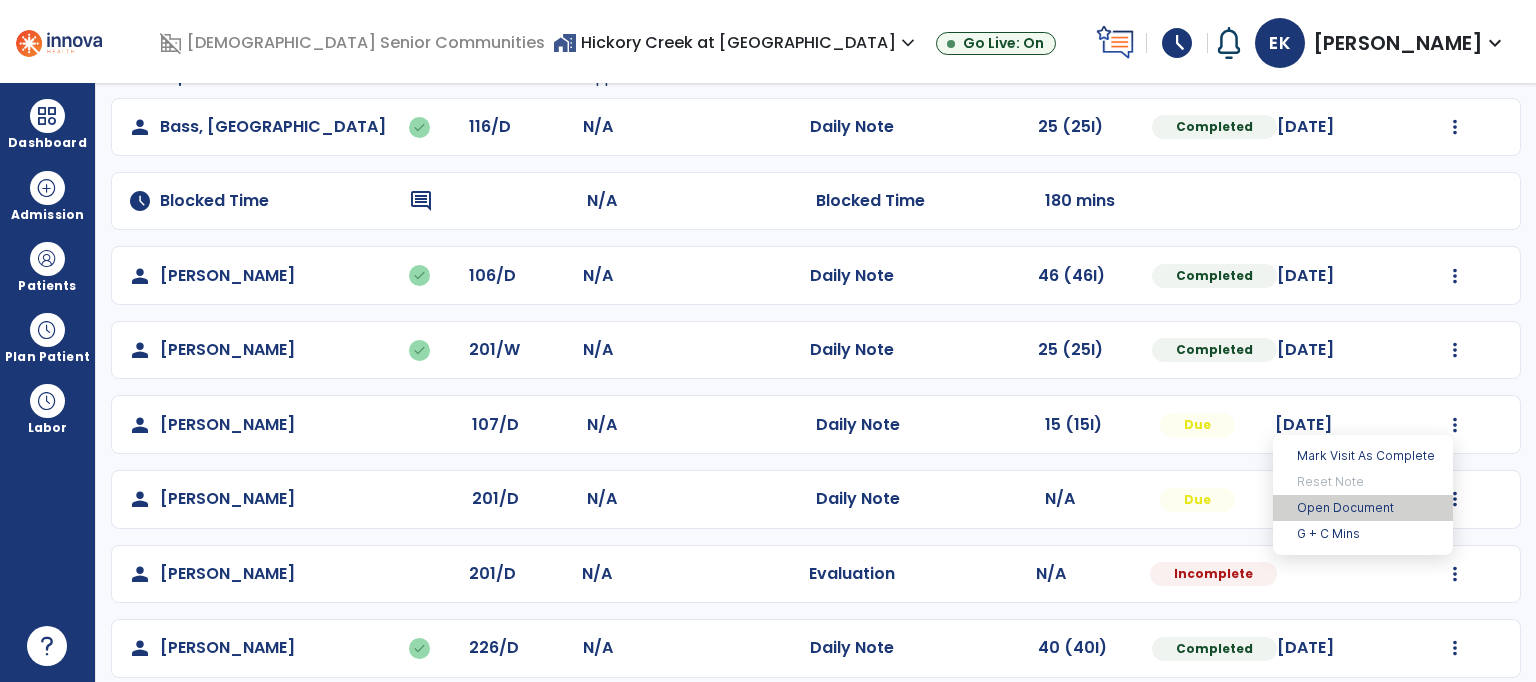 click on "Open Document" at bounding box center [1363, 508] 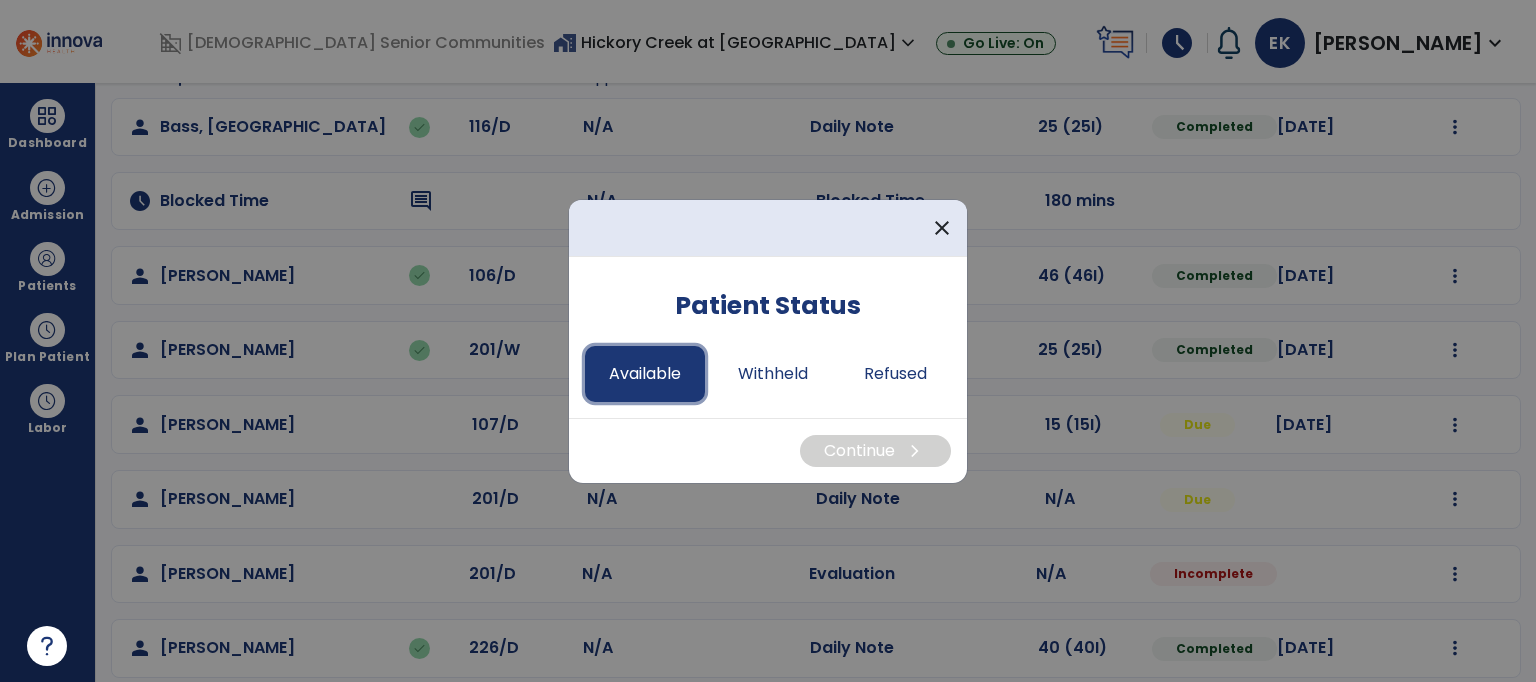 click on "Available" at bounding box center [645, 374] 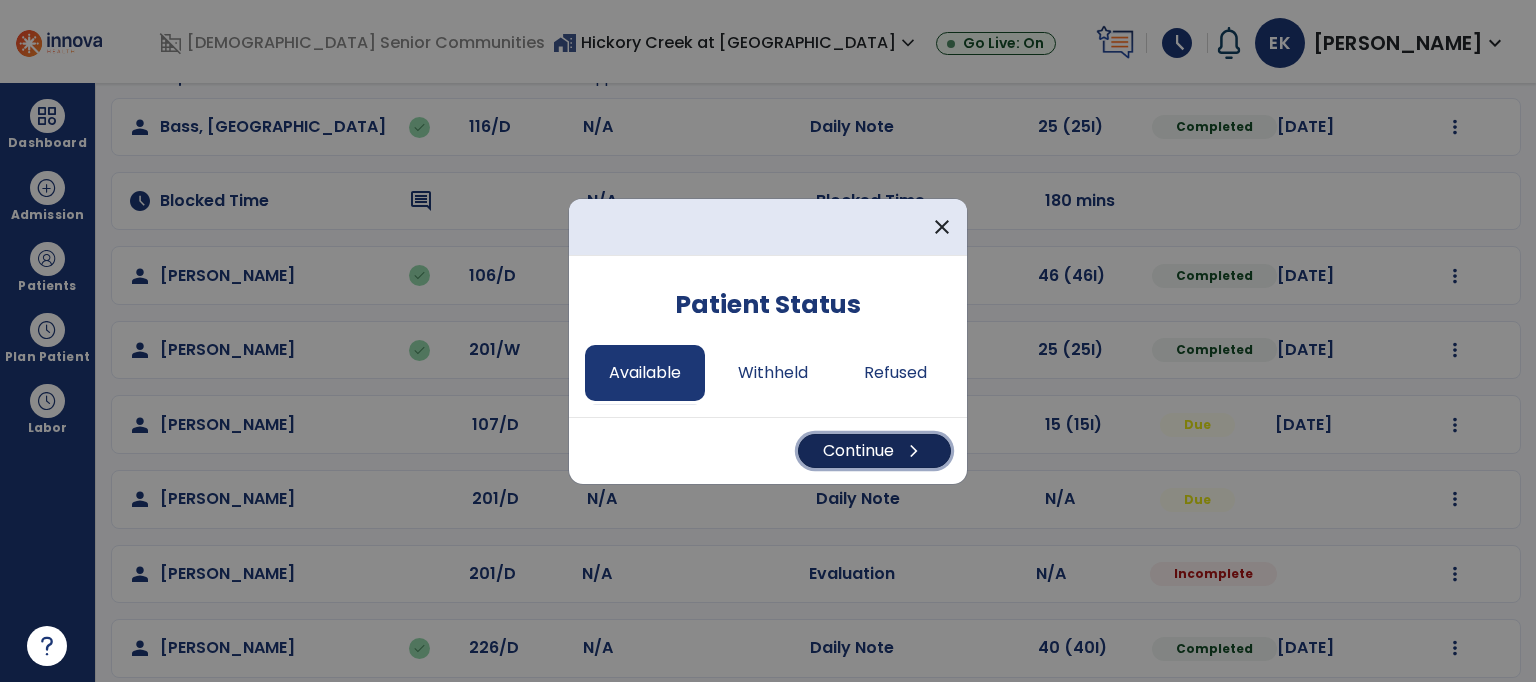 click on "Continue   chevron_right" at bounding box center [874, 451] 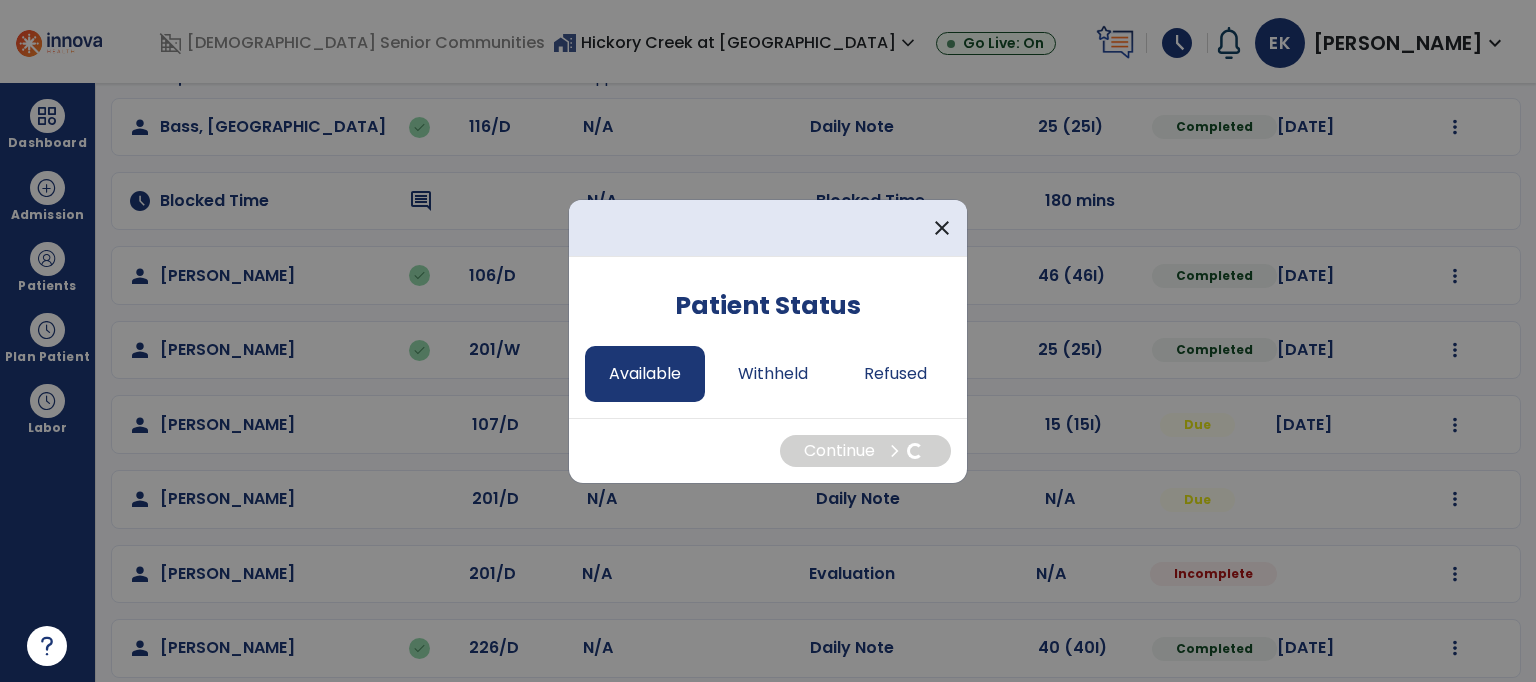 select on "*" 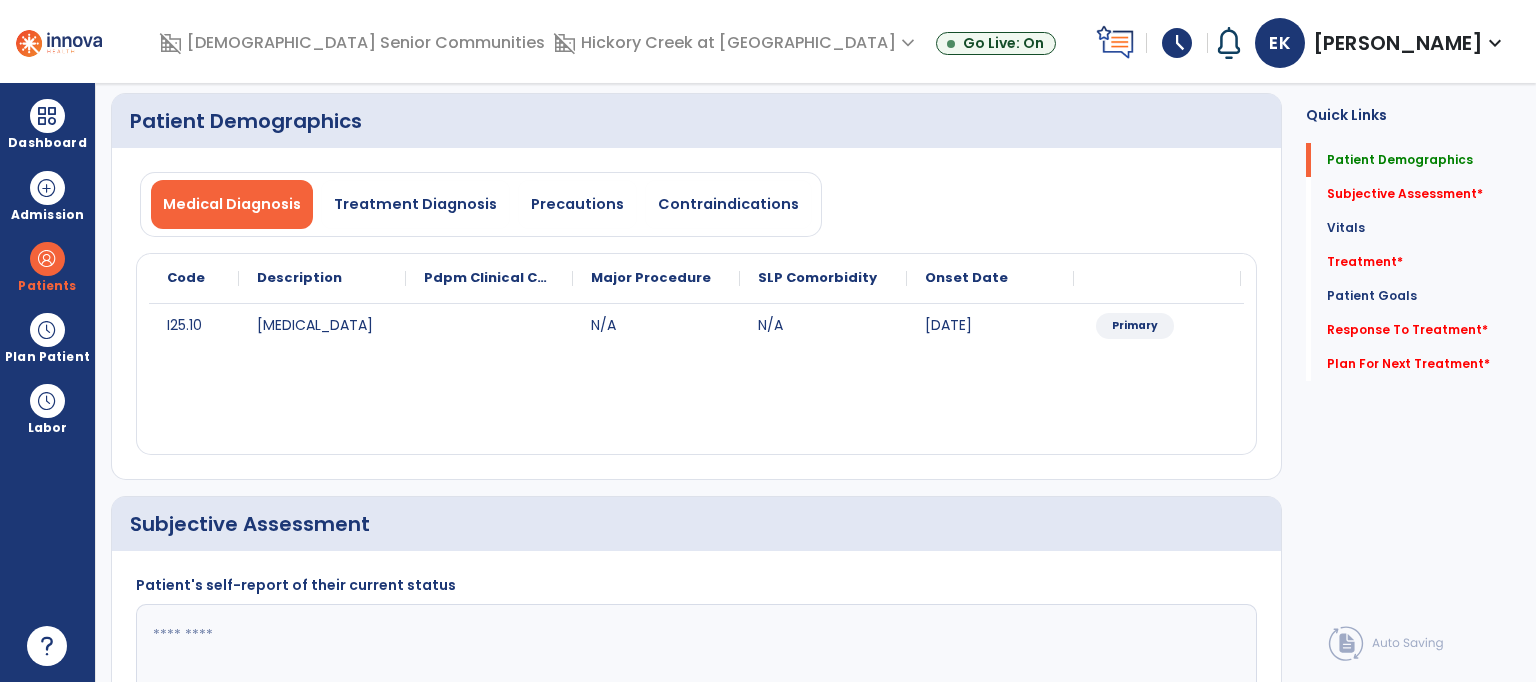click on "Patient Demographics   Patient Demographics" 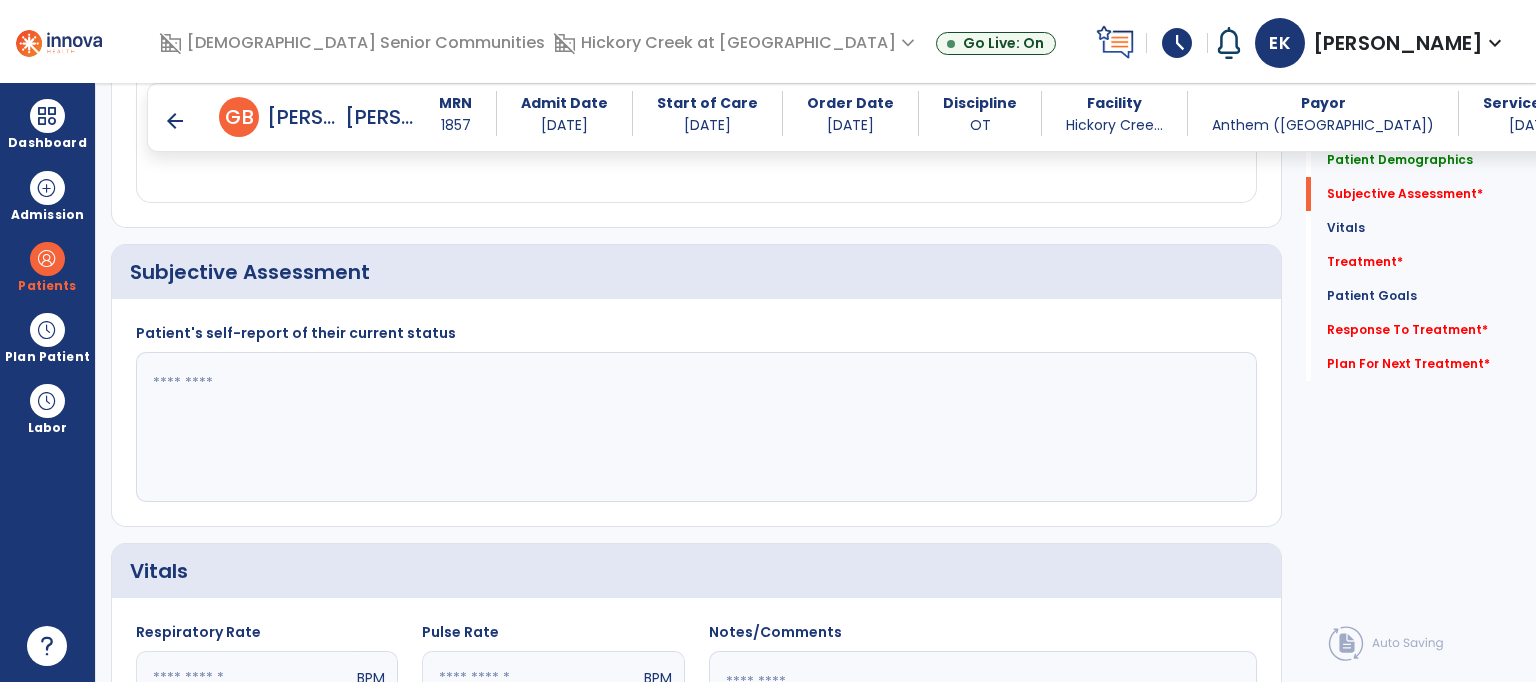 scroll, scrollTop: 401, scrollLeft: 0, axis: vertical 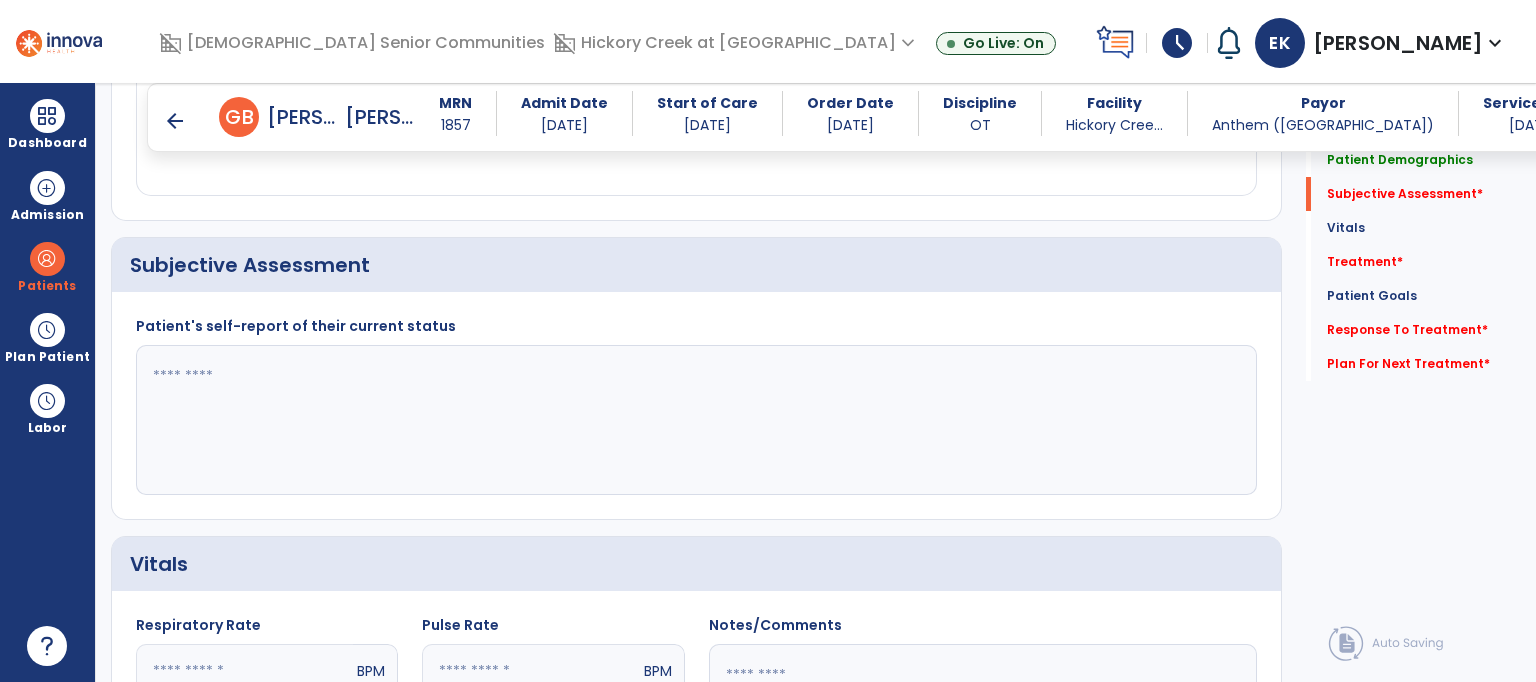 click 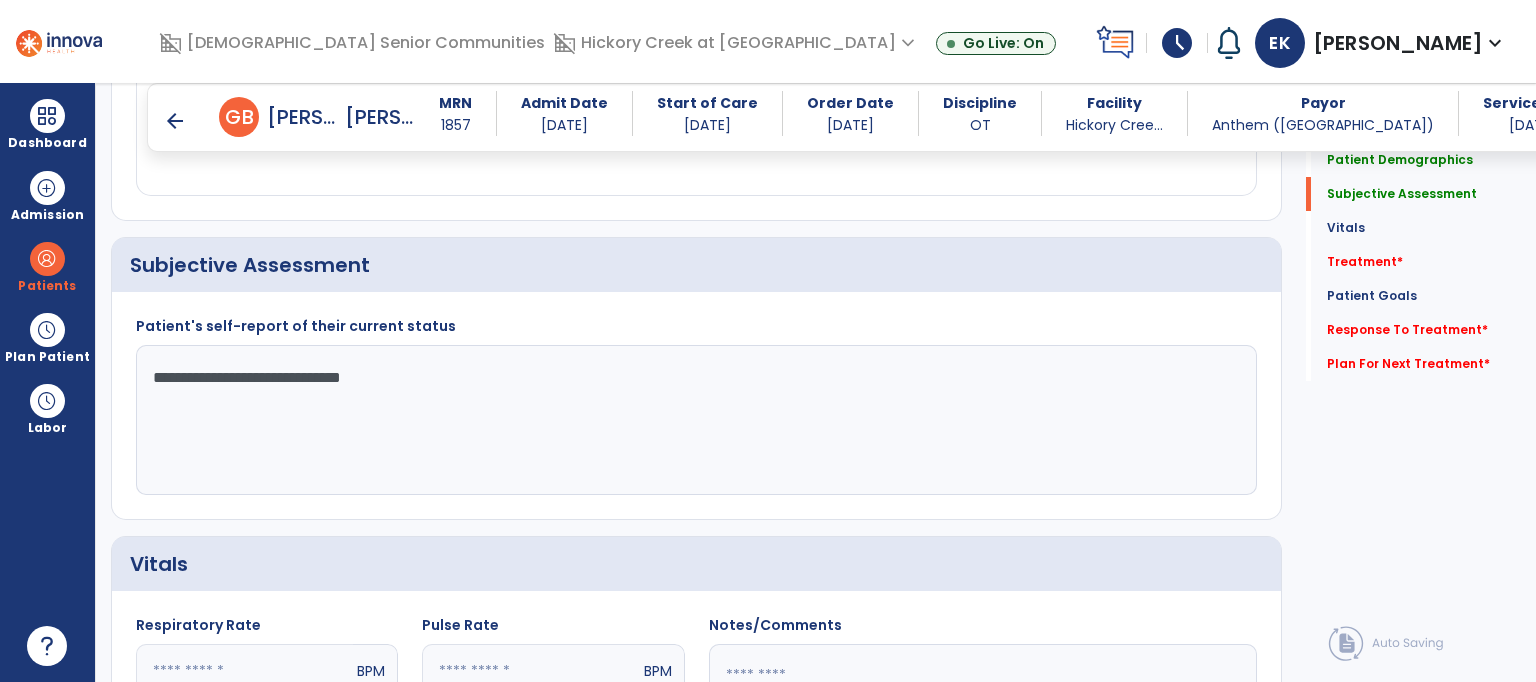 type on "**********" 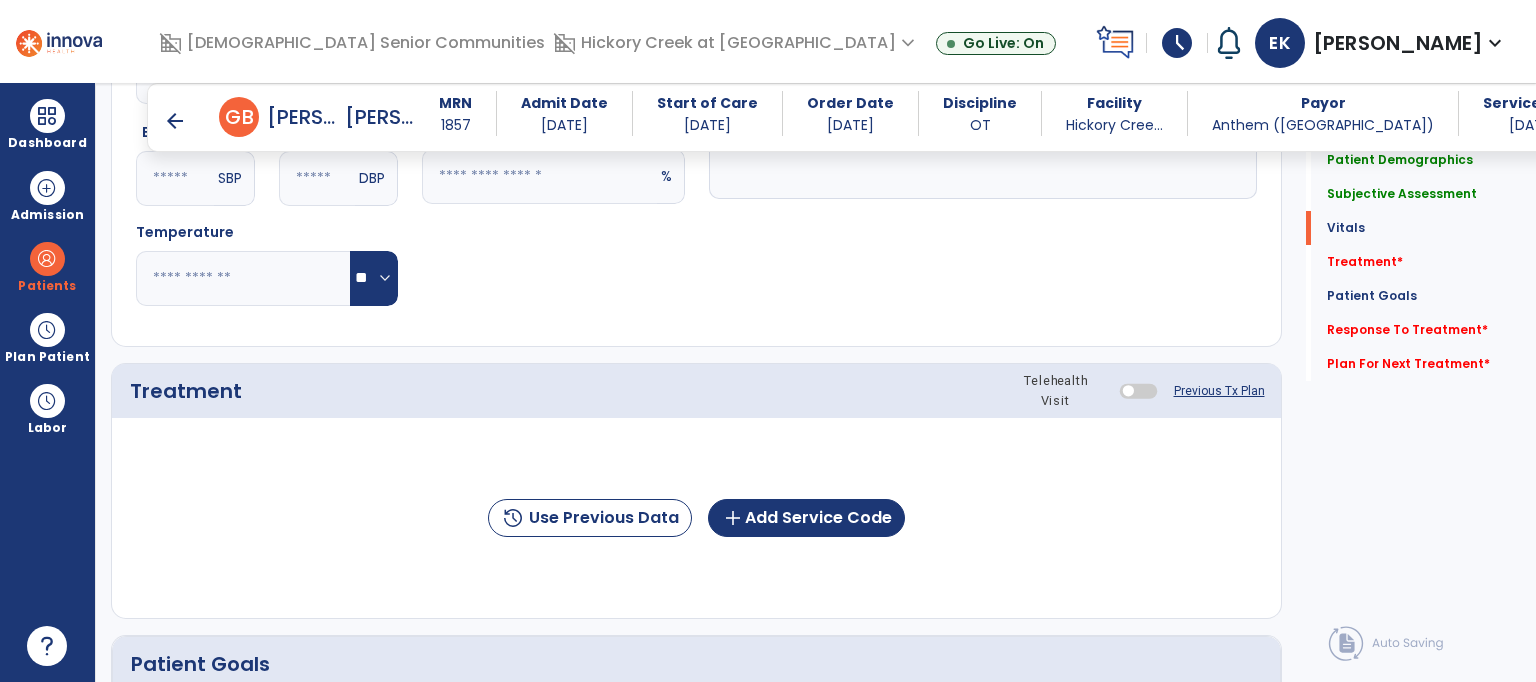 scroll, scrollTop: 1081, scrollLeft: 0, axis: vertical 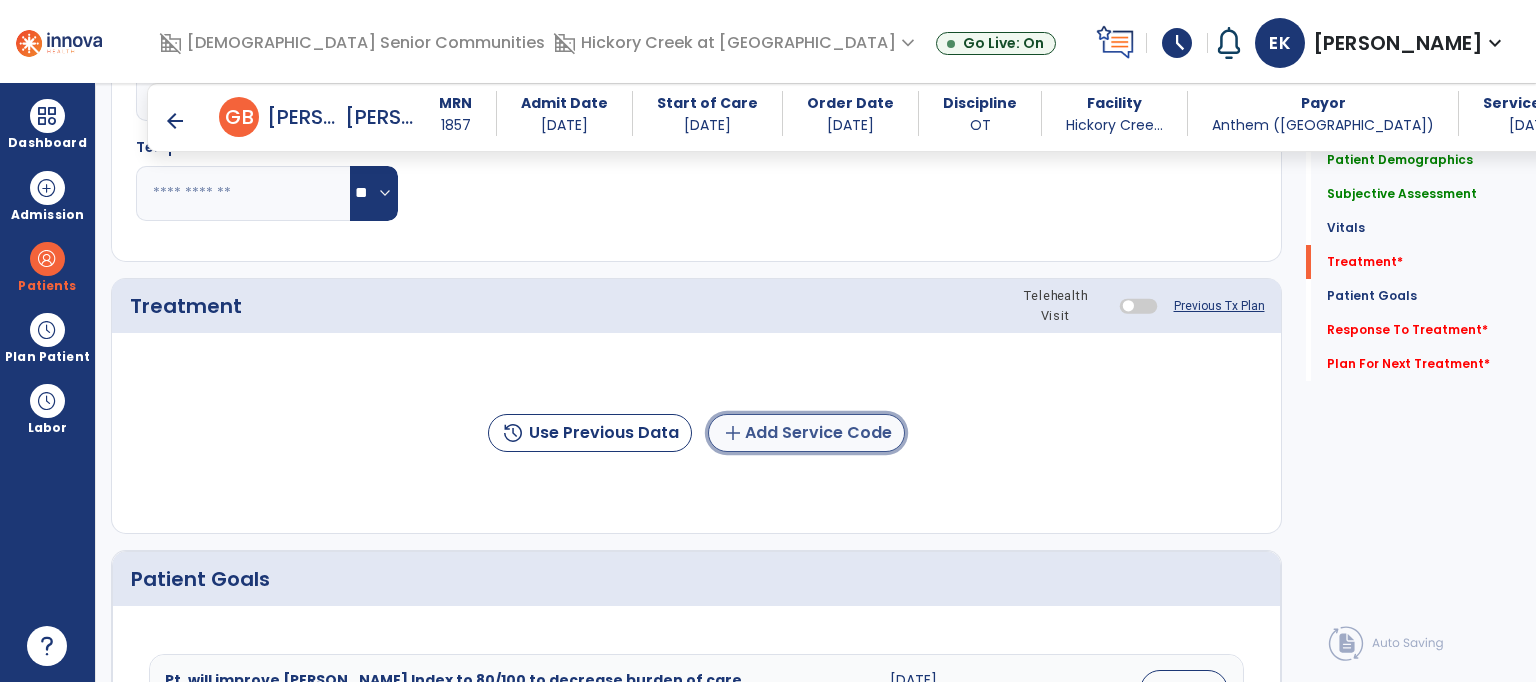 click on "add  Add Service Code" 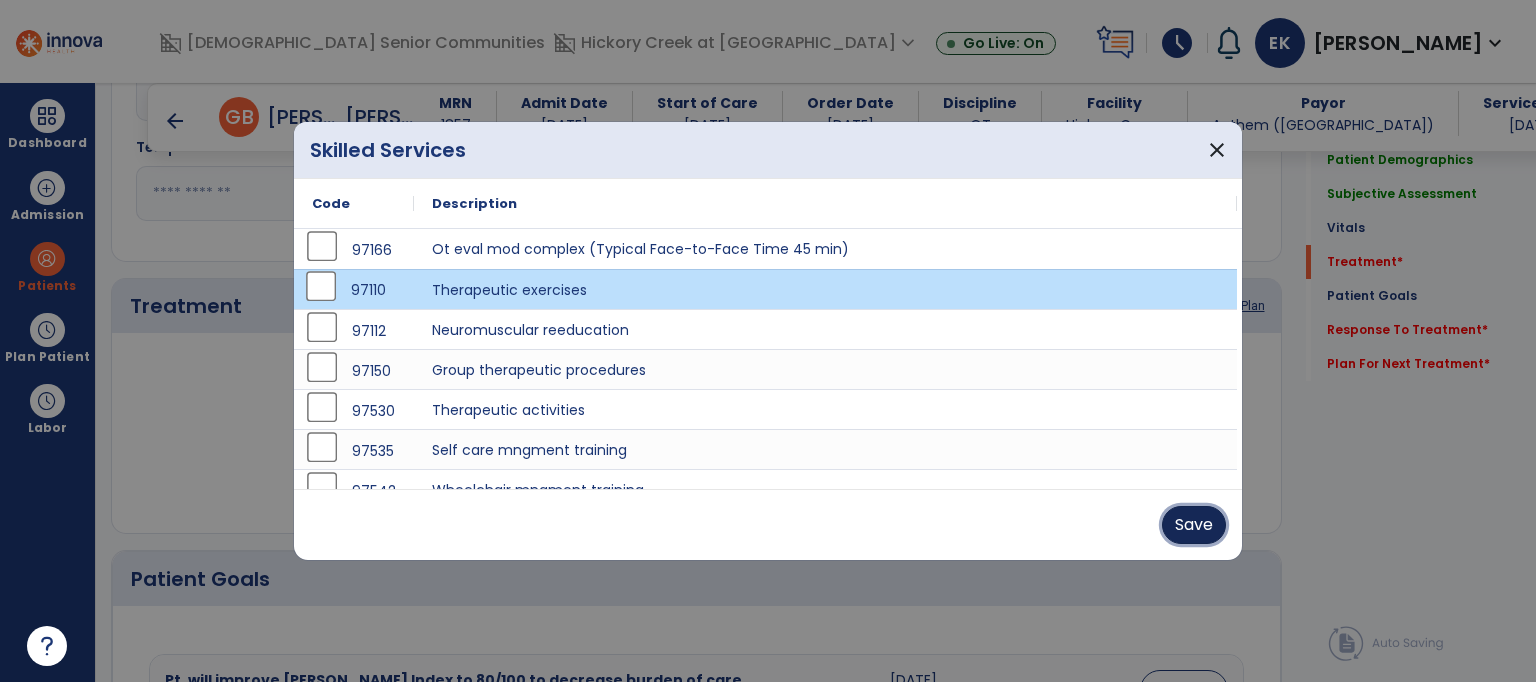 click on "Save" at bounding box center (1194, 525) 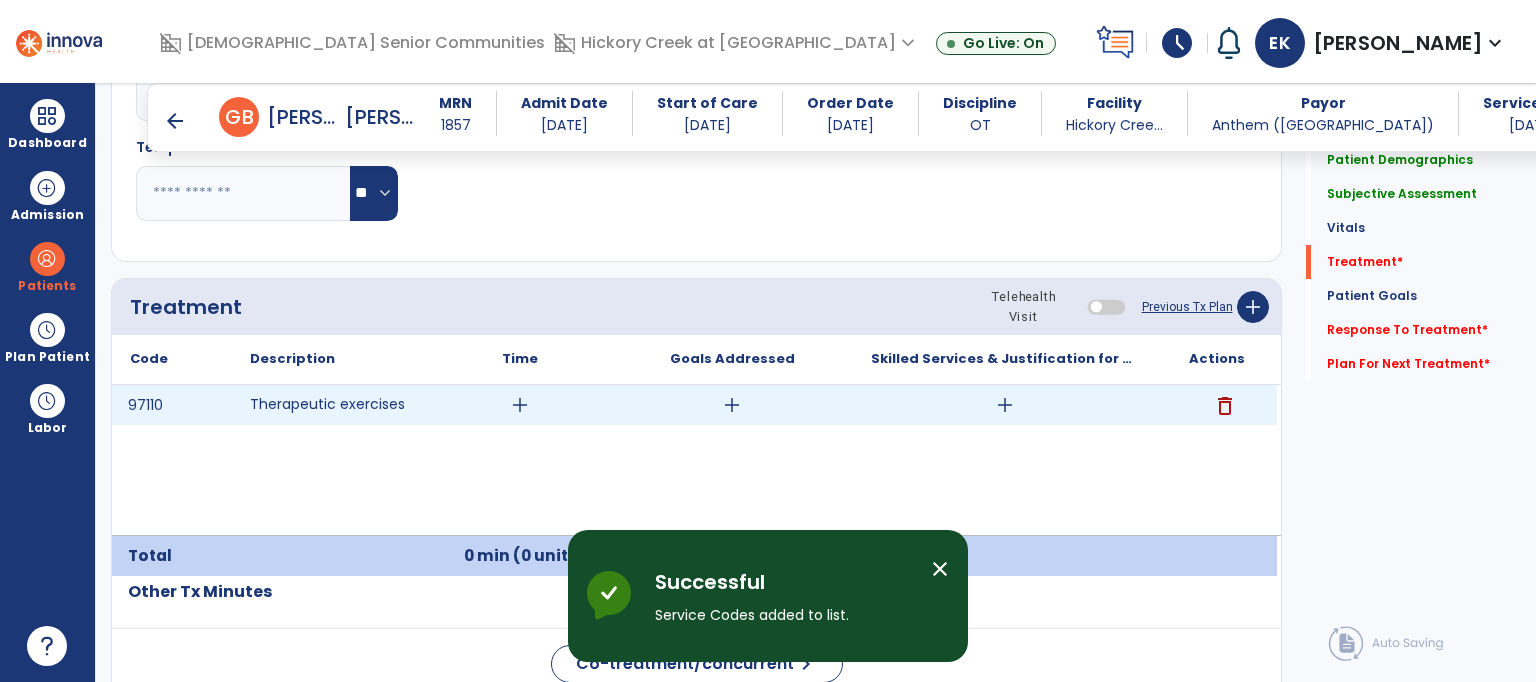 click on "add" at bounding box center [520, 405] 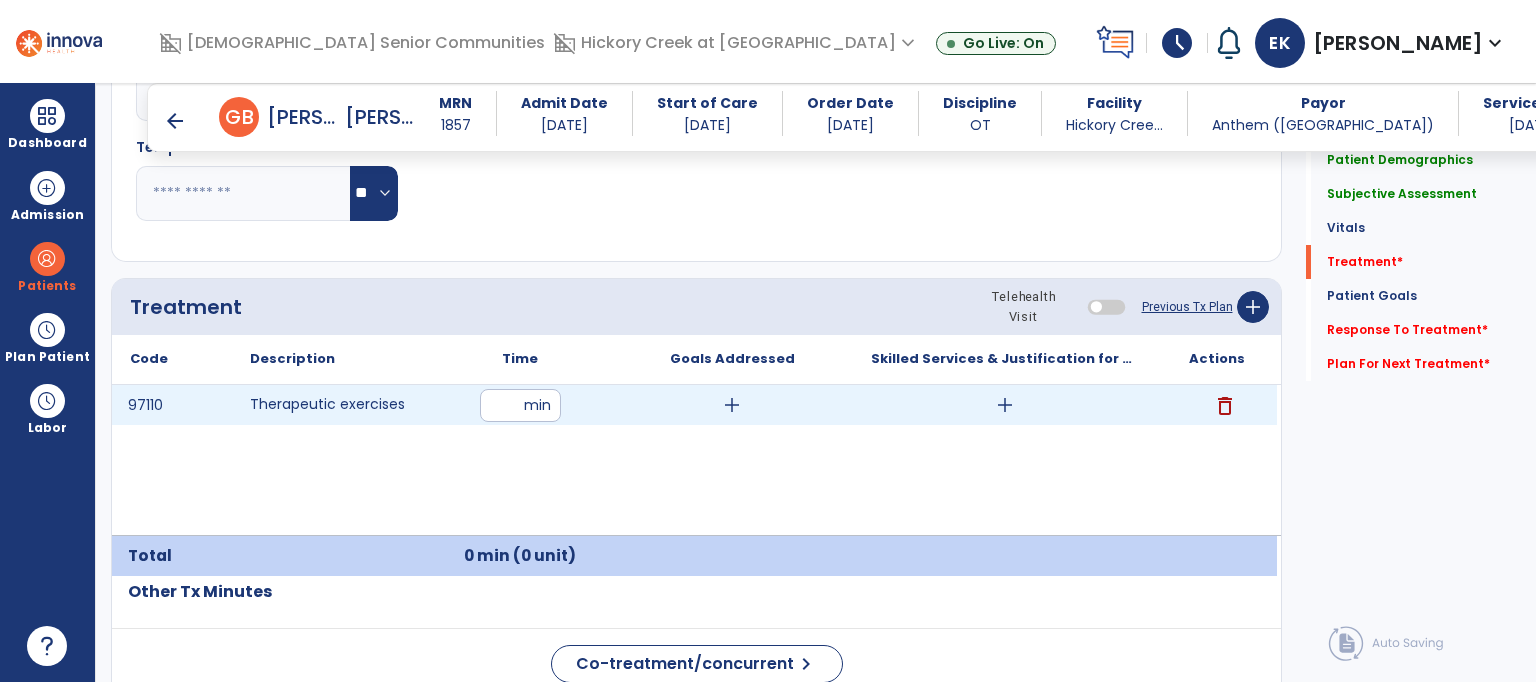 type on "**" 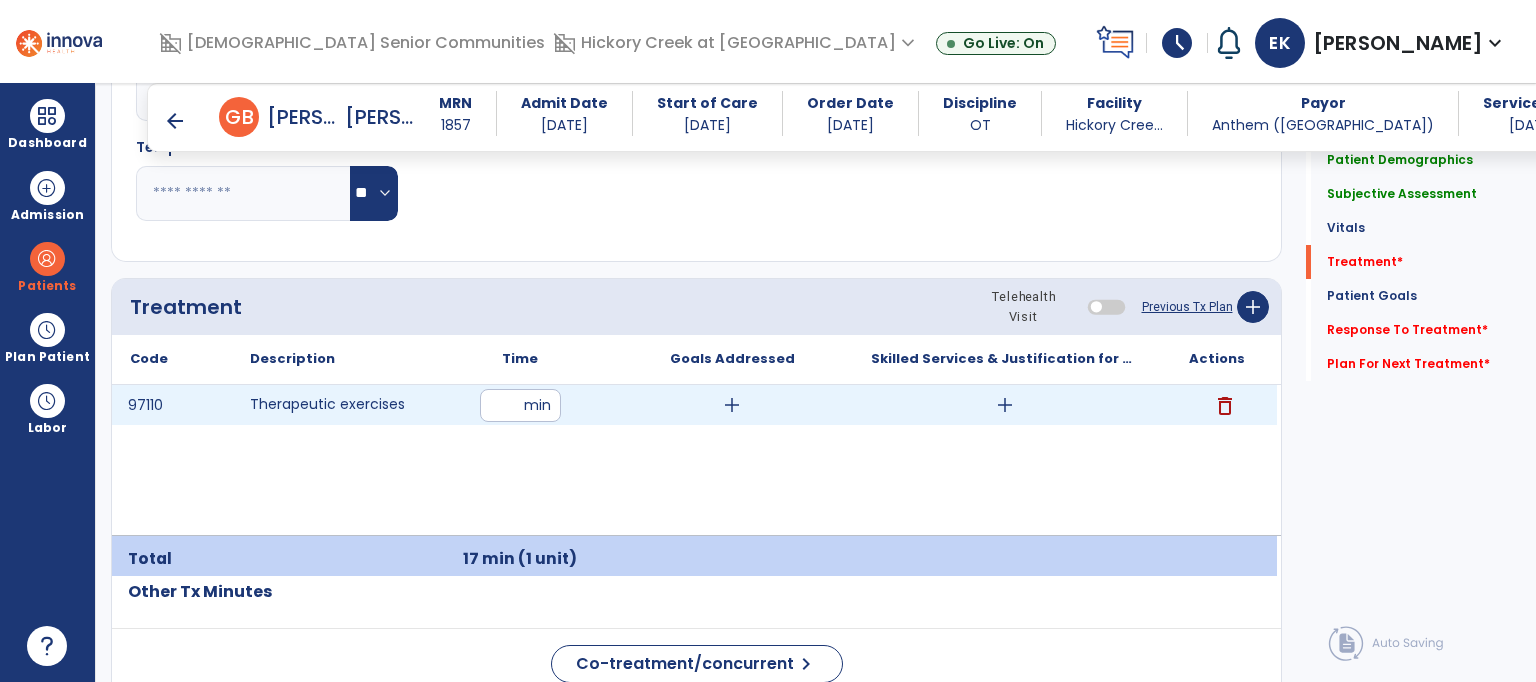 click on "add" at bounding box center [732, 405] 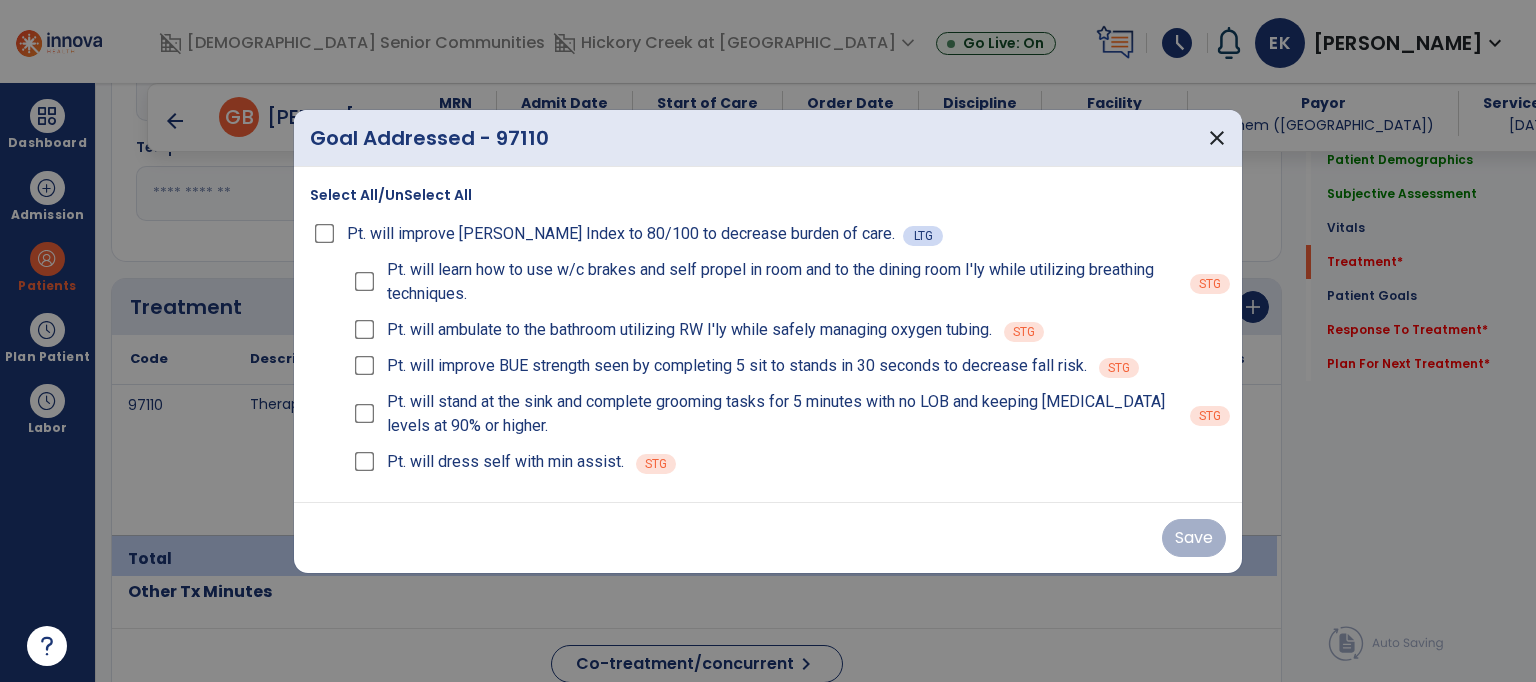 click on "Select All/UnSelect All" at bounding box center (391, 195) 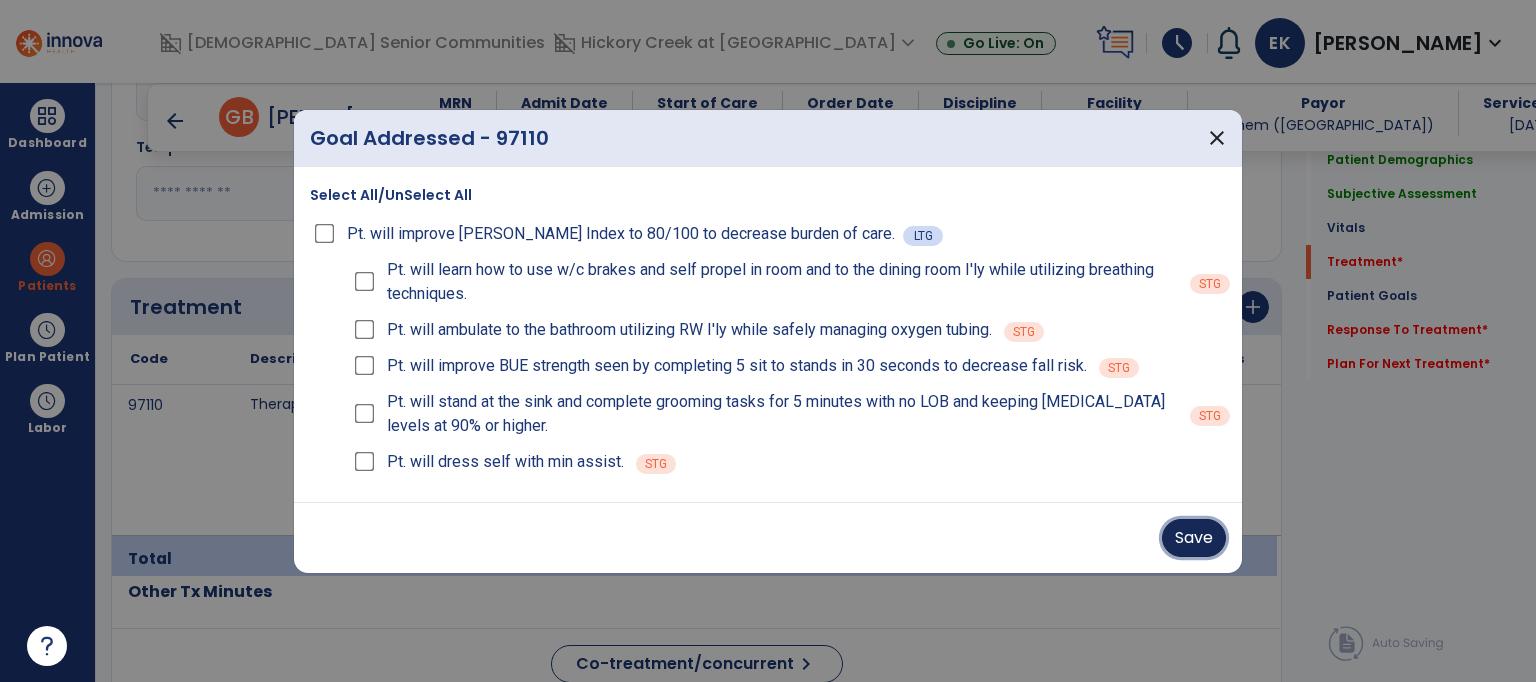 click on "Save" at bounding box center [1194, 538] 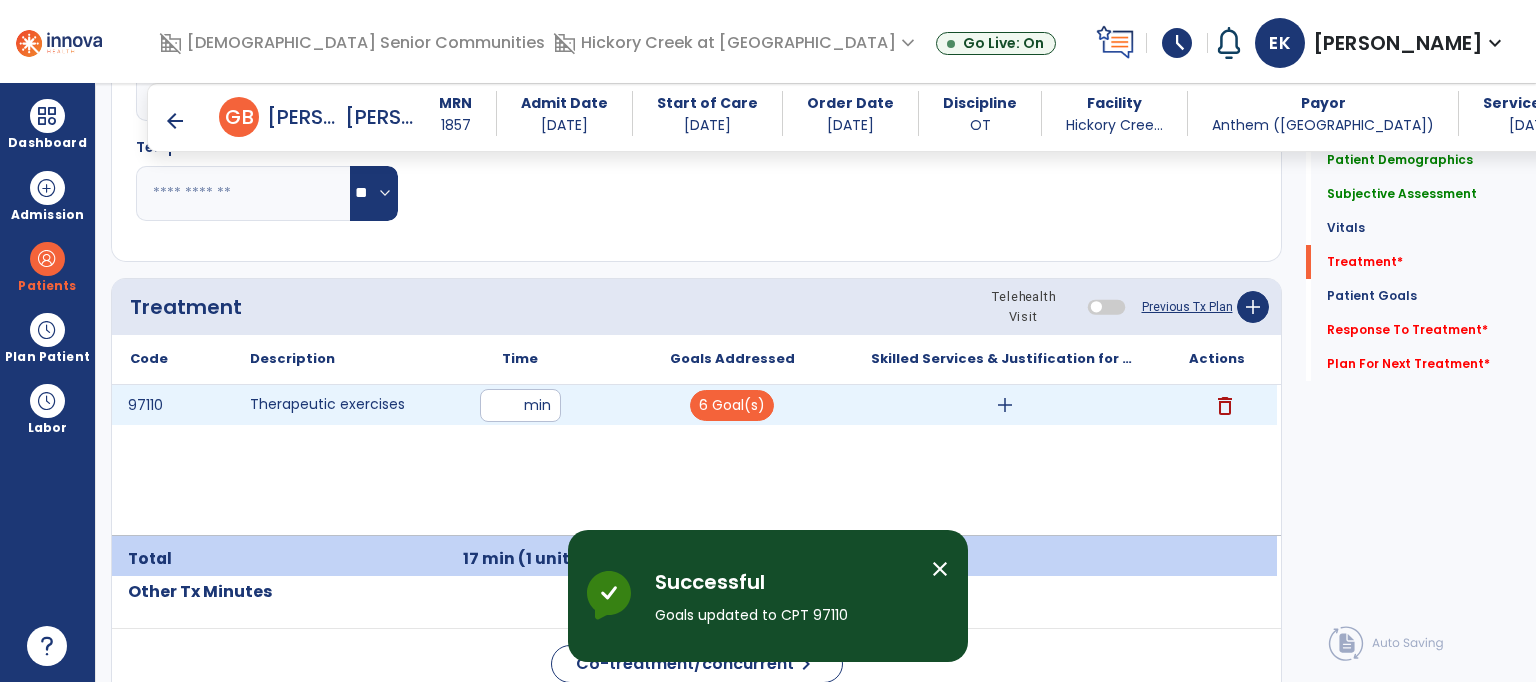 click on "add" at bounding box center (1005, 405) 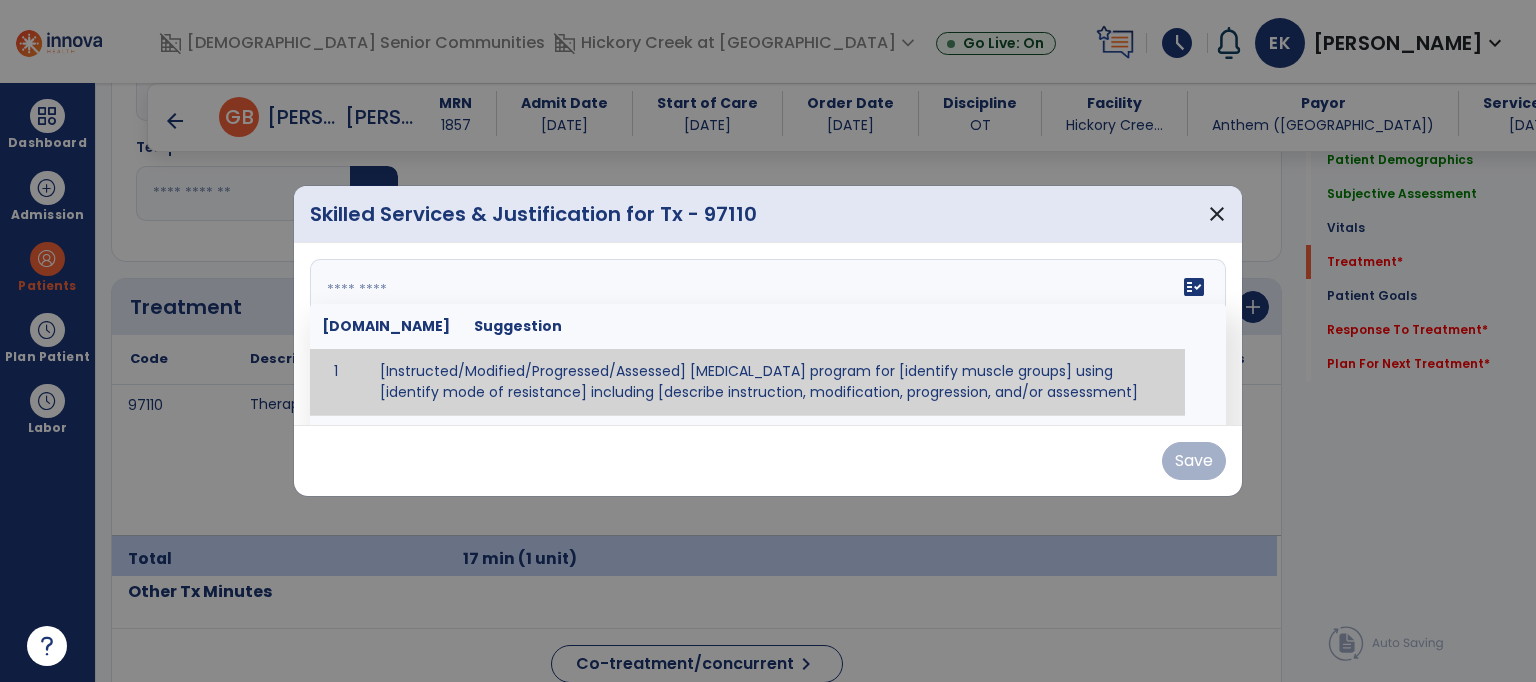 click at bounding box center (766, 334) 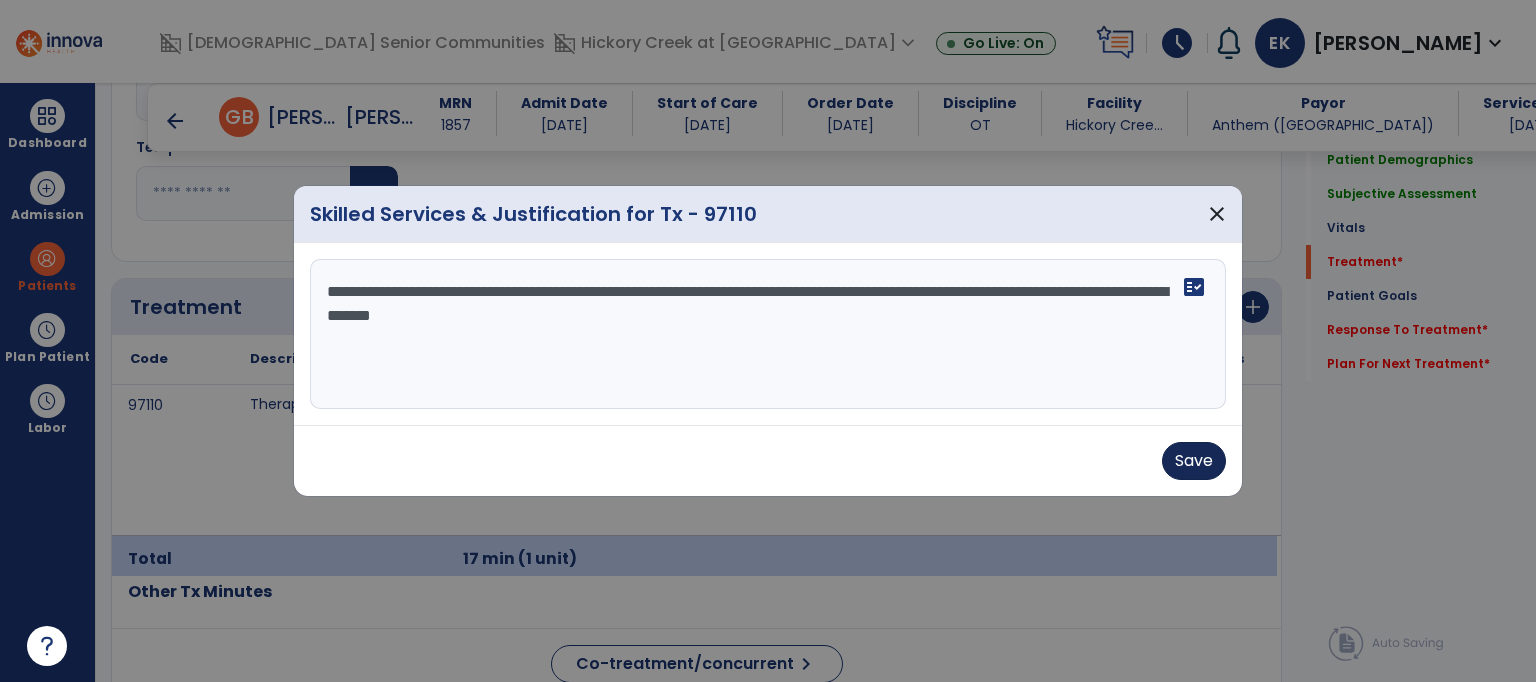 type on "**********" 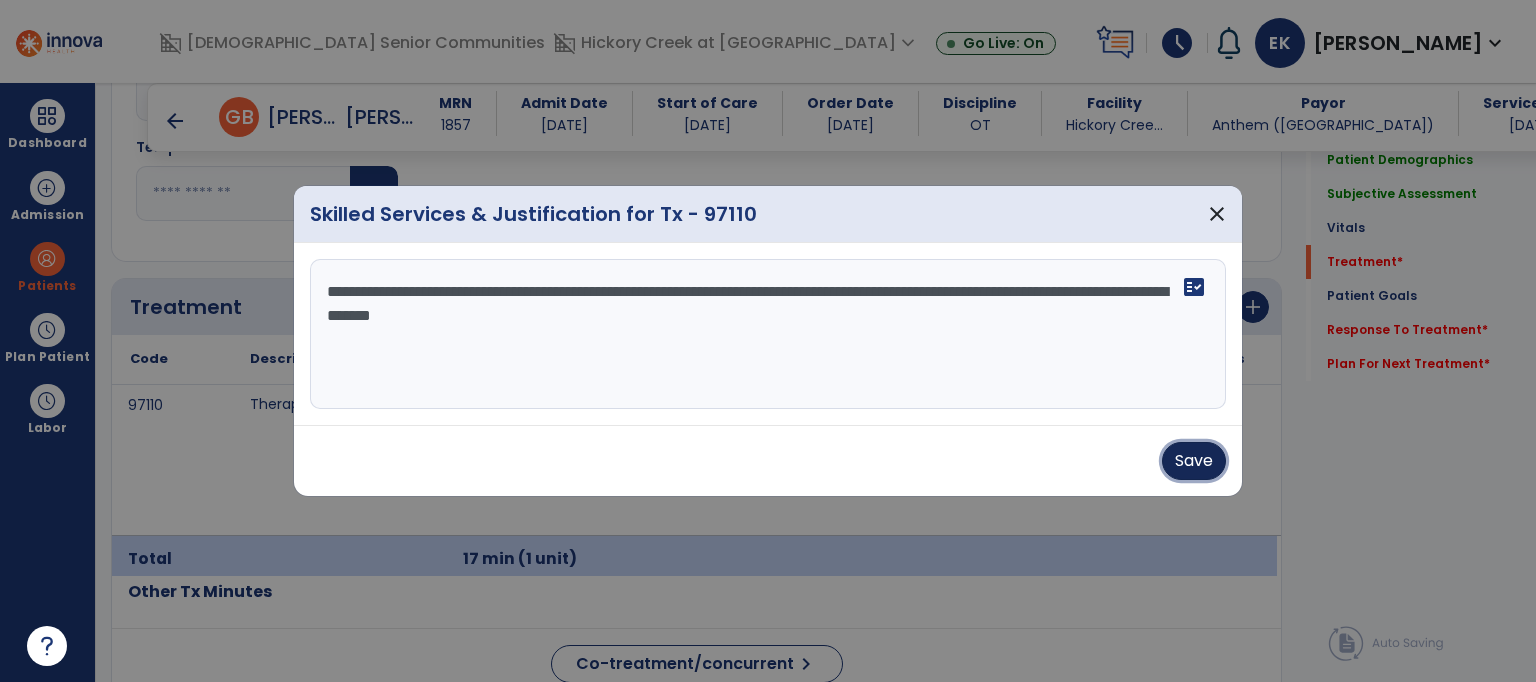 click on "Save" at bounding box center (1194, 461) 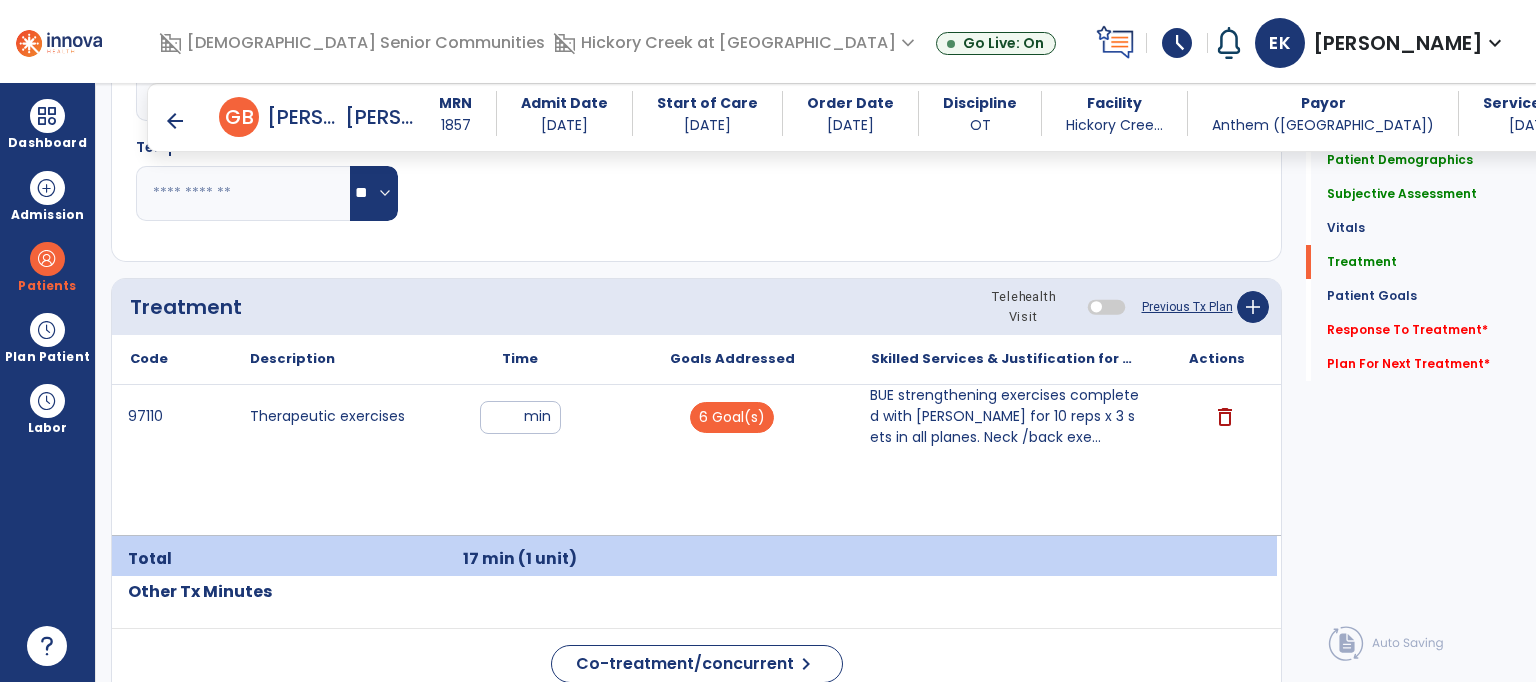click on "Treatment   Treatment" 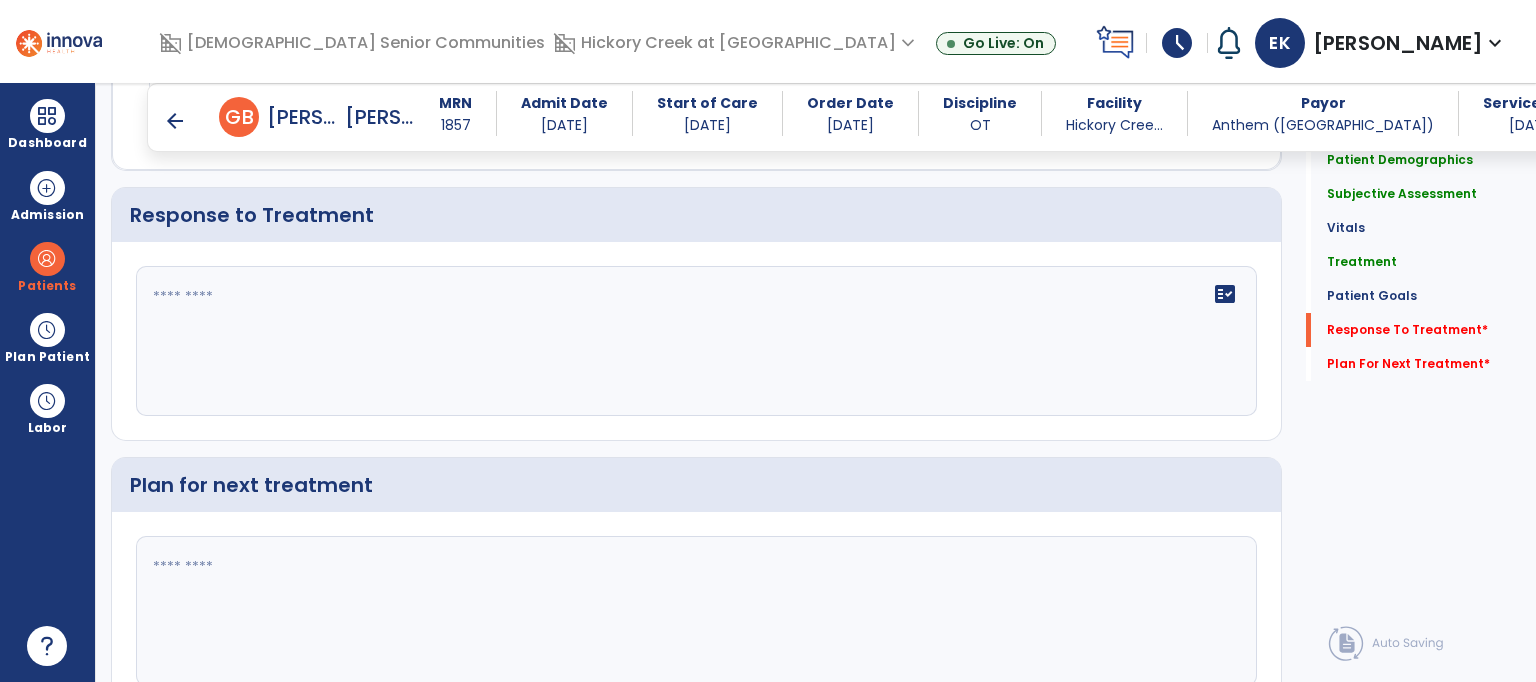 scroll, scrollTop: 2601, scrollLeft: 0, axis: vertical 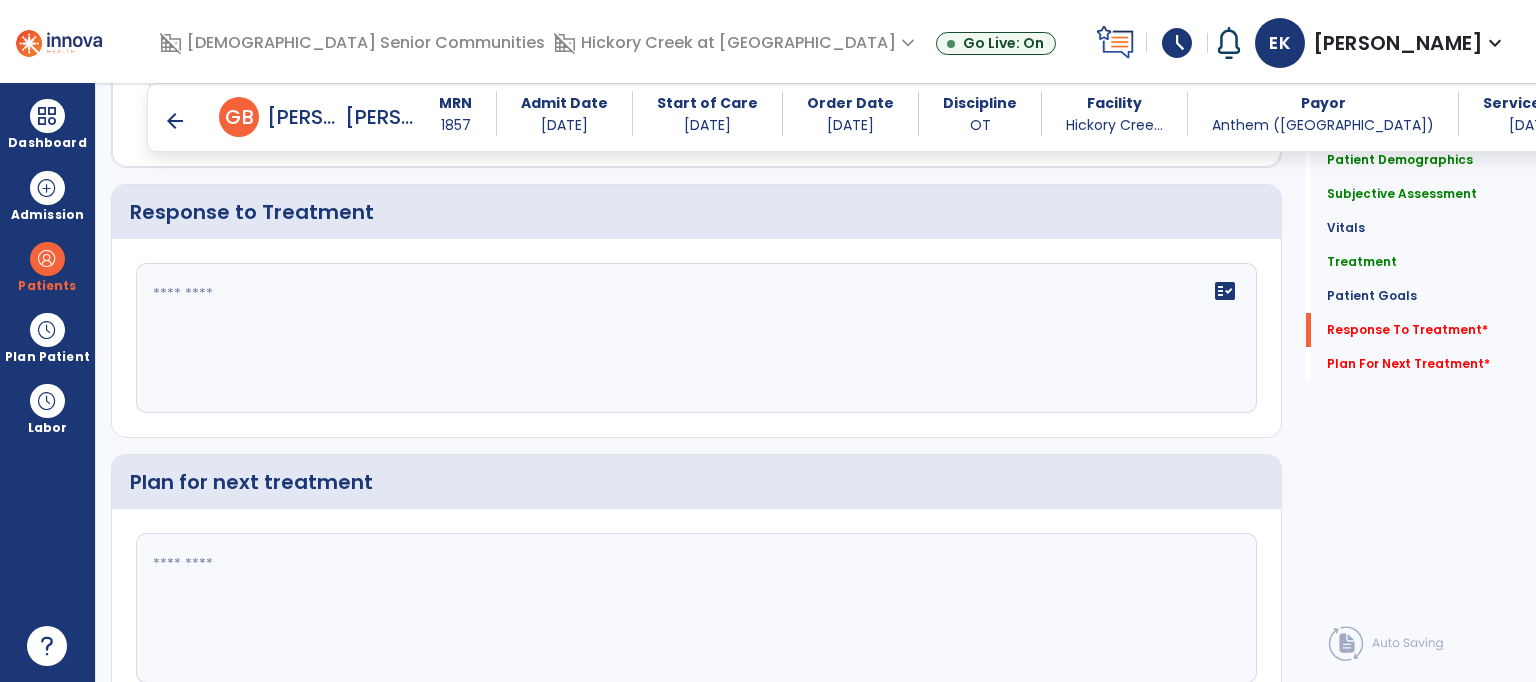 click on "fact_check" 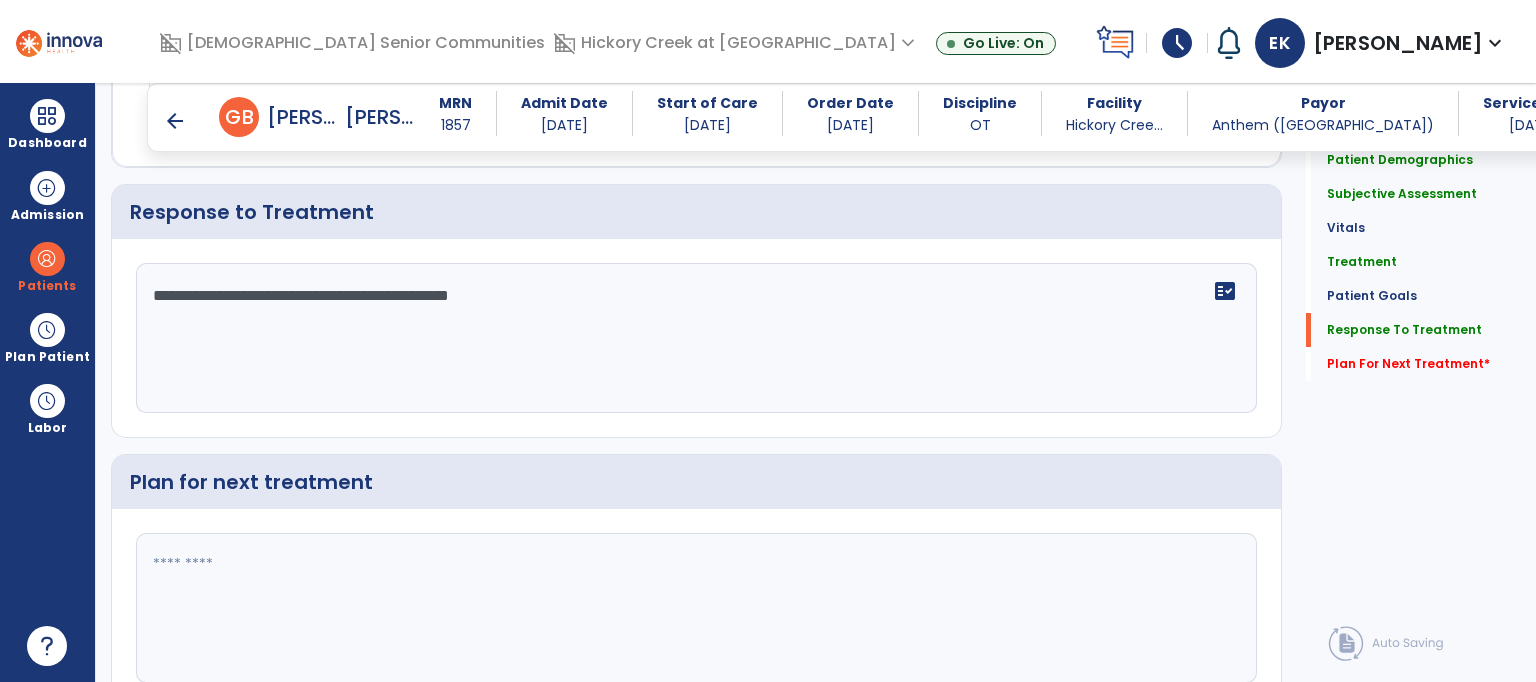 type on "**********" 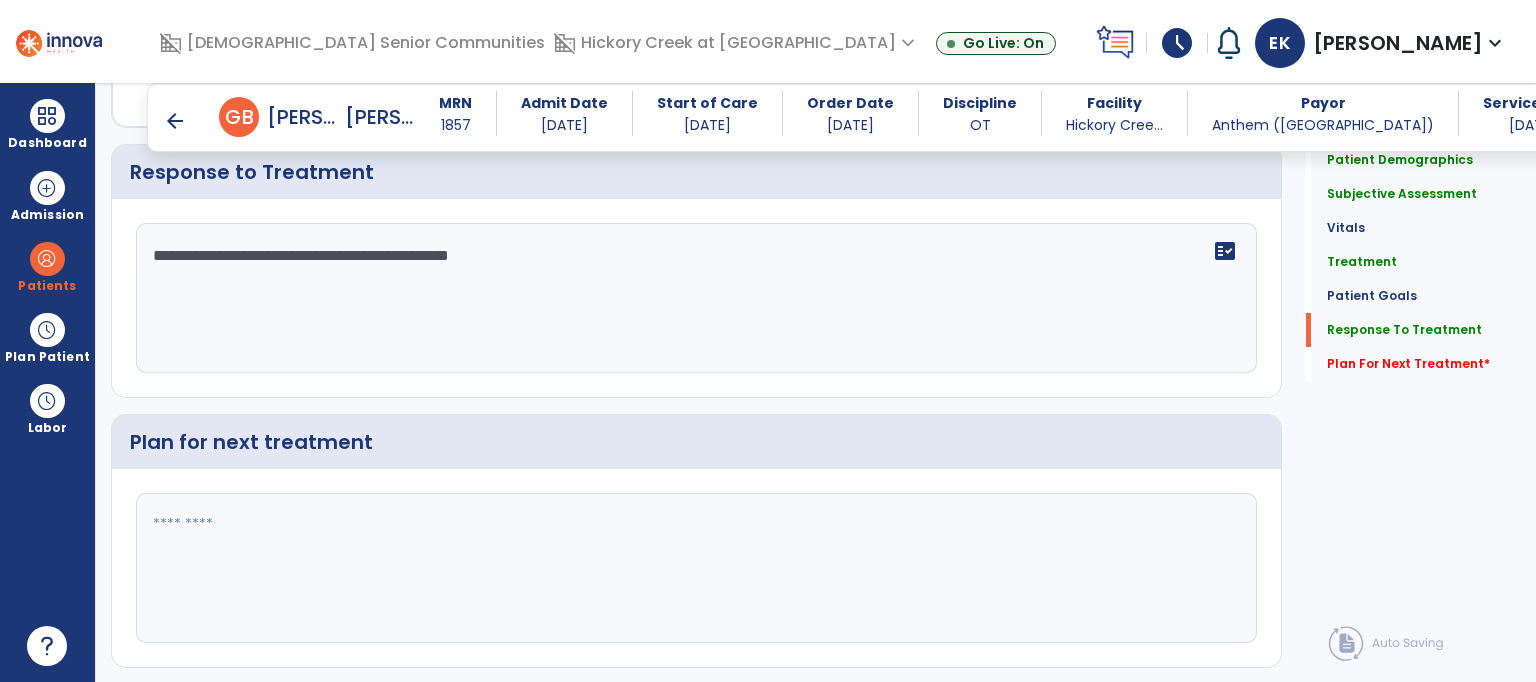 scroll, scrollTop: 2666, scrollLeft: 0, axis: vertical 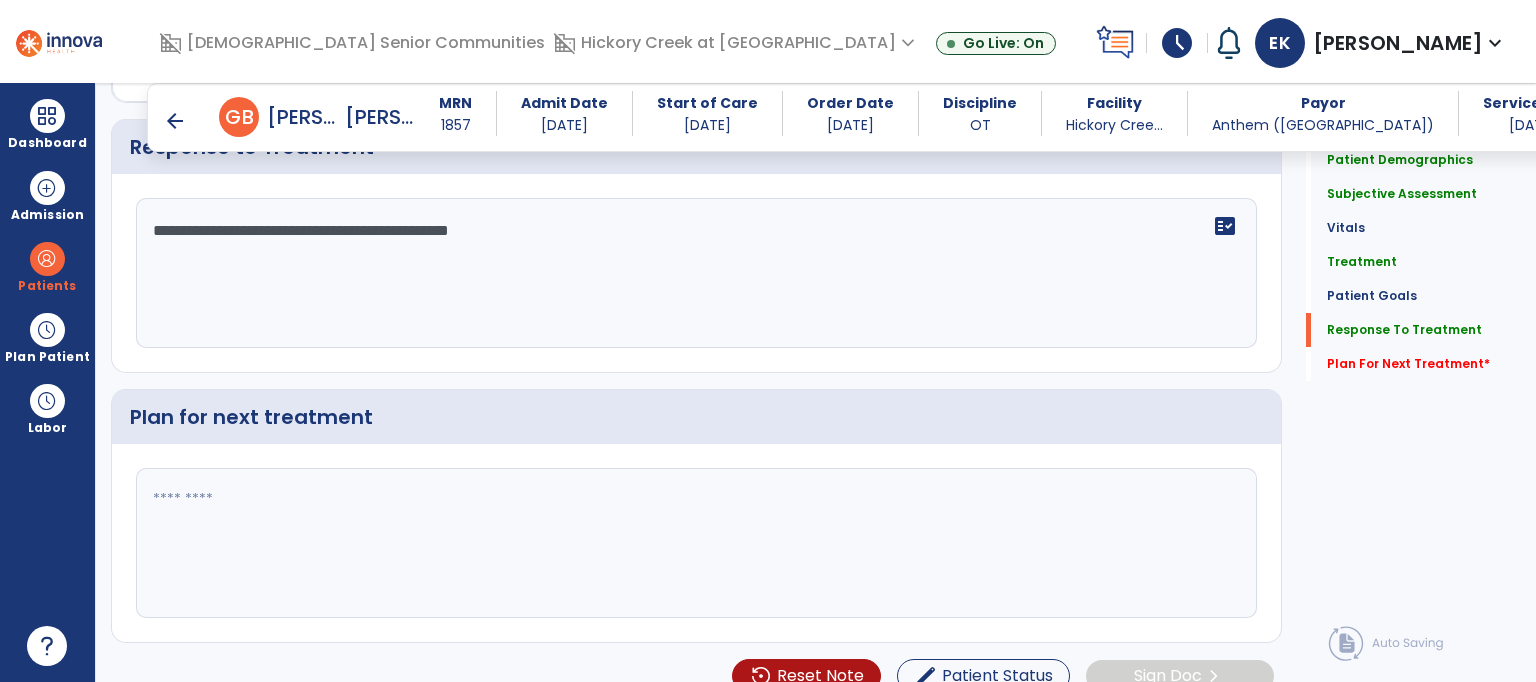 click 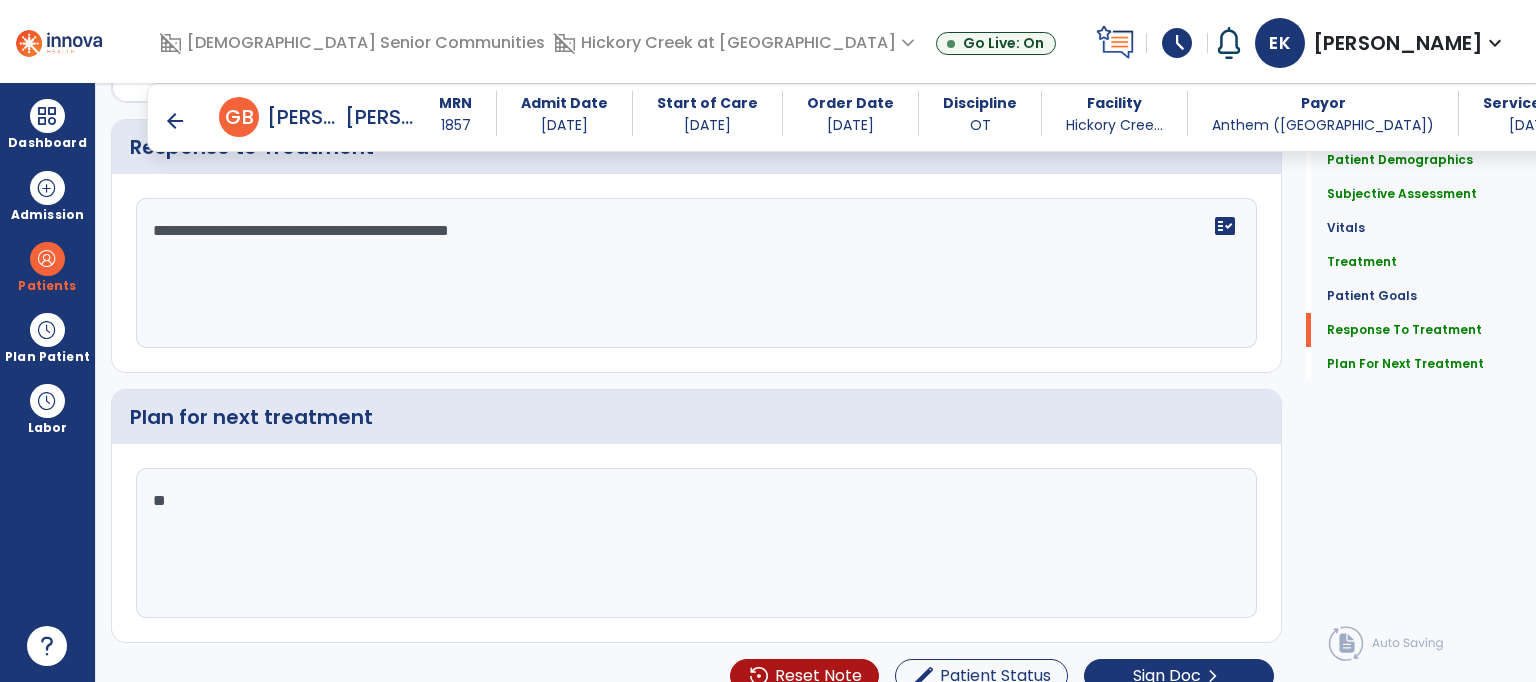 type on "*" 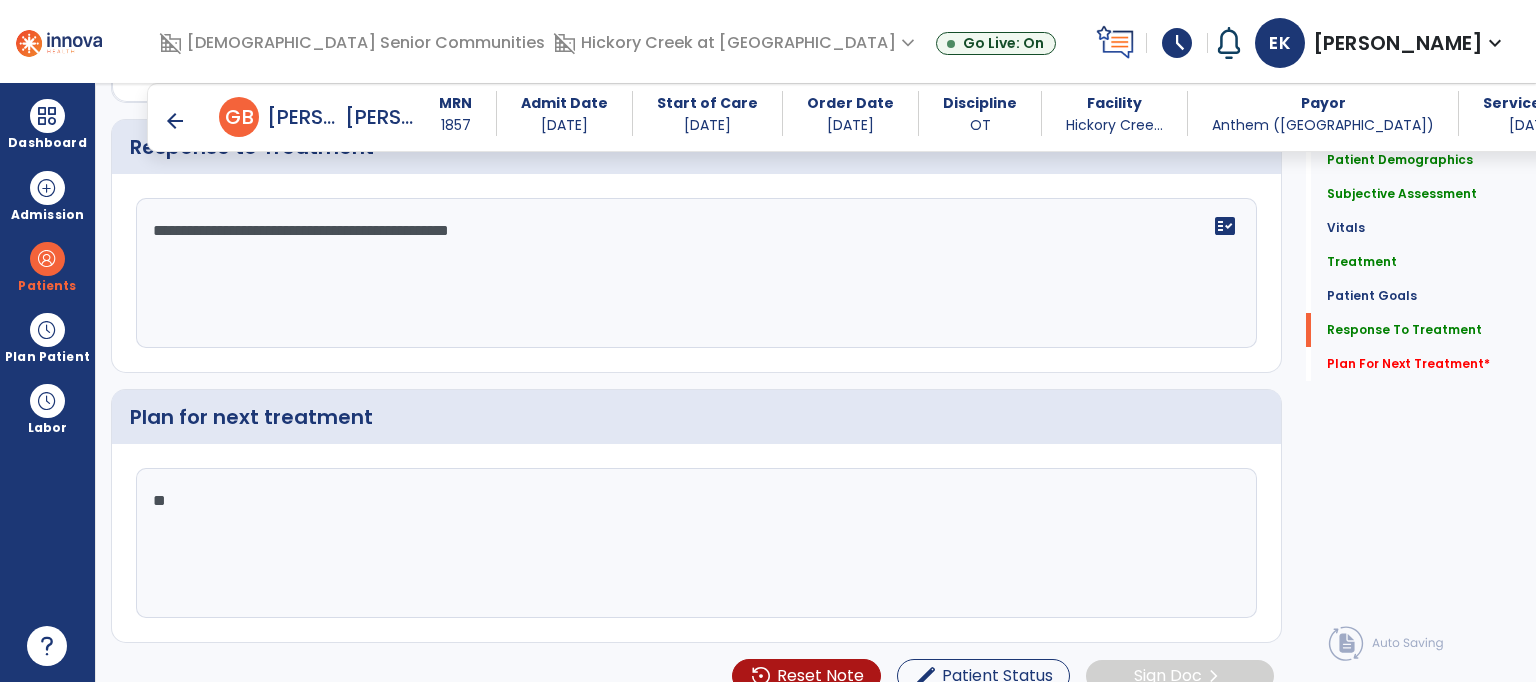 type on "*" 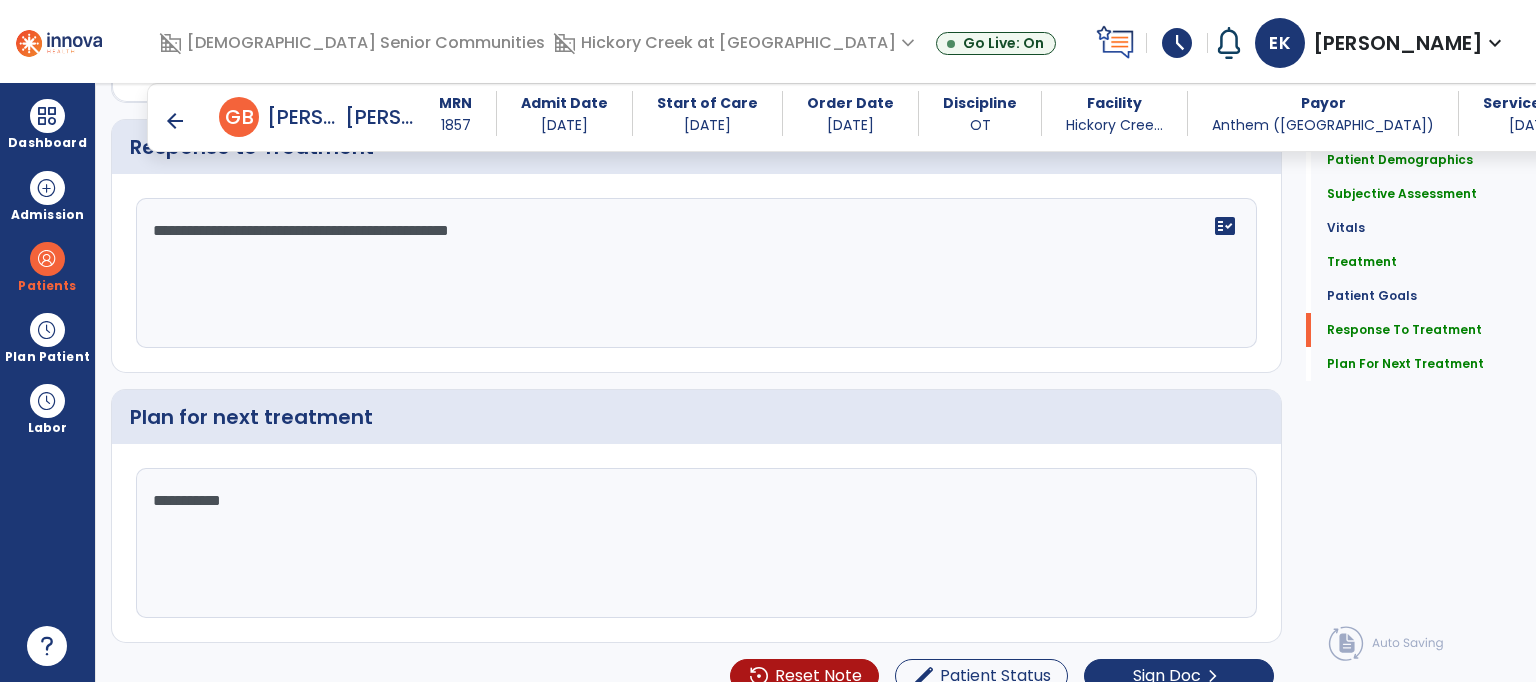 type on "**********" 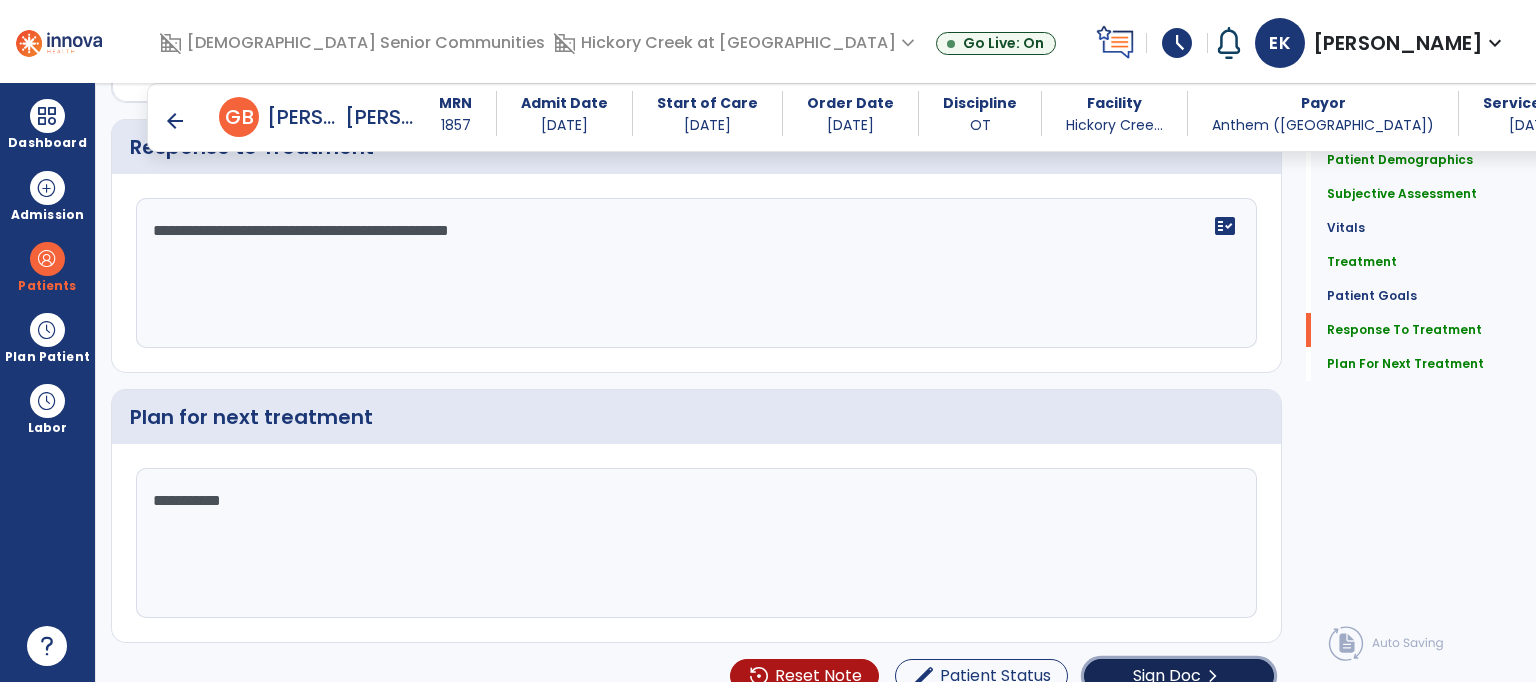 click on "chevron_right" 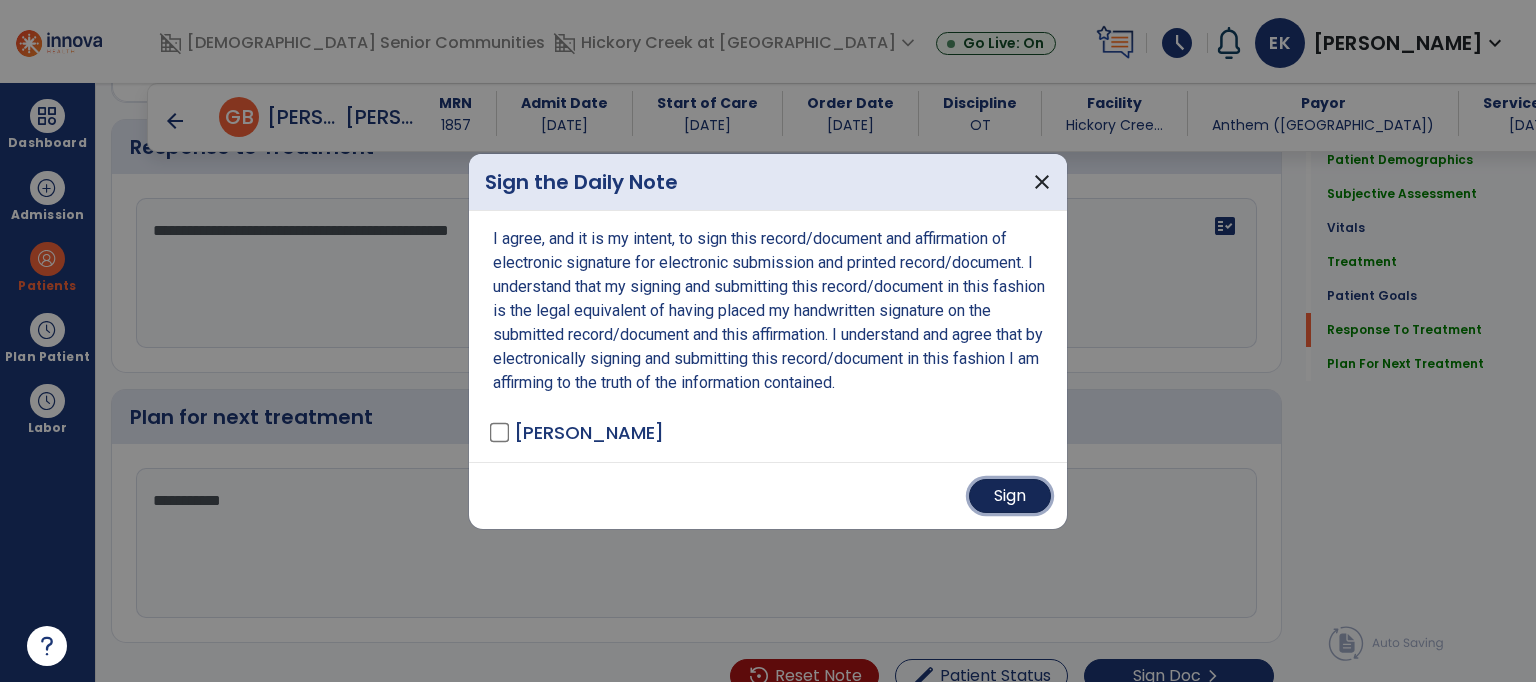 click on "Sign" at bounding box center [1010, 496] 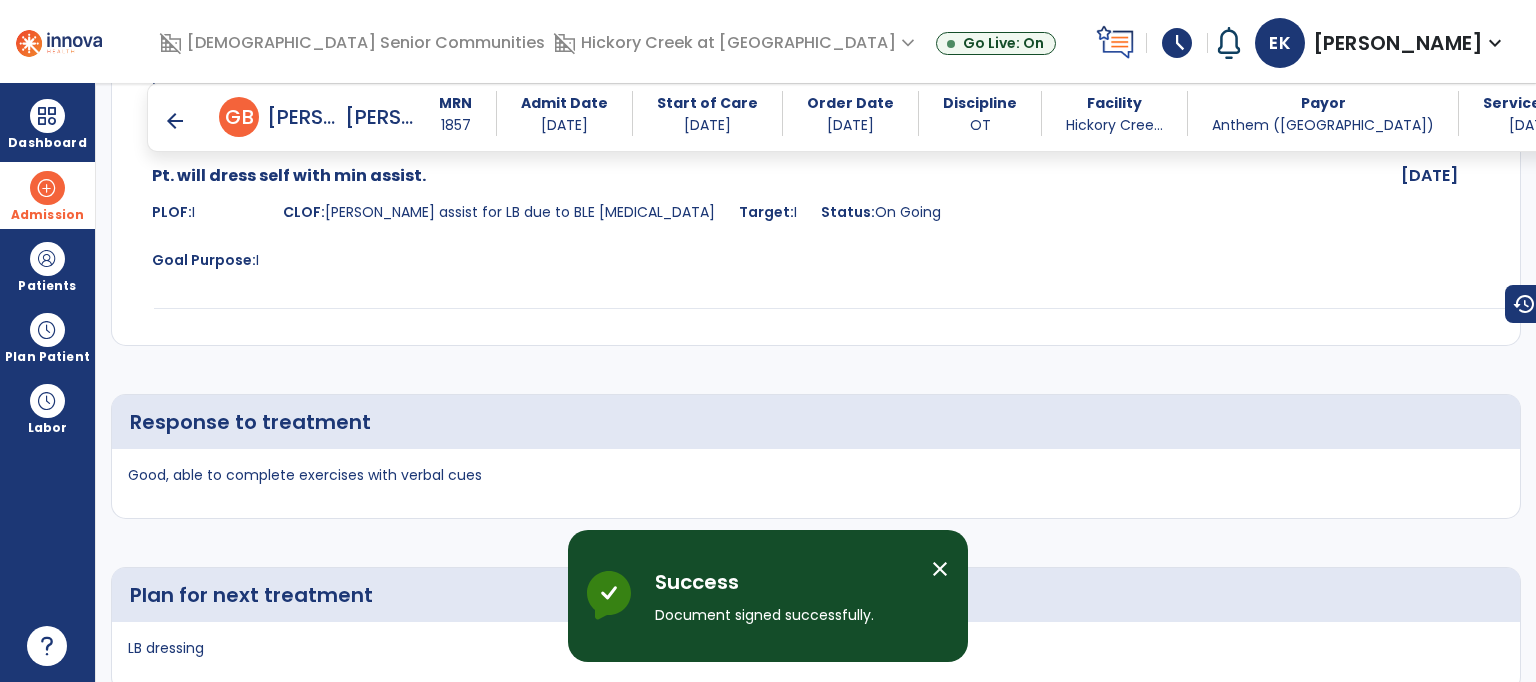 scroll, scrollTop: 3922, scrollLeft: 0, axis: vertical 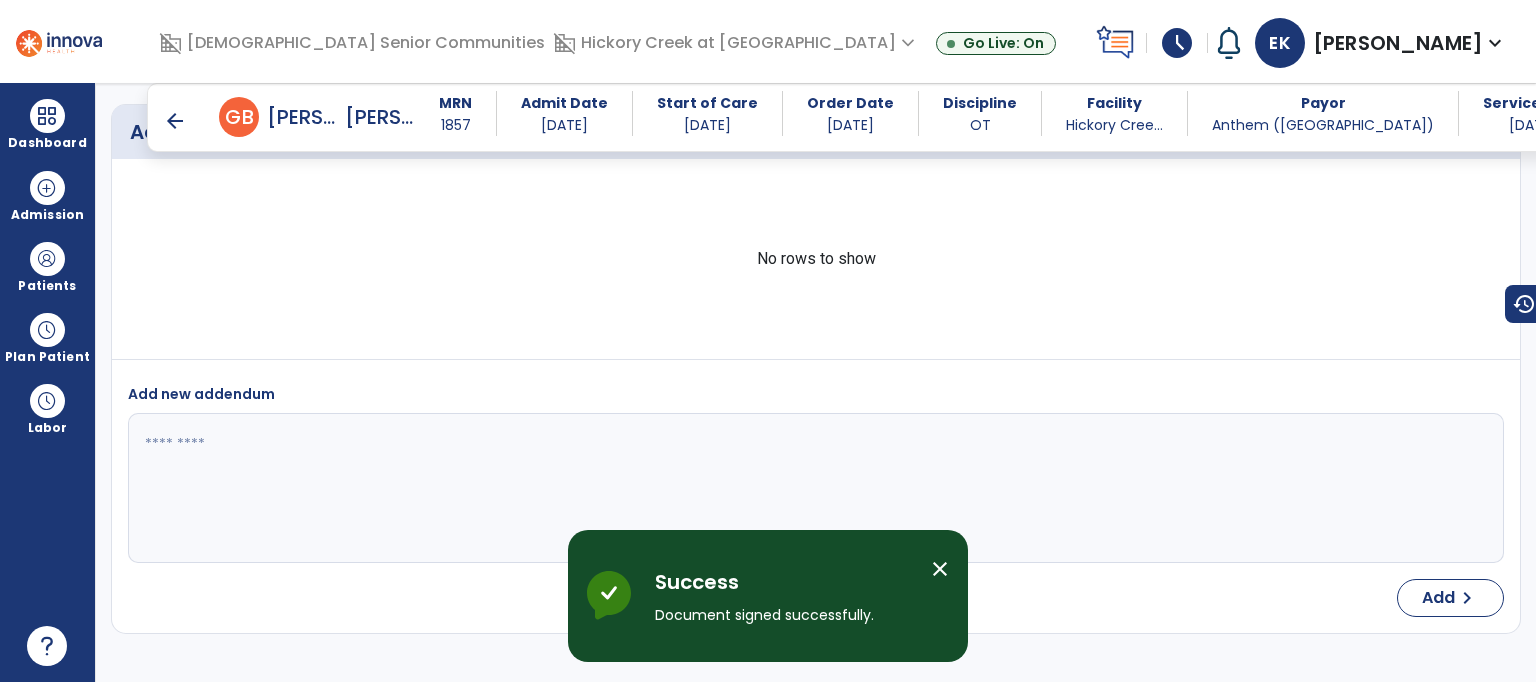 click on "arrow_back" at bounding box center (175, 121) 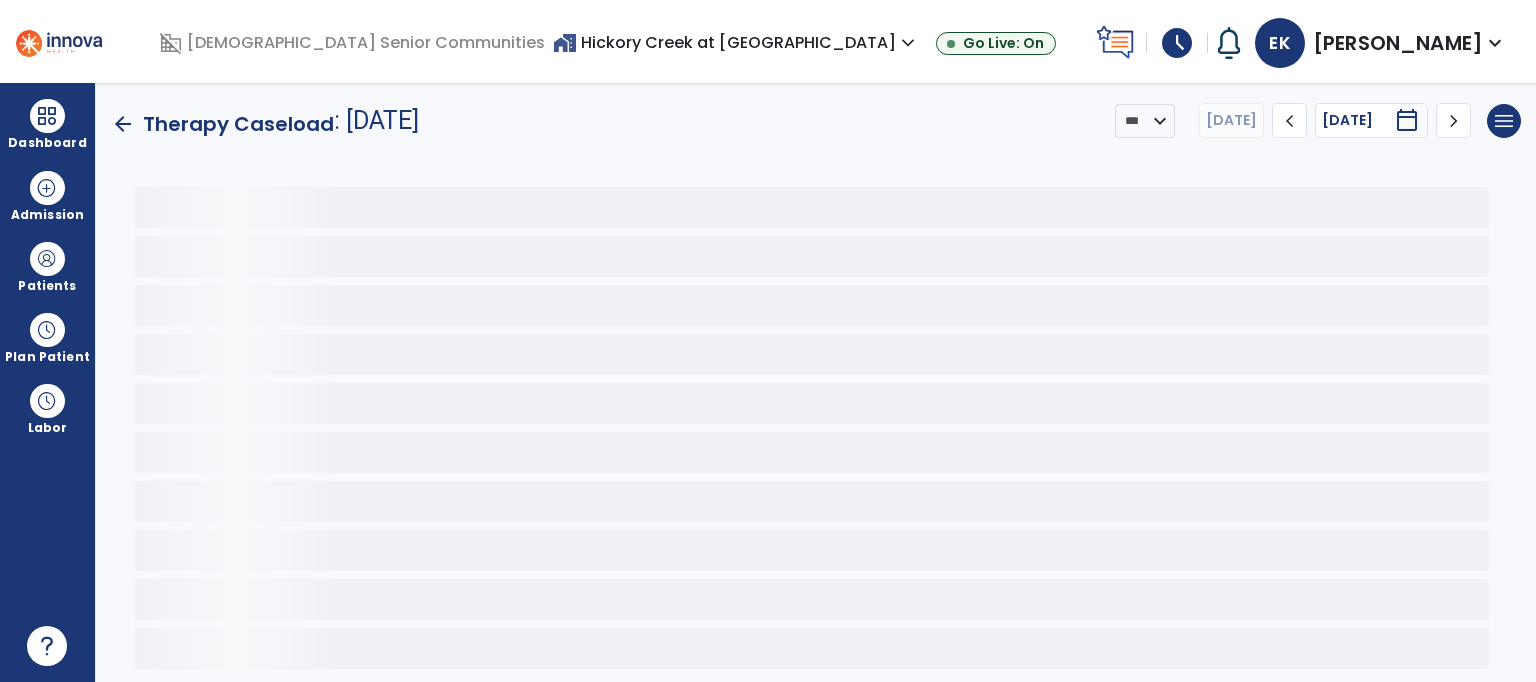 scroll, scrollTop: 0, scrollLeft: 0, axis: both 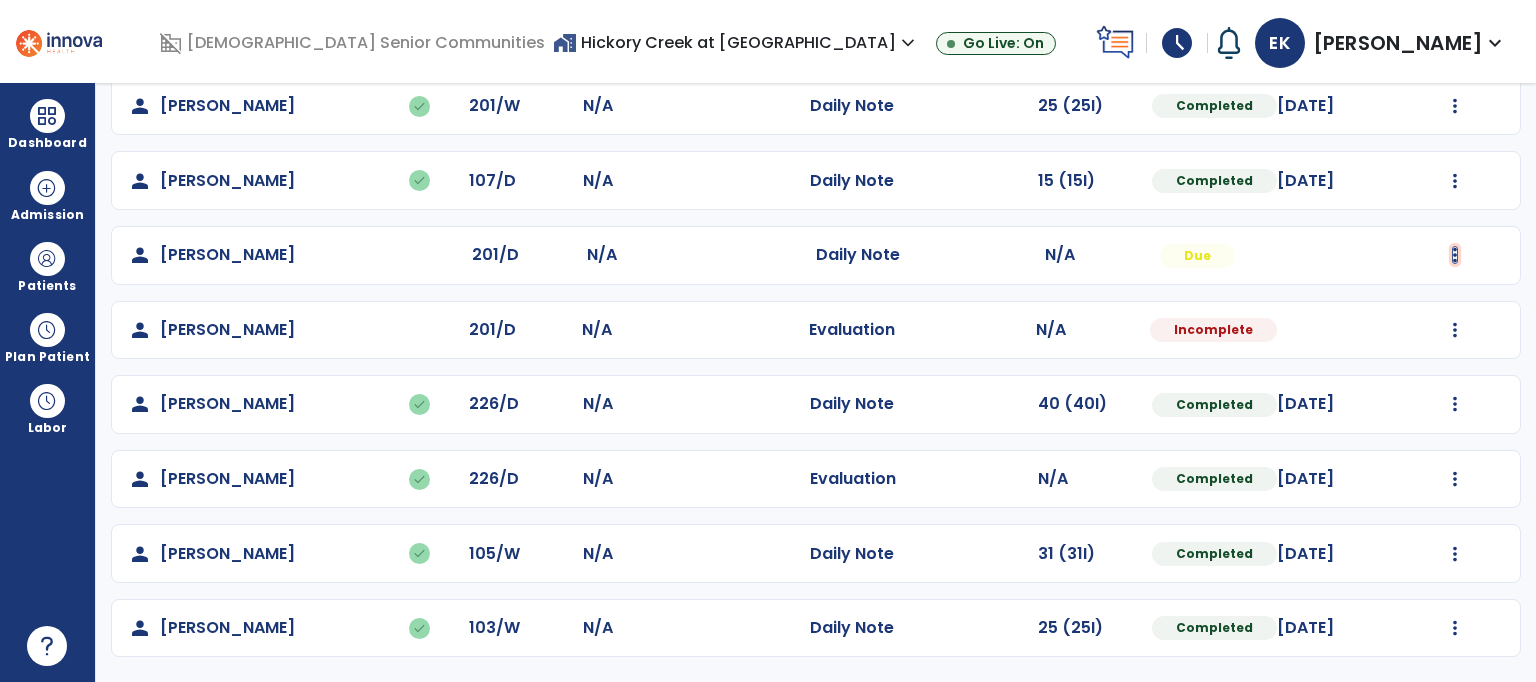 click at bounding box center [1455, -117] 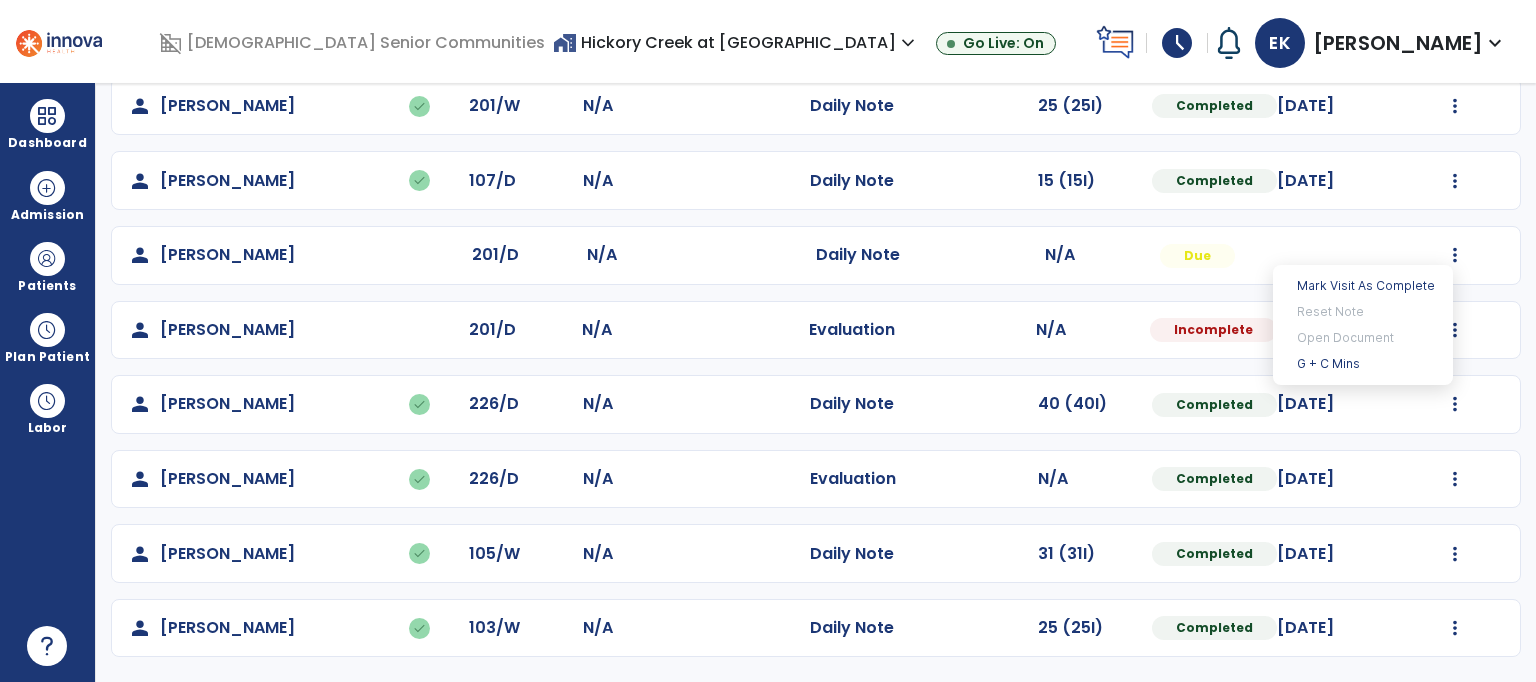 click on "person   Harris, Mary  201/D N/A  Daily Note   N/A  Due" 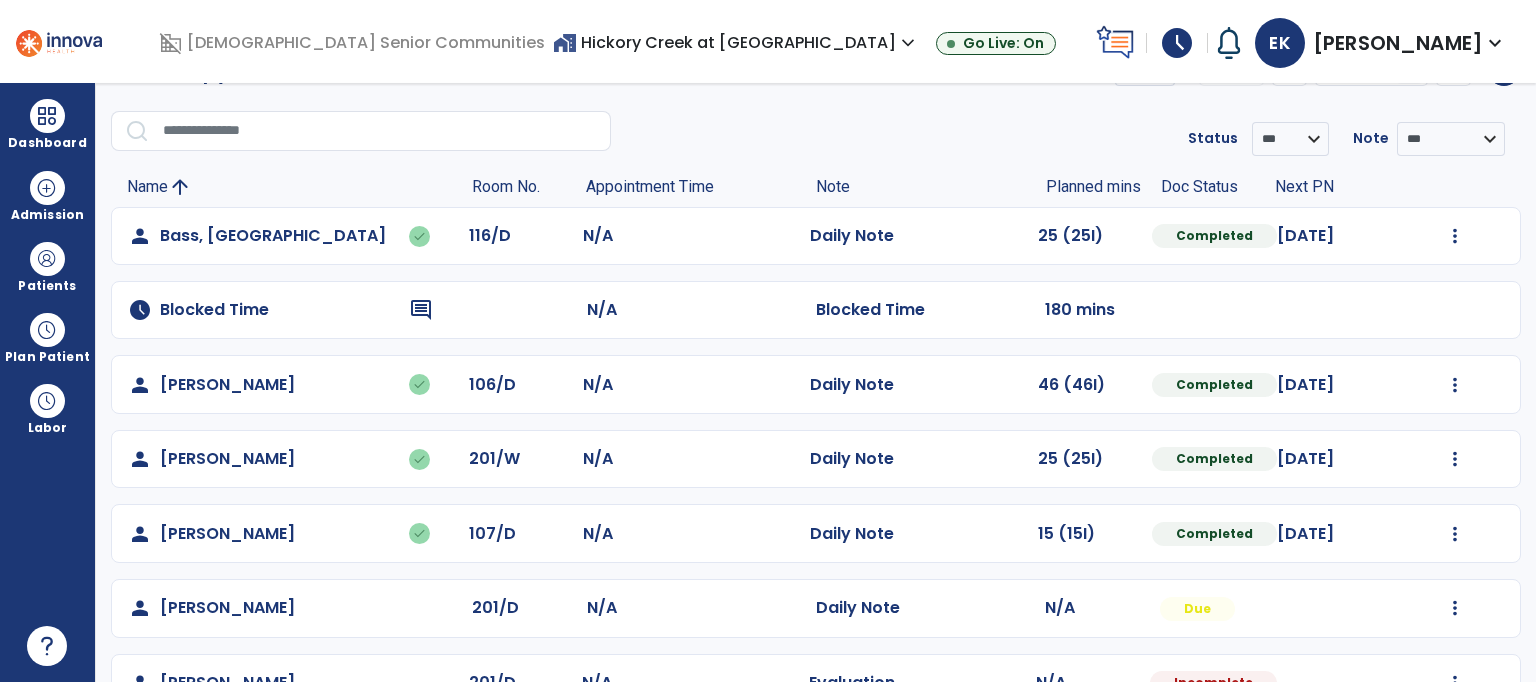 scroll, scrollTop: 0, scrollLeft: 0, axis: both 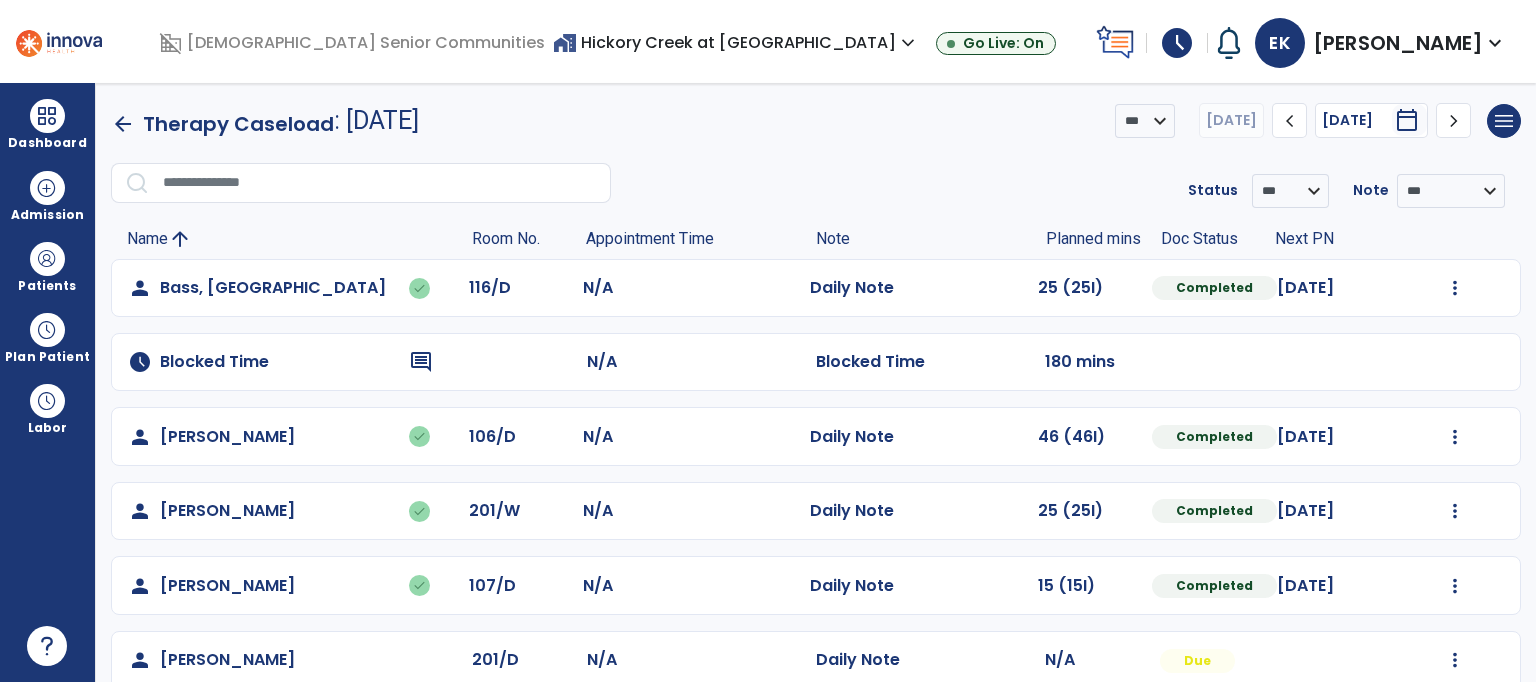 click on "arrow_back" 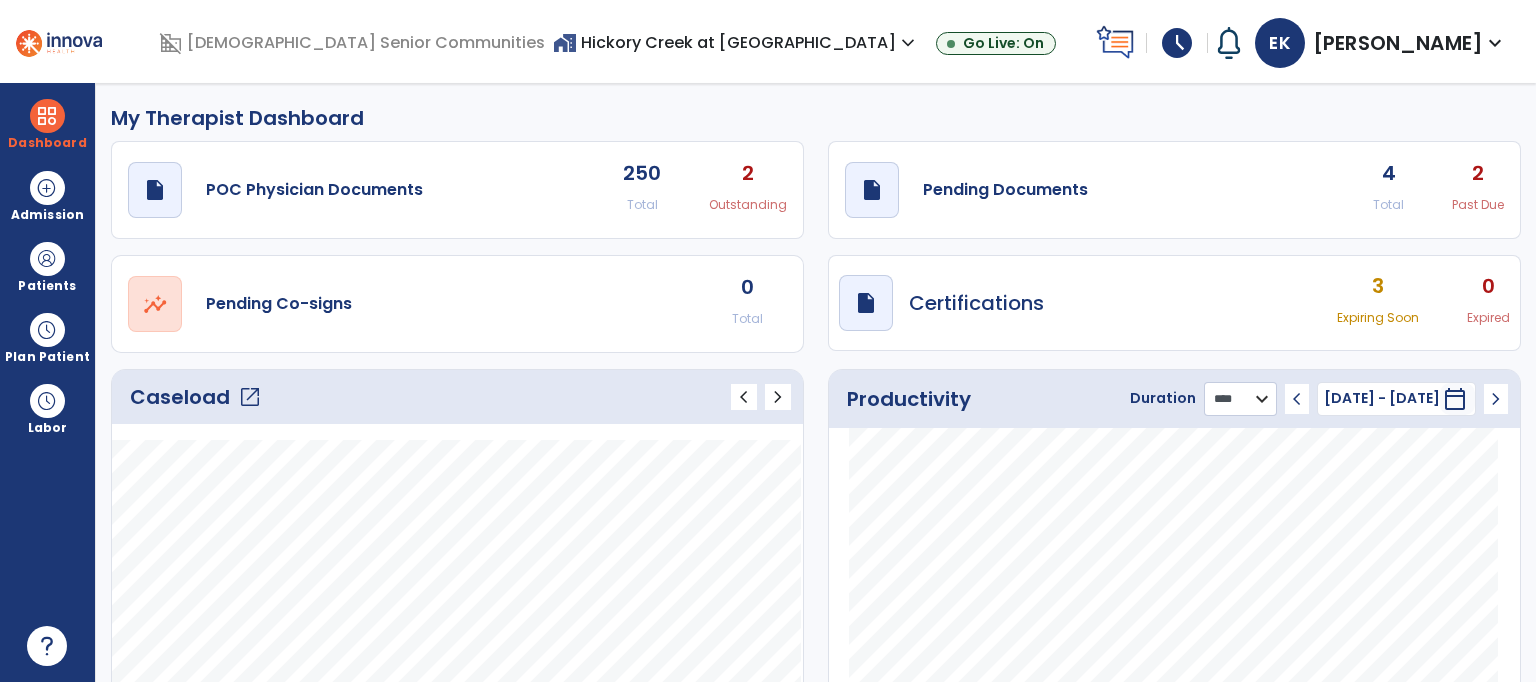 click on "******** **** ***" 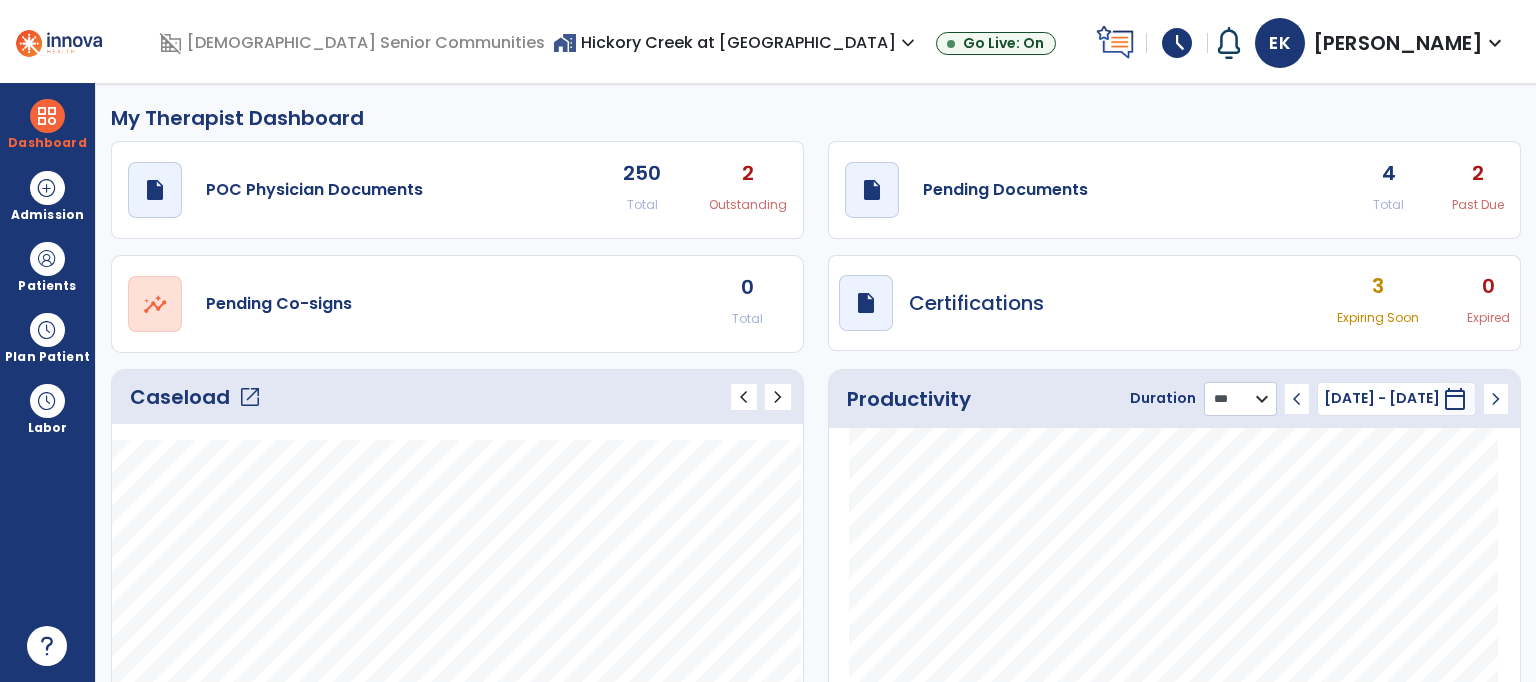 click on "******** **** ***" 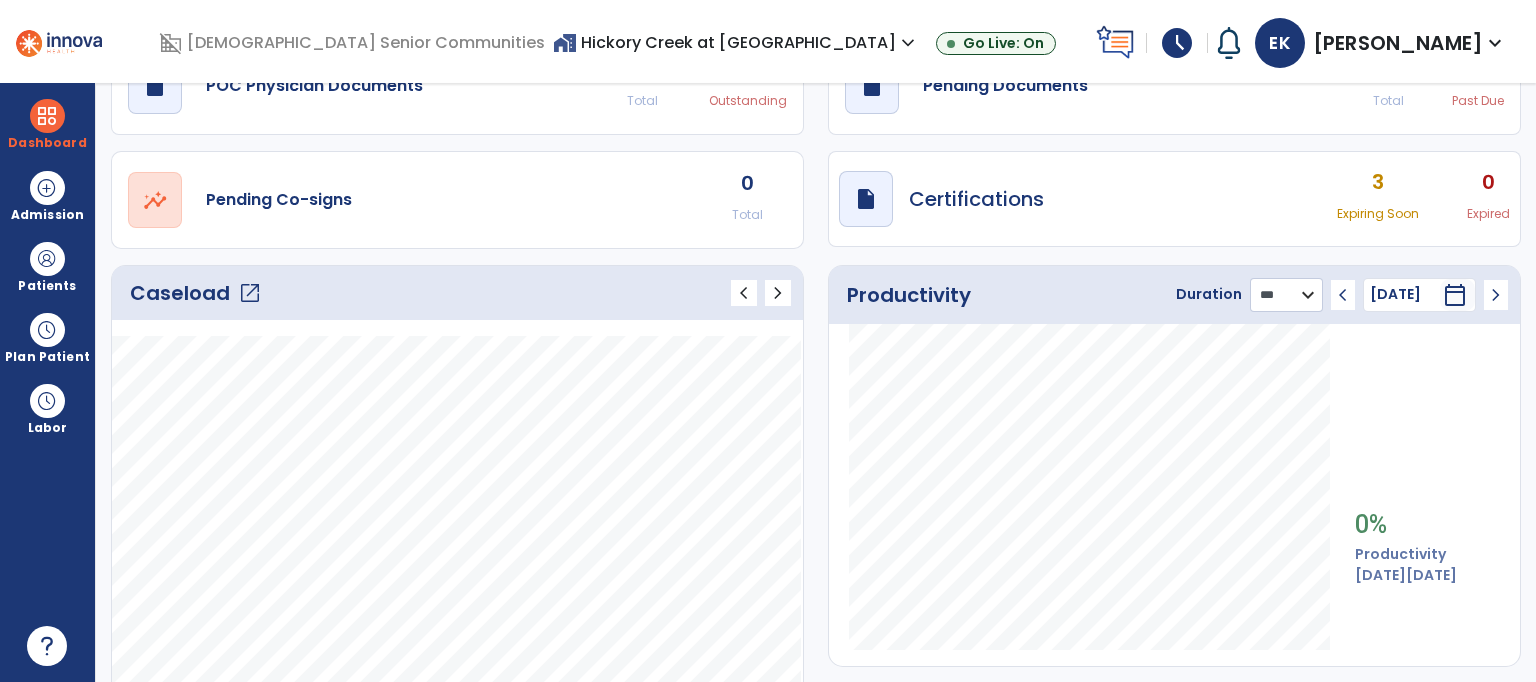 scroll, scrollTop: 113, scrollLeft: 0, axis: vertical 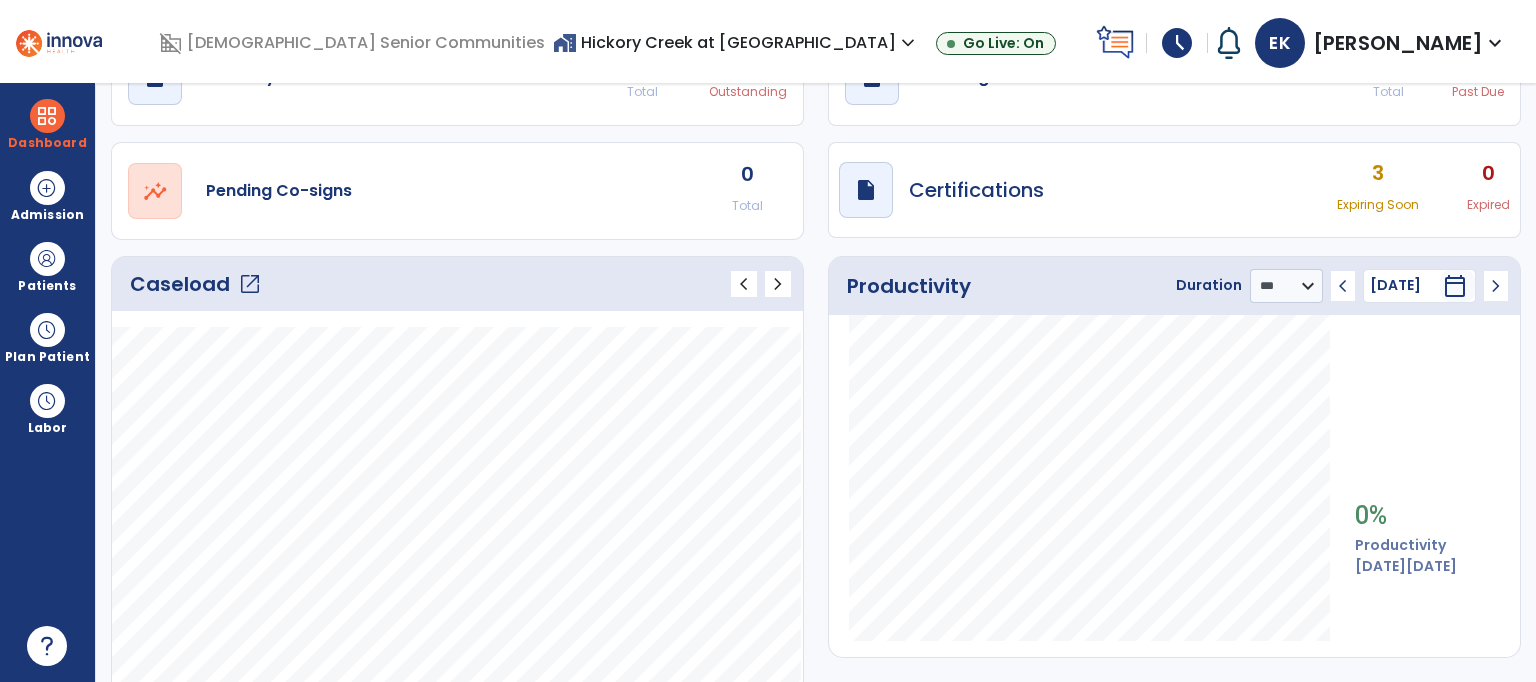 click on "chevron_left" 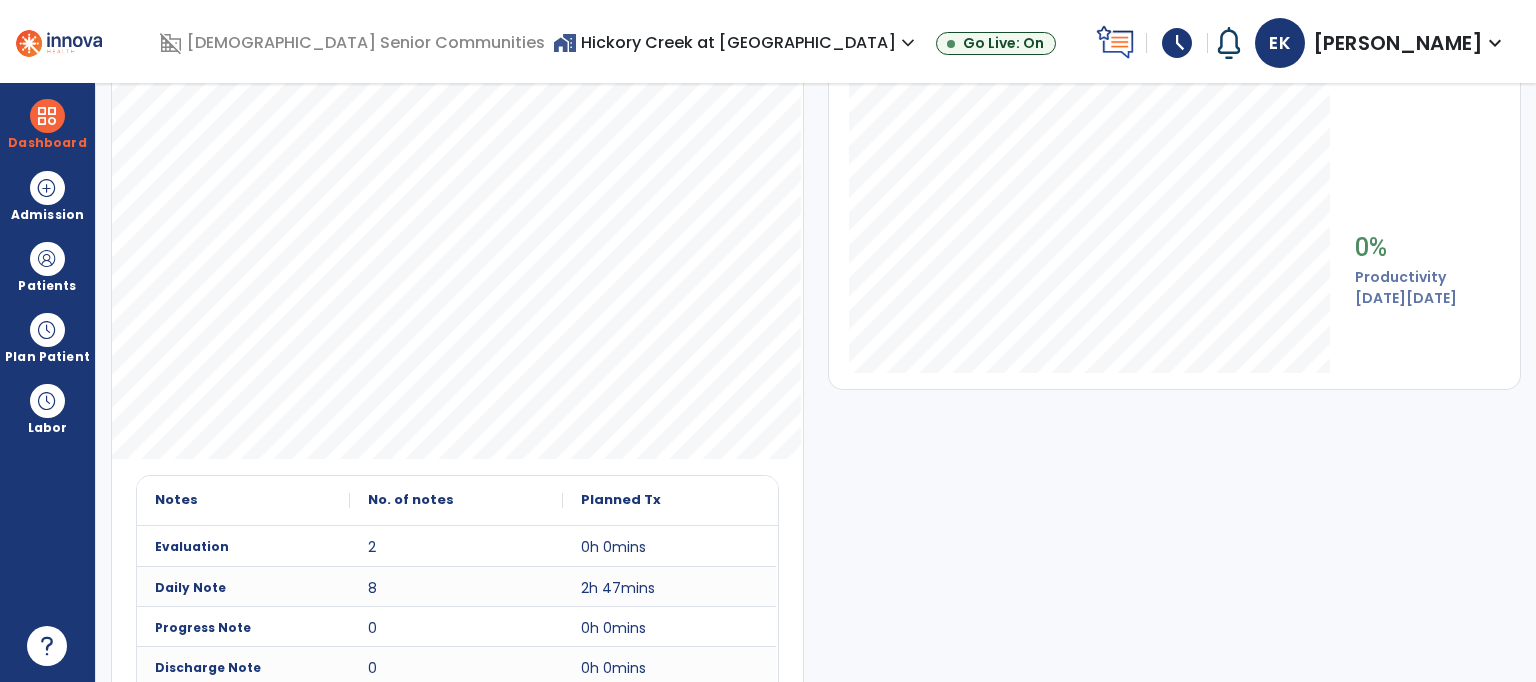 scroll, scrollTop: 0, scrollLeft: 0, axis: both 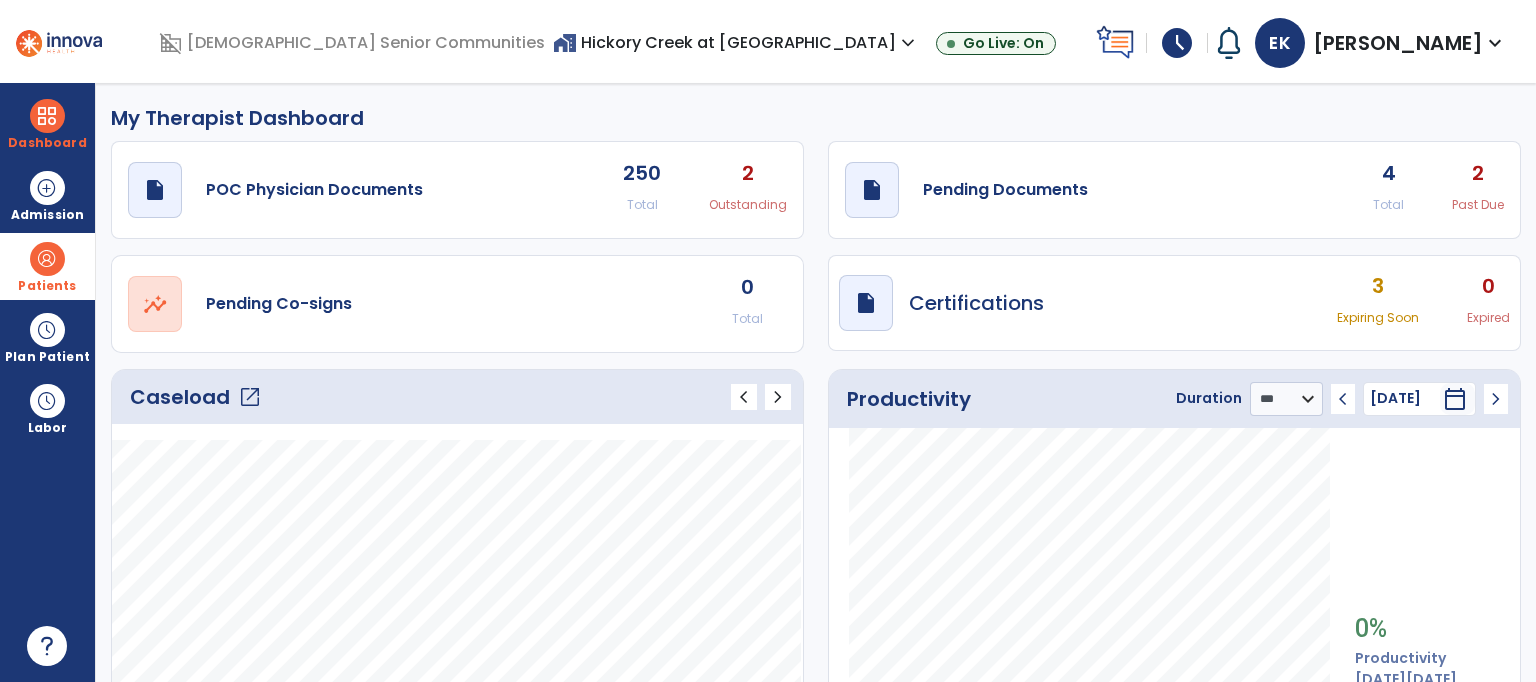click on "Patients" at bounding box center (47, 286) 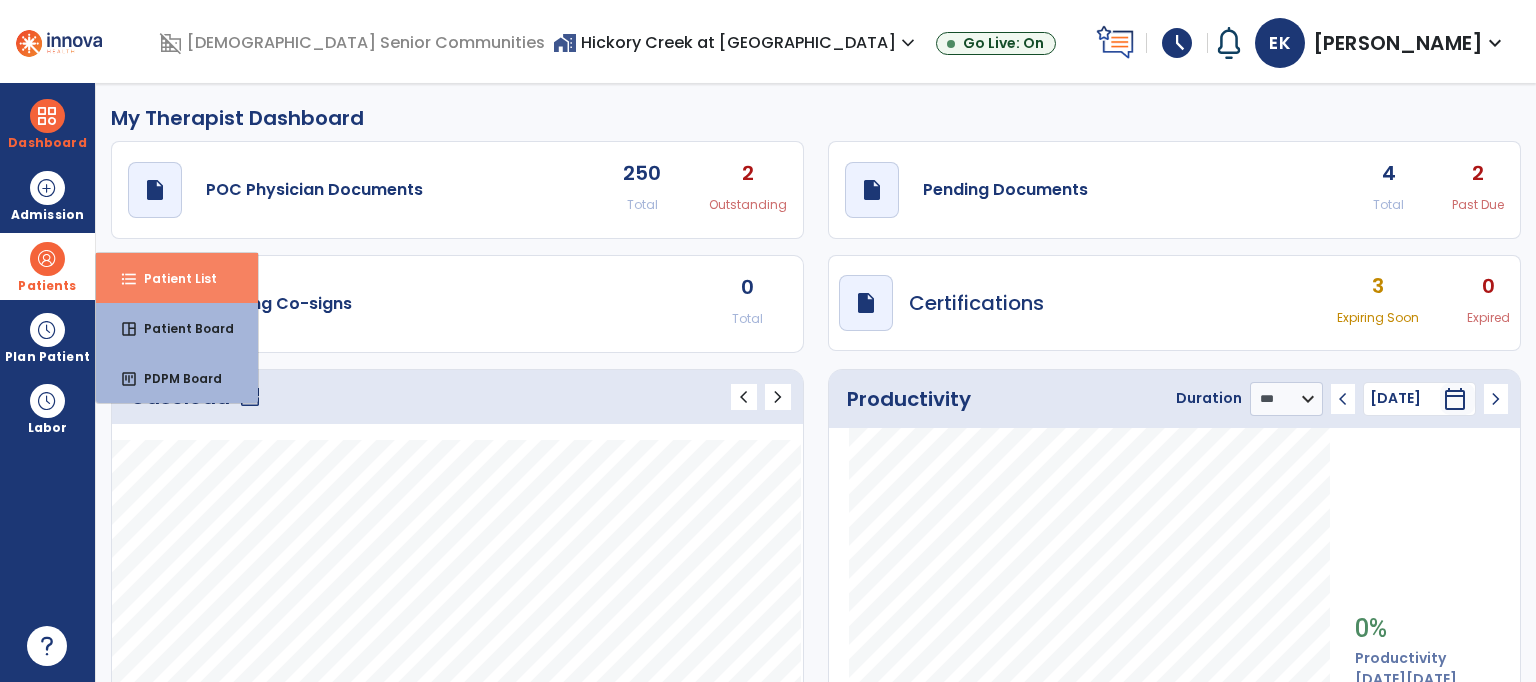 click on "Patient List" at bounding box center [172, 278] 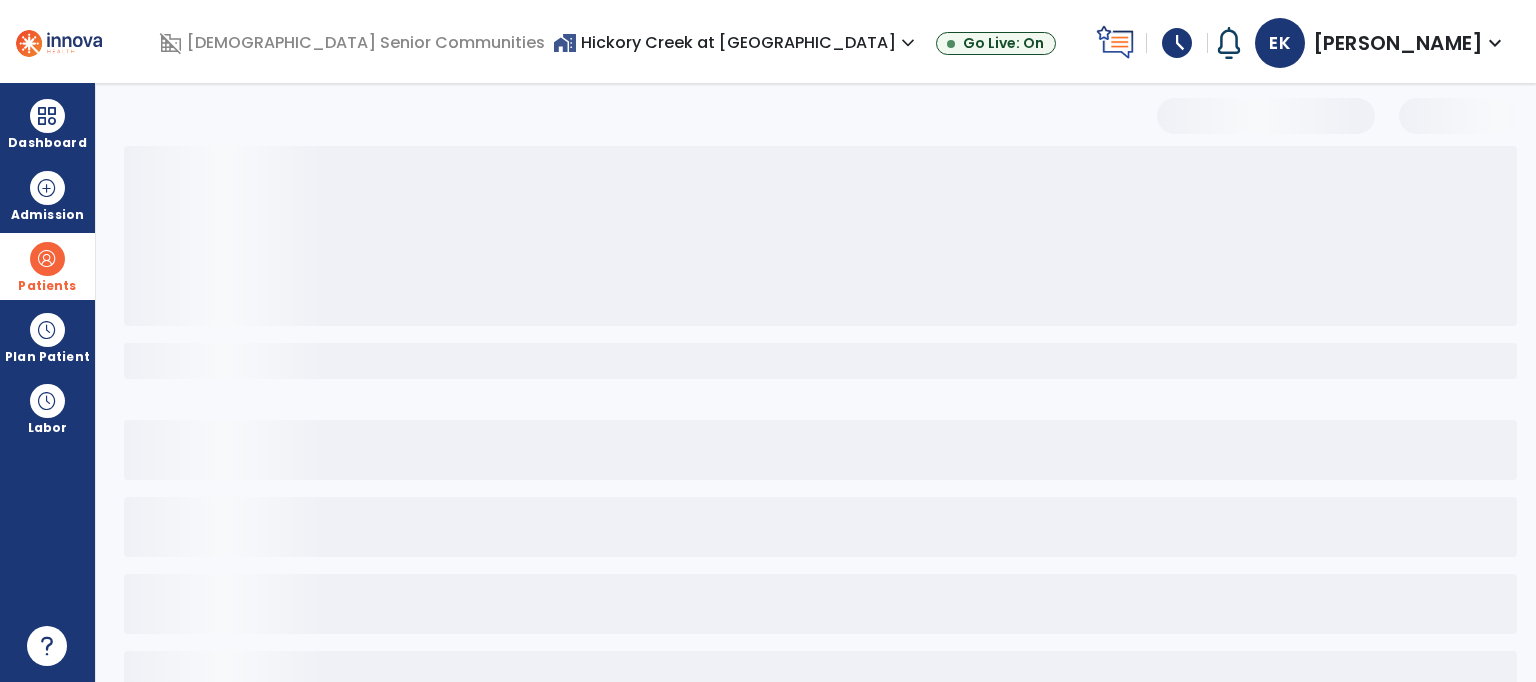 select on "***" 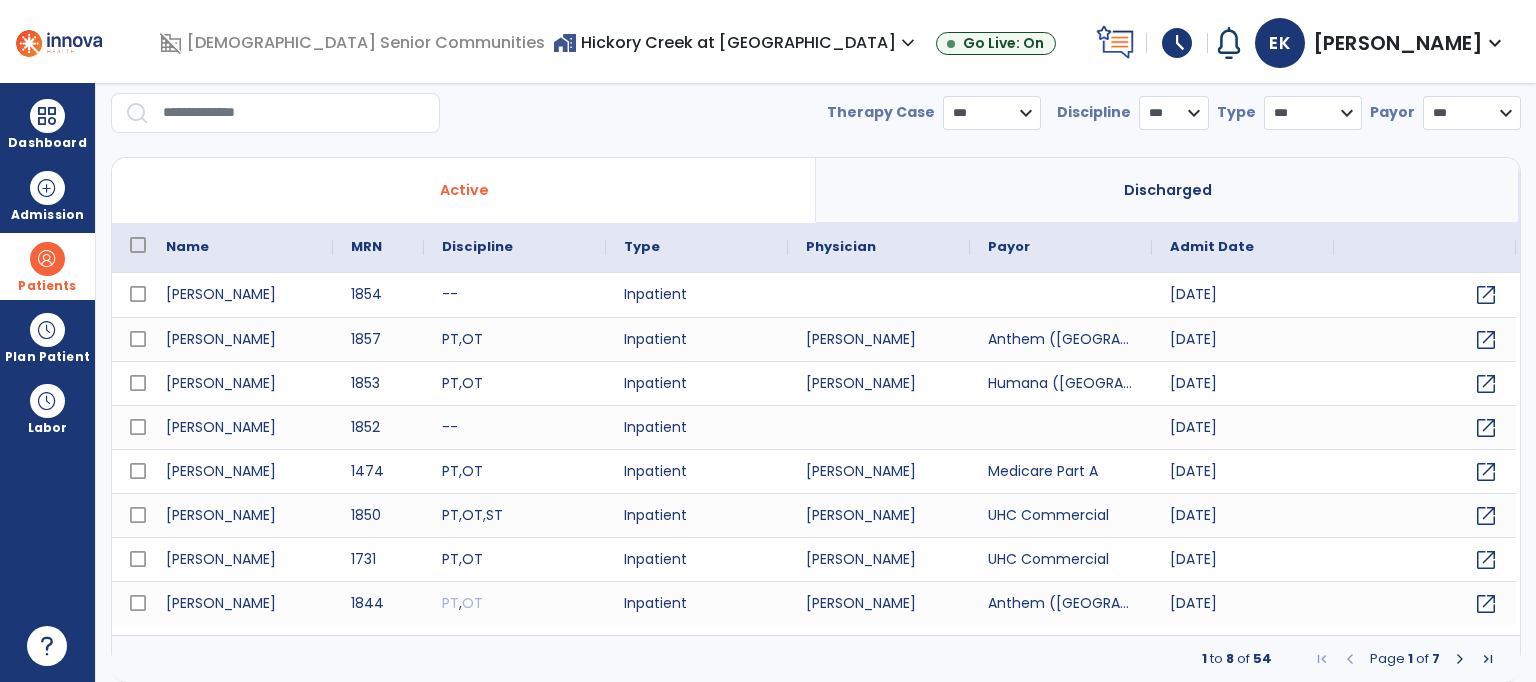 scroll, scrollTop: 0, scrollLeft: 0, axis: both 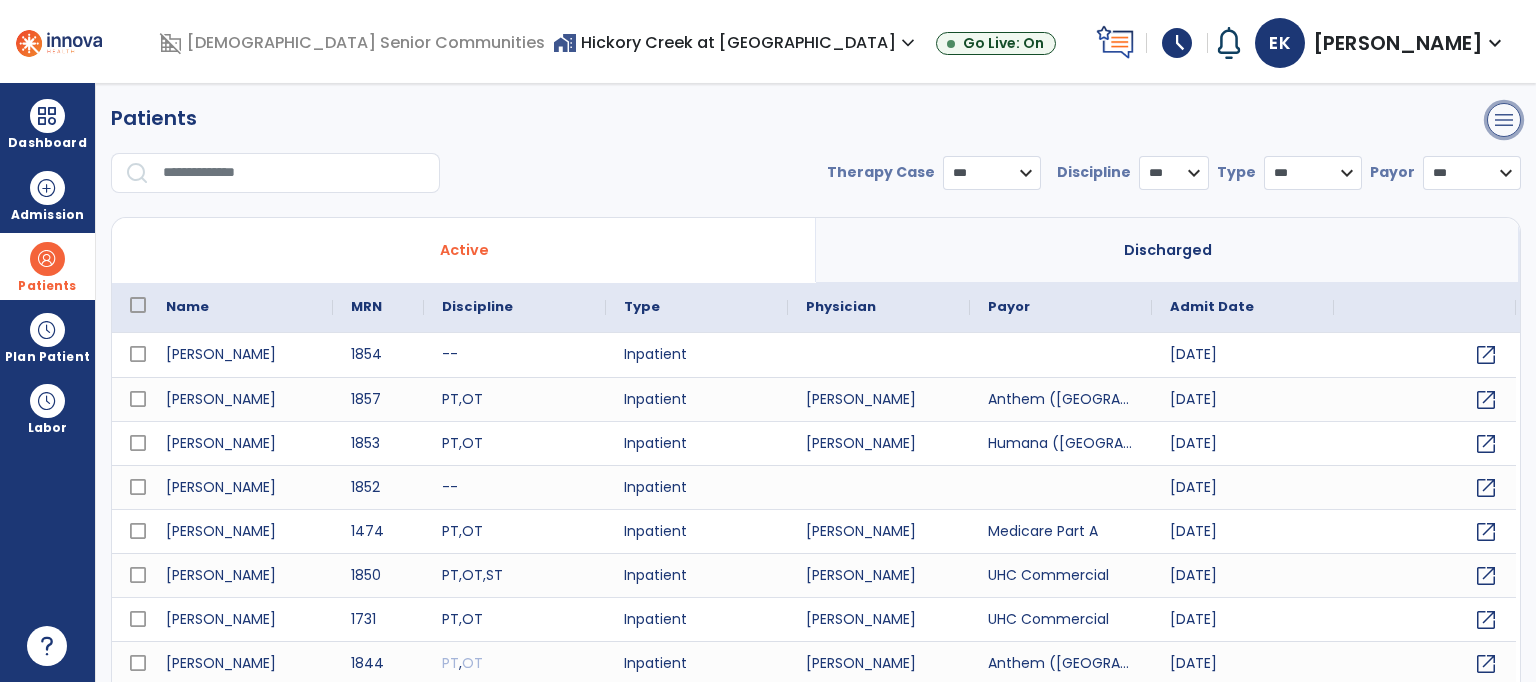 click on "menu" at bounding box center (1504, 120) 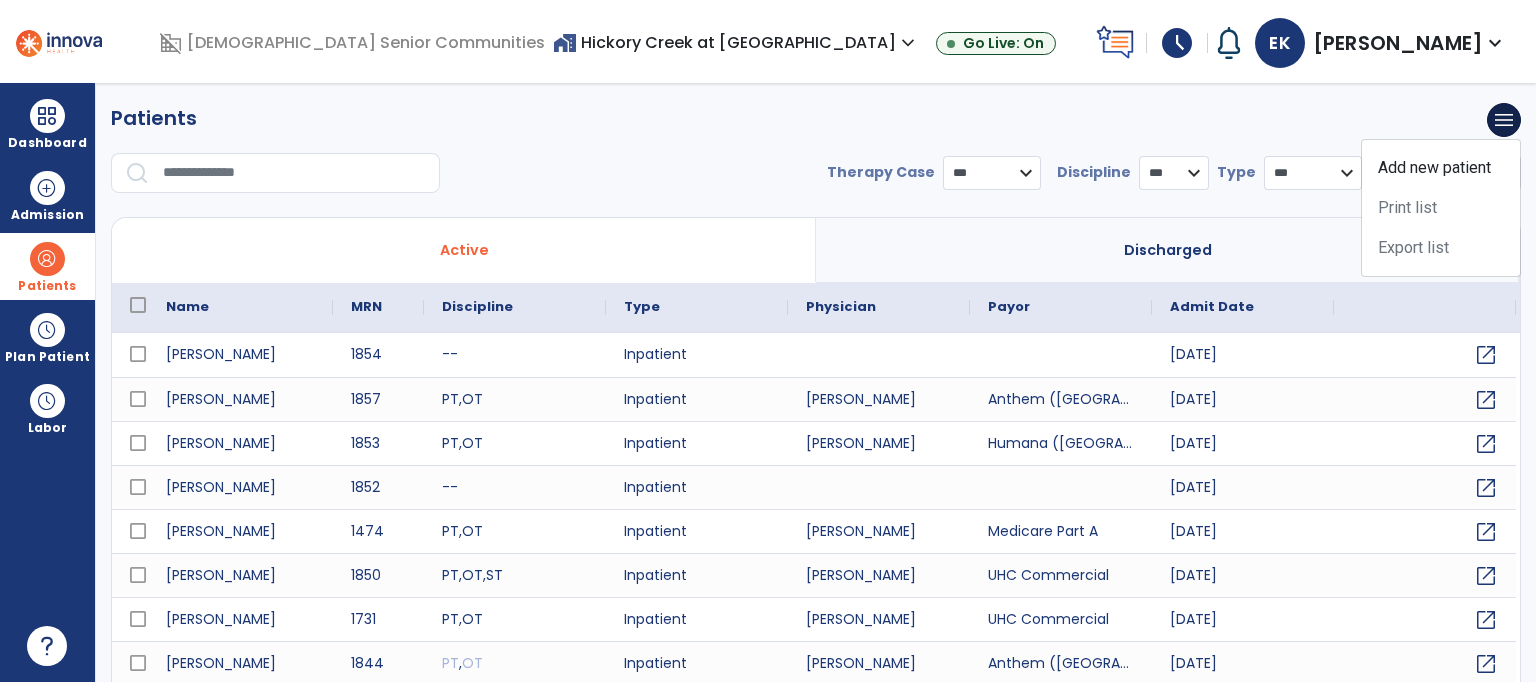 click on "Patients   menu   Add new patient   Print list   Export list" at bounding box center (816, 120) 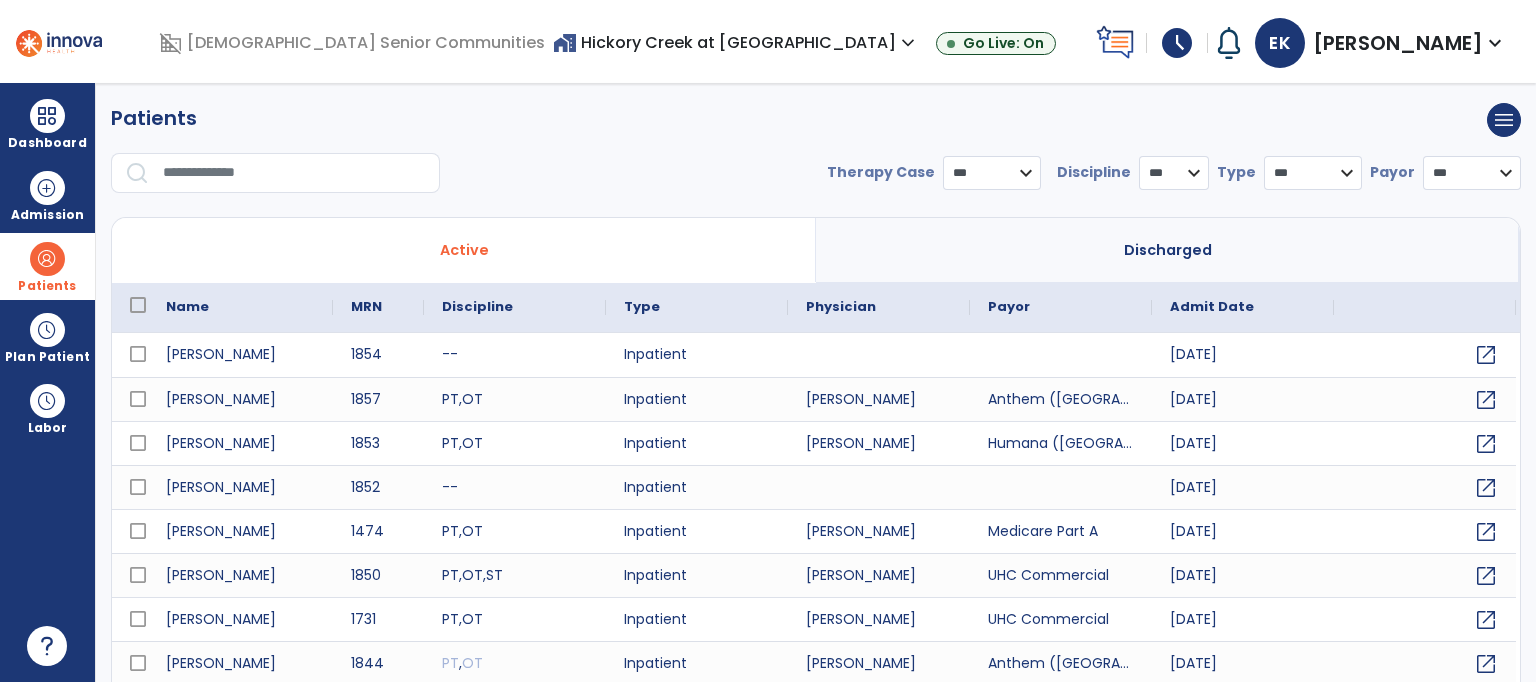 click on "Patients" at bounding box center [47, 266] 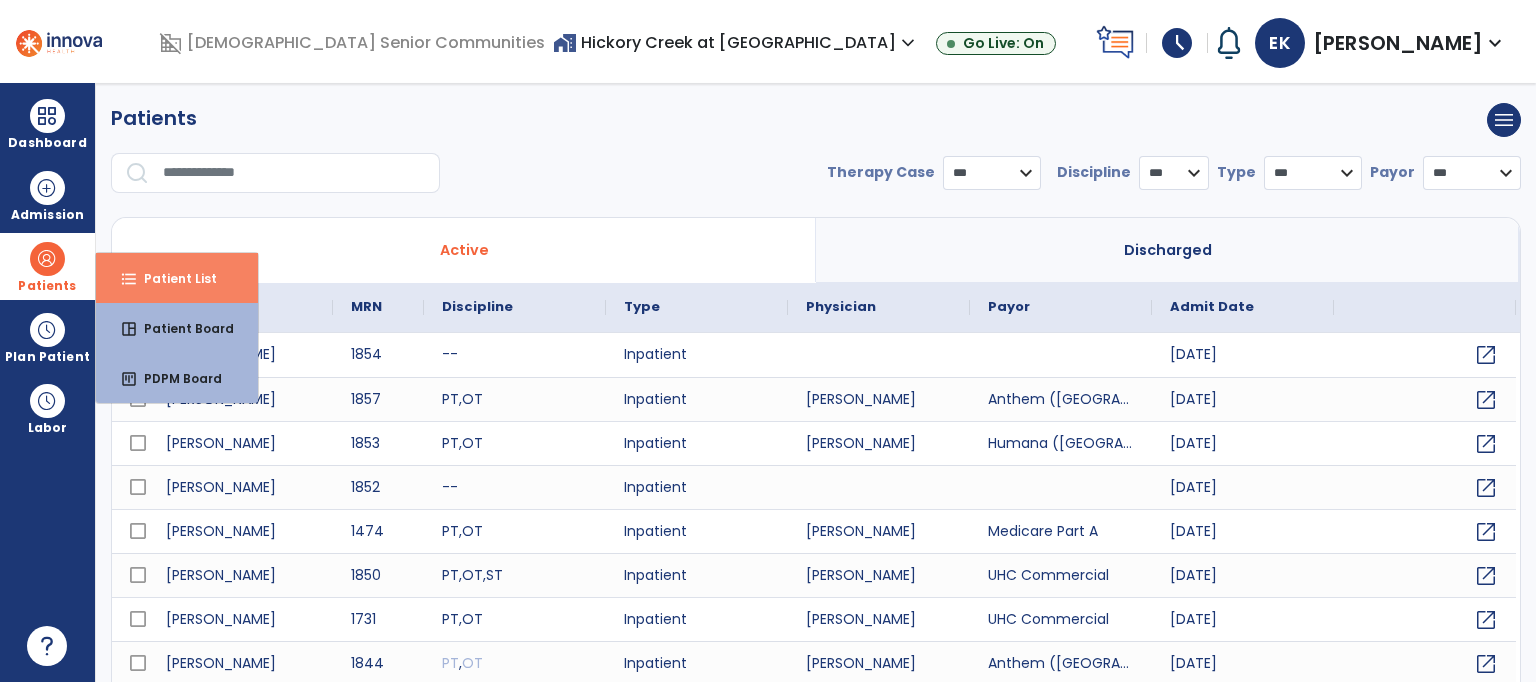 click on "Patient List" at bounding box center [172, 278] 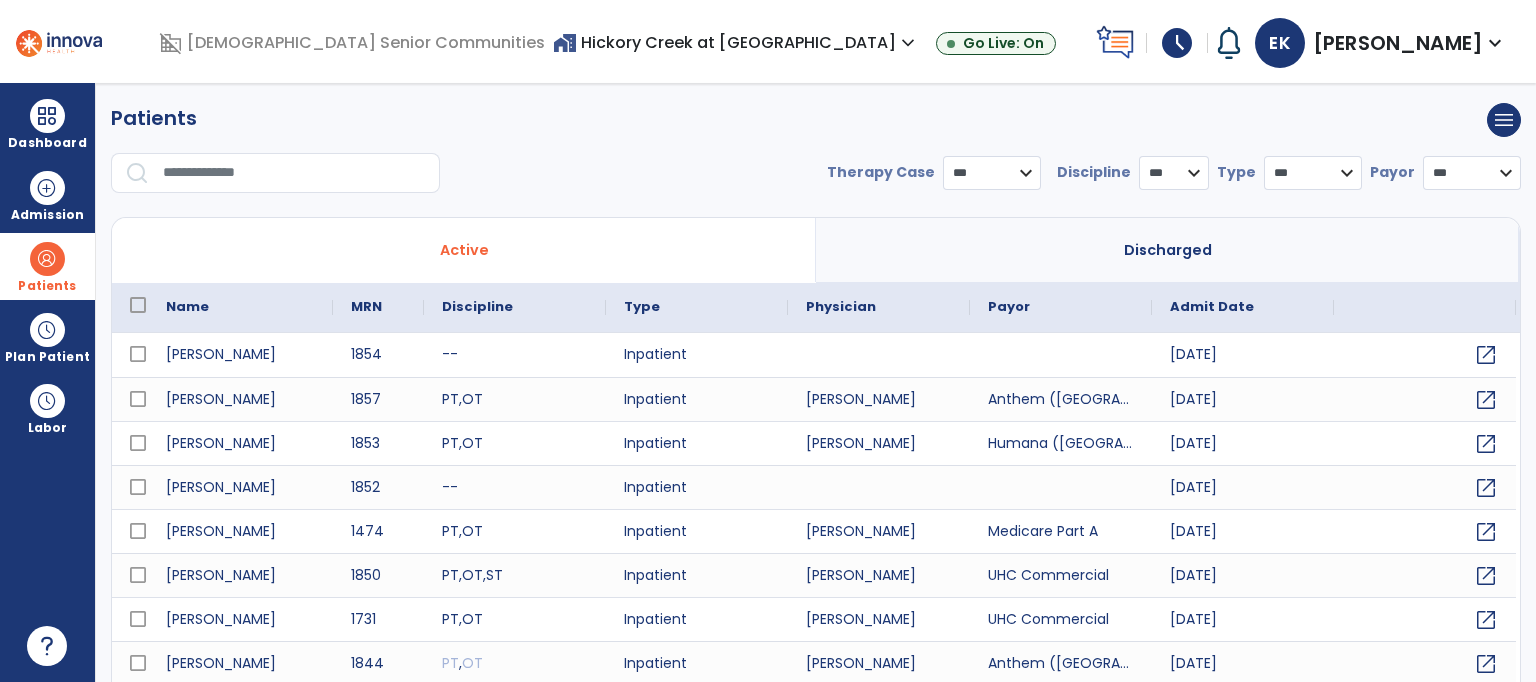click at bounding box center [294, 173] 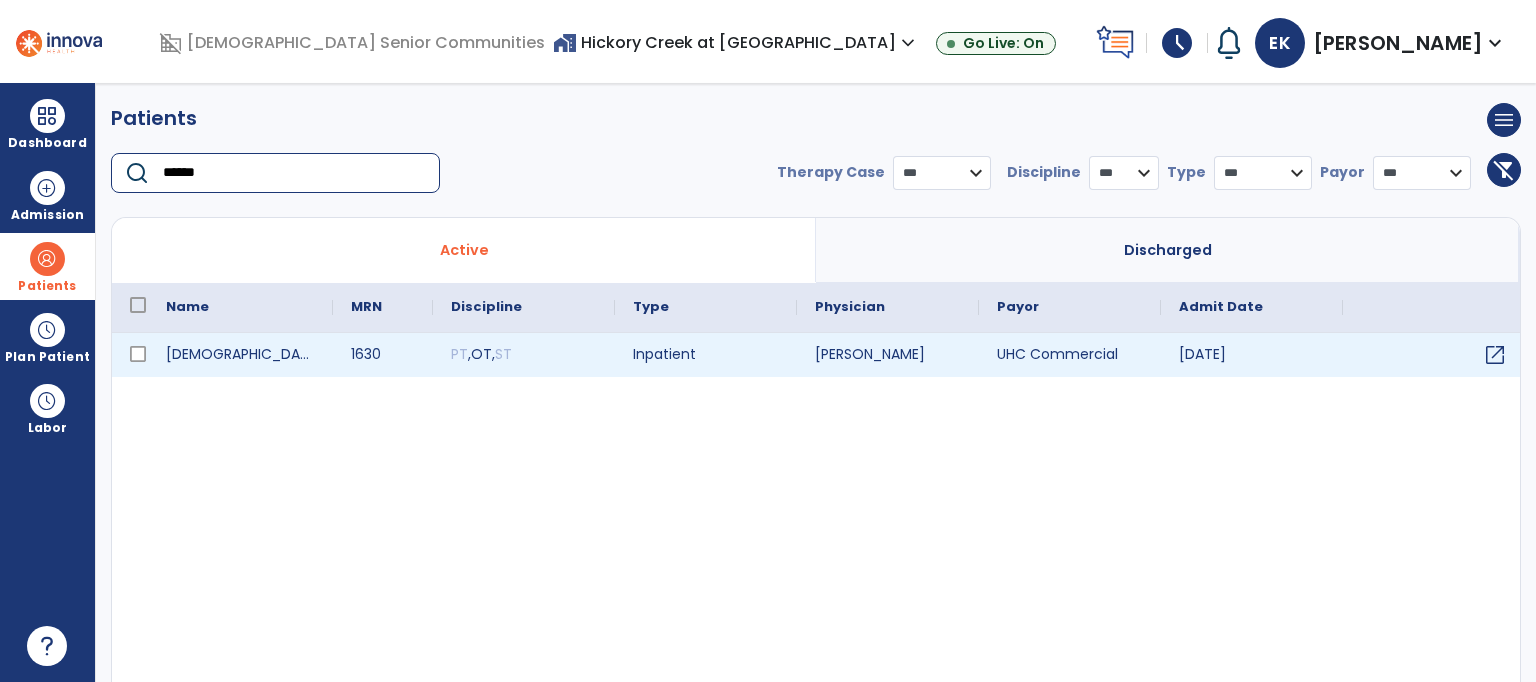 type on "******" 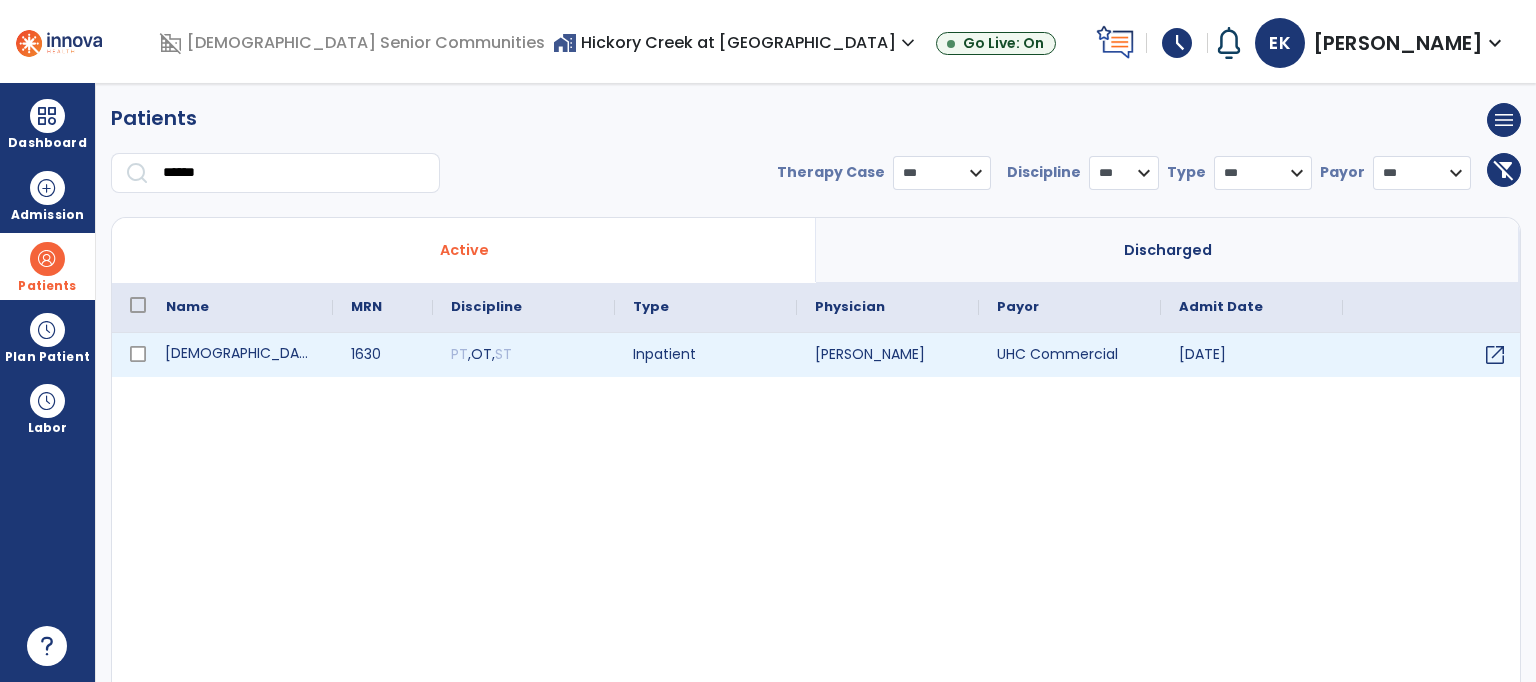 click on "Church, Ethel" at bounding box center [240, 355] 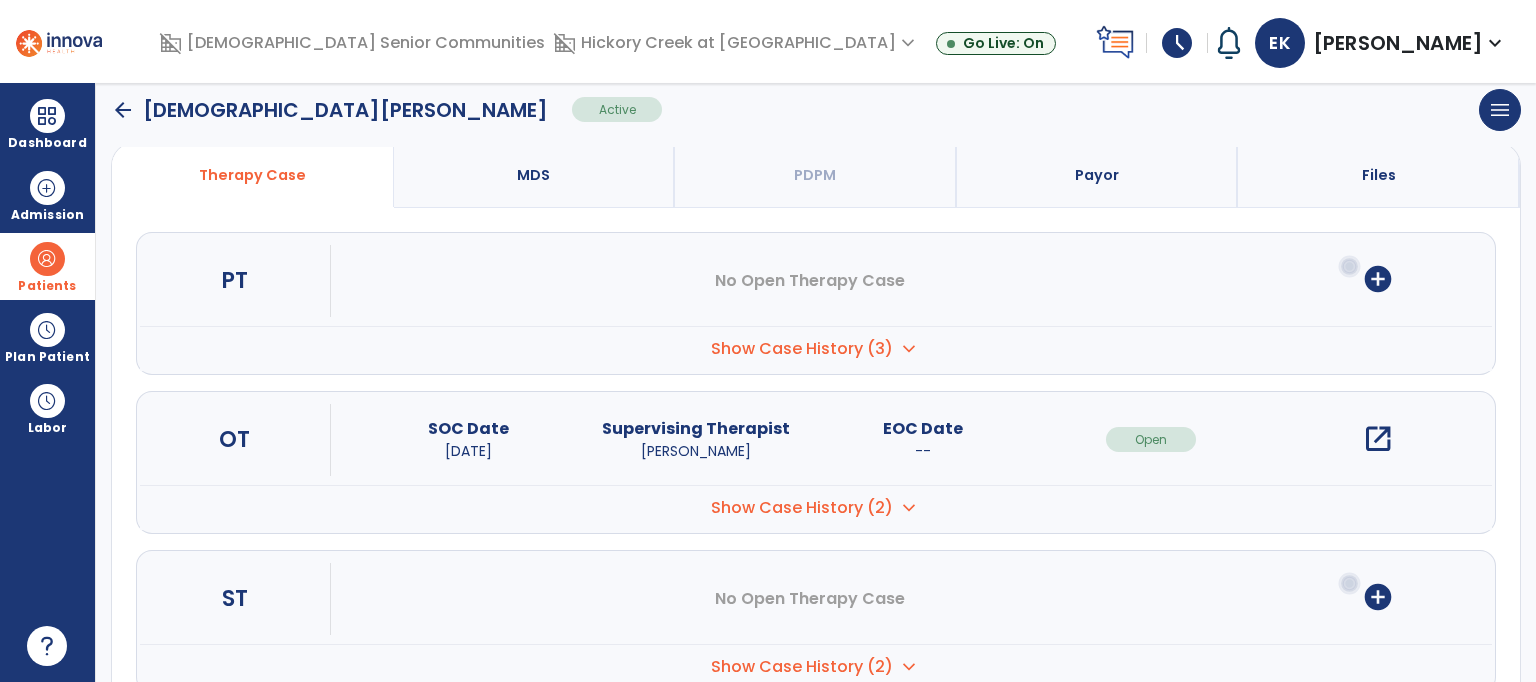 scroll, scrollTop: 167, scrollLeft: 0, axis: vertical 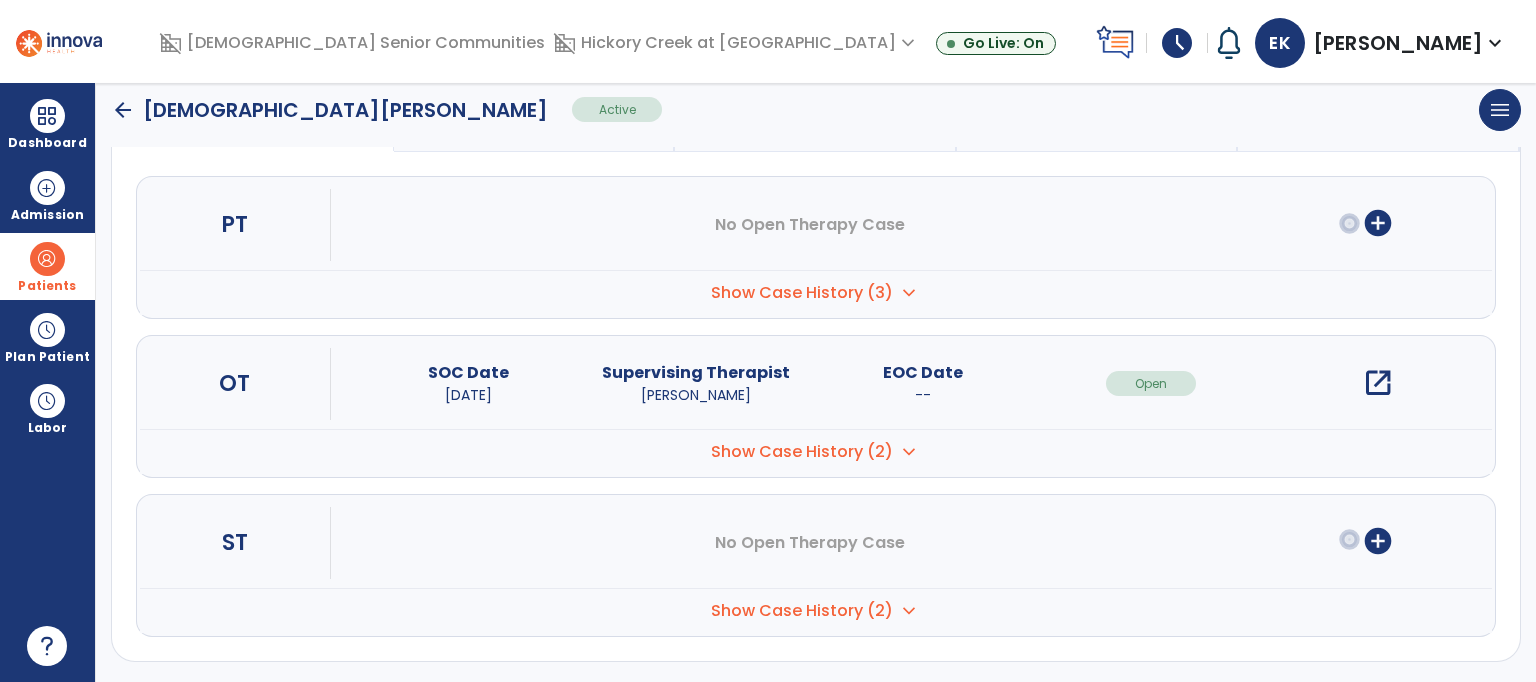 click on "open_in_new" at bounding box center [1378, 383] 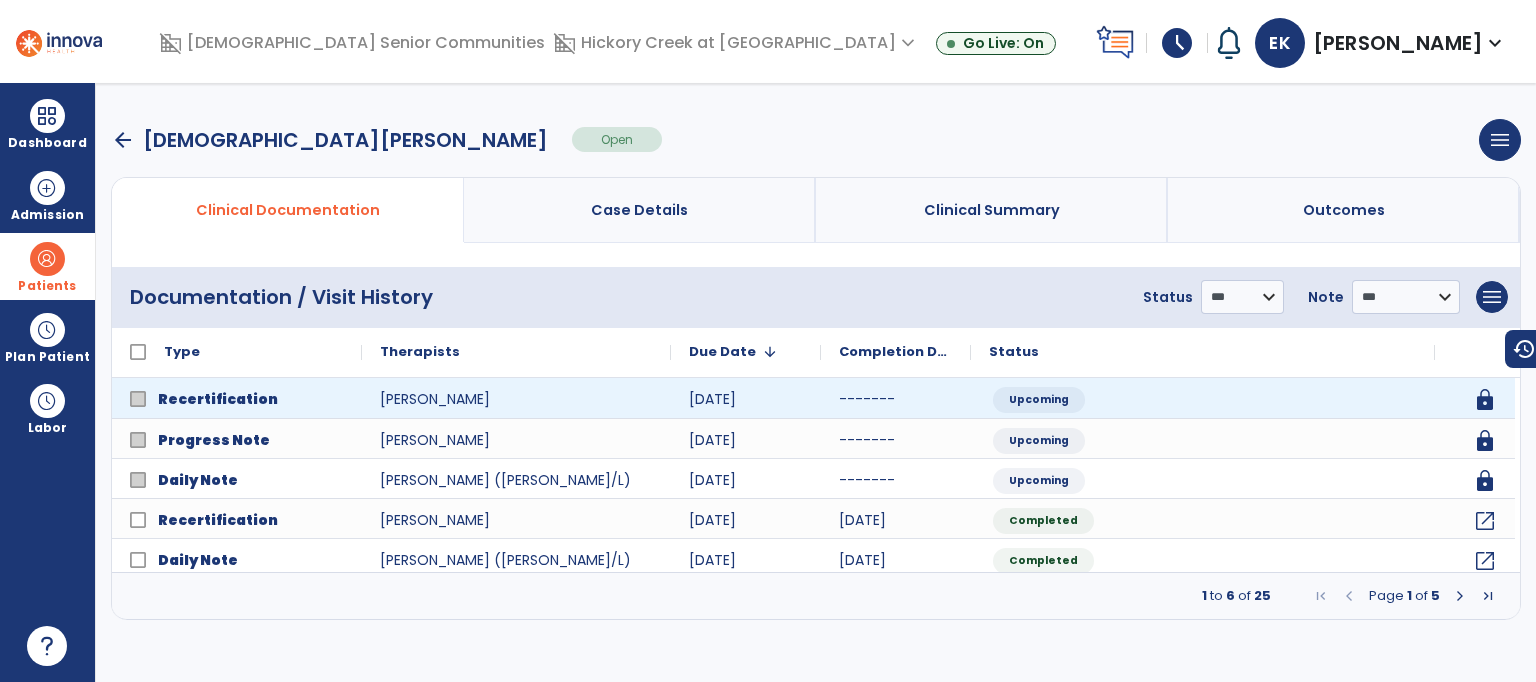 scroll, scrollTop: 0, scrollLeft: 0, axis: both 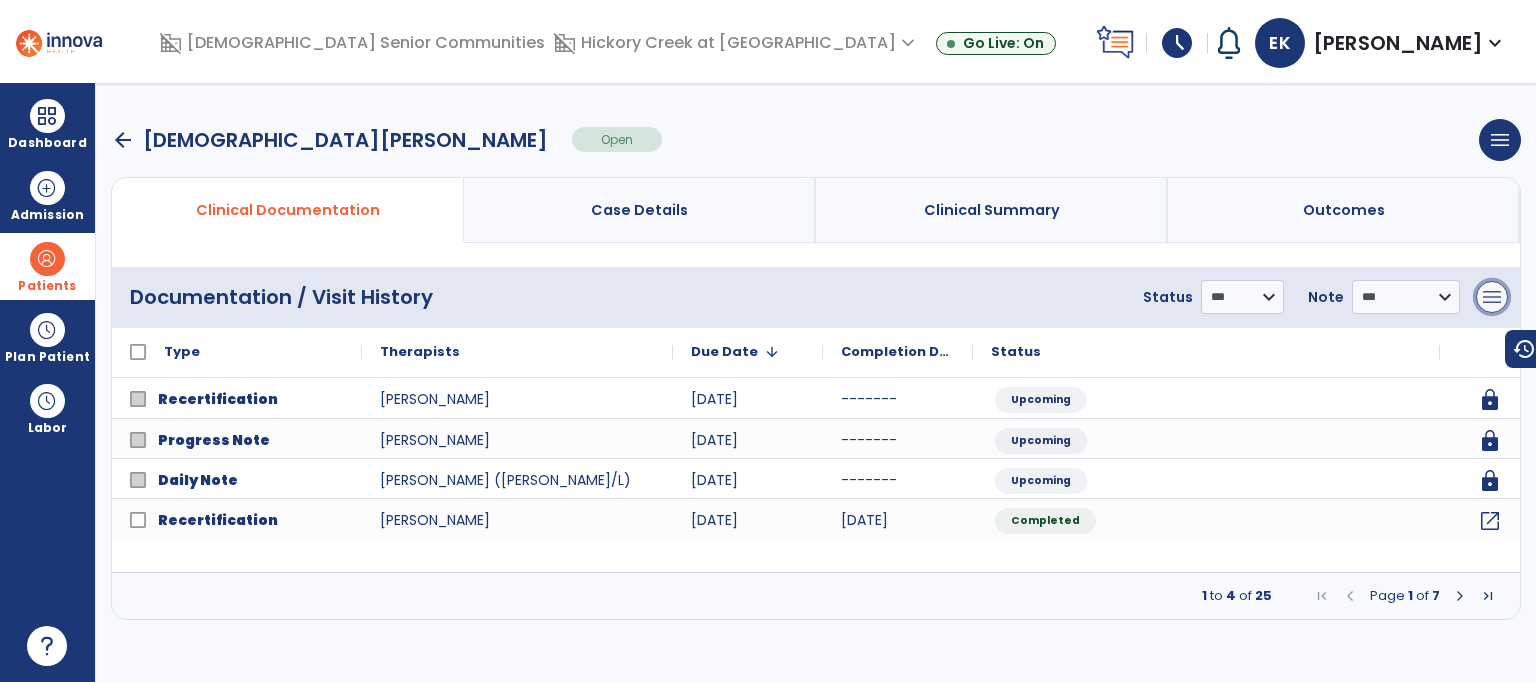 click on "menu" at bounding box center (1492, 297) 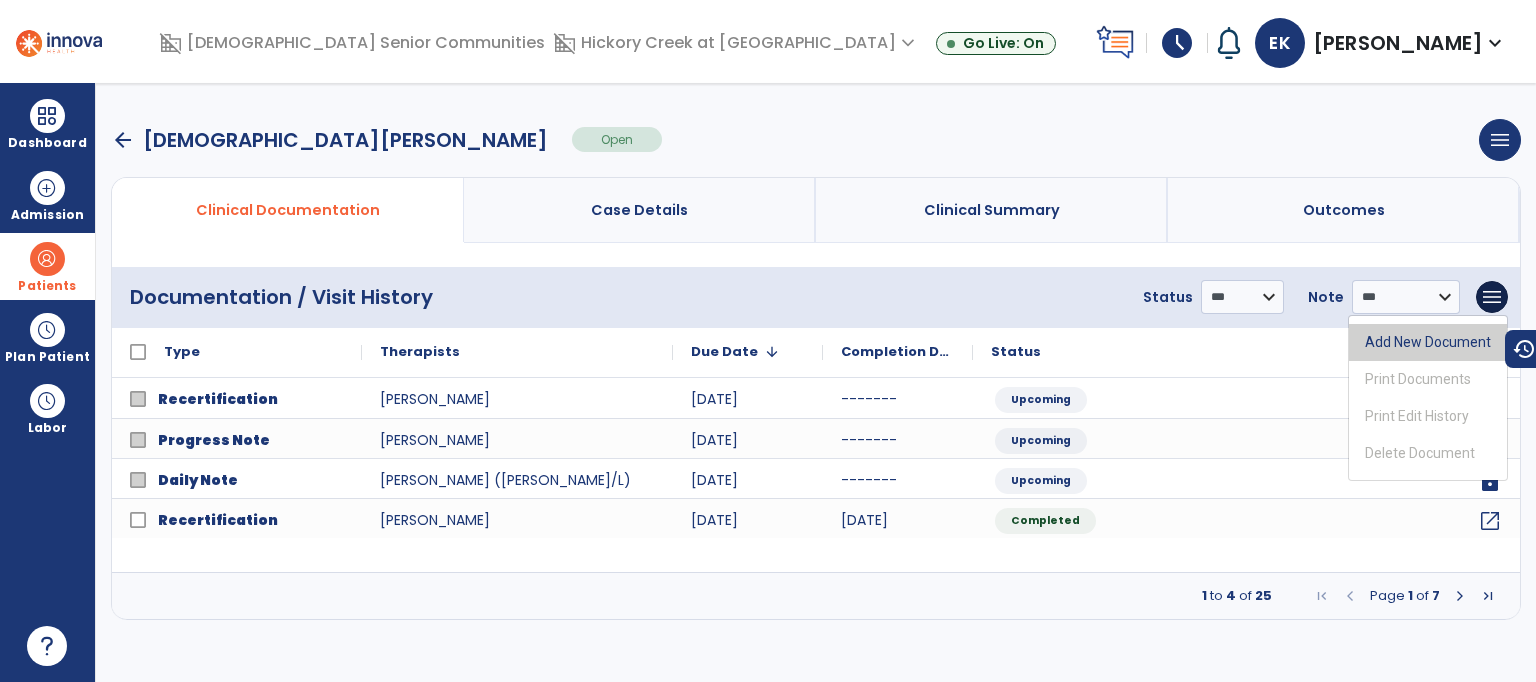 click on "Add New Document" at bounding box center [1428, 342] 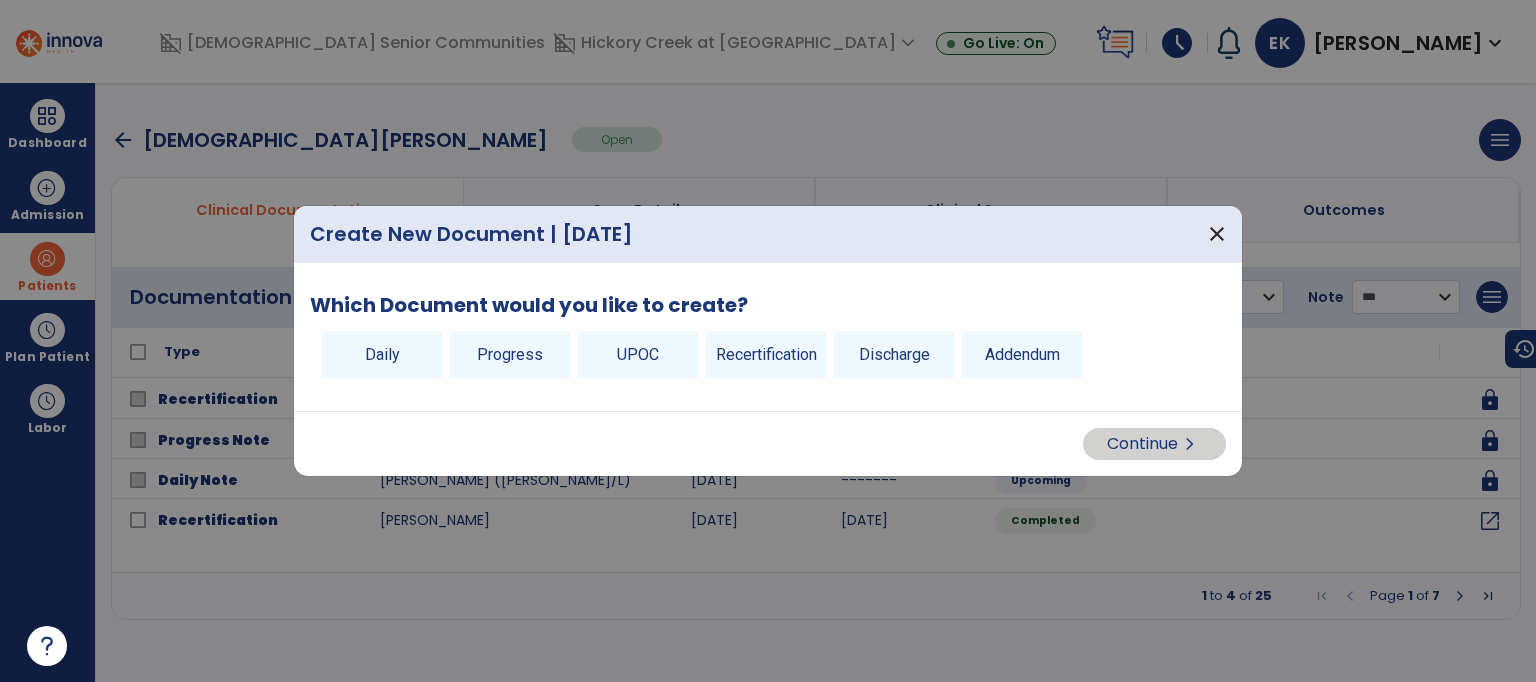 drag, startPoint x: 397, startPoint y: 360, endPoint x: 459, endPoint y: 219, distance: 154.02922 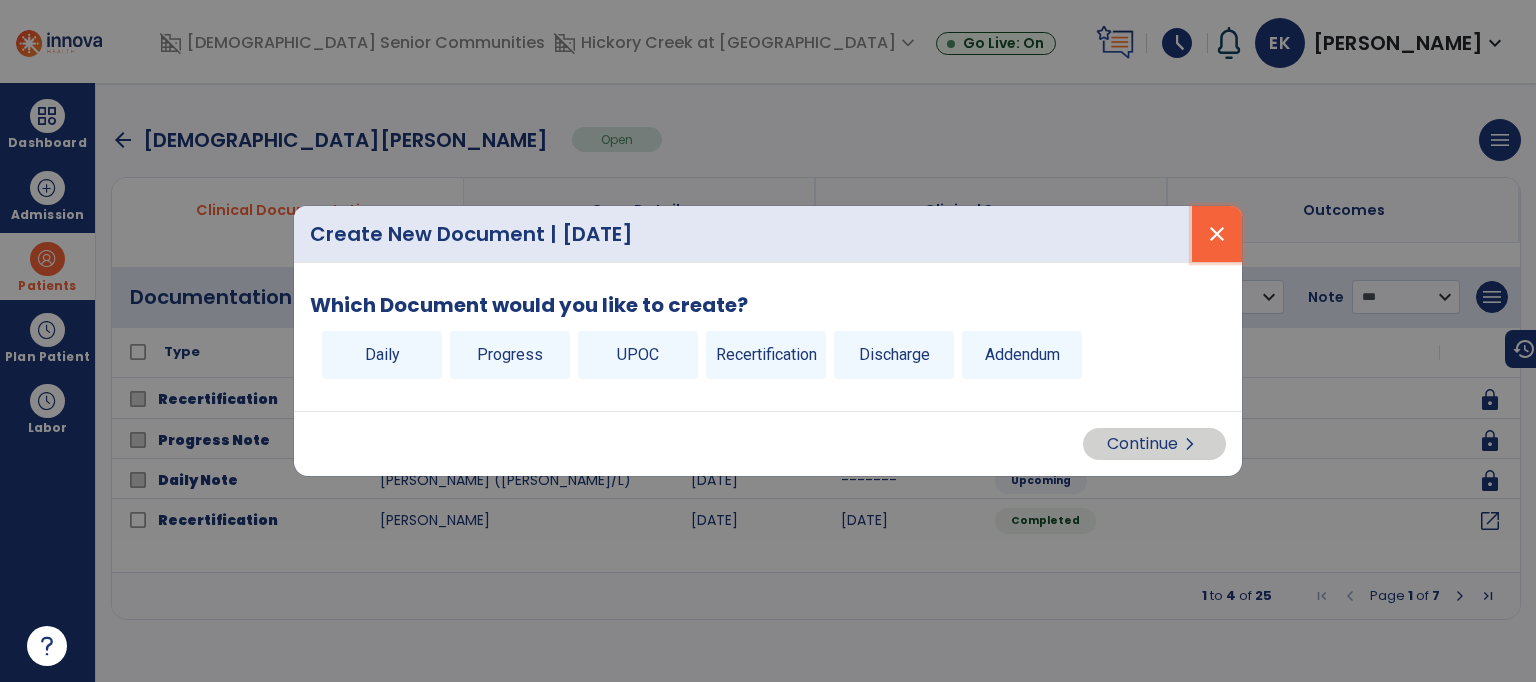 click on "close" at bounding box center [1217, 234] 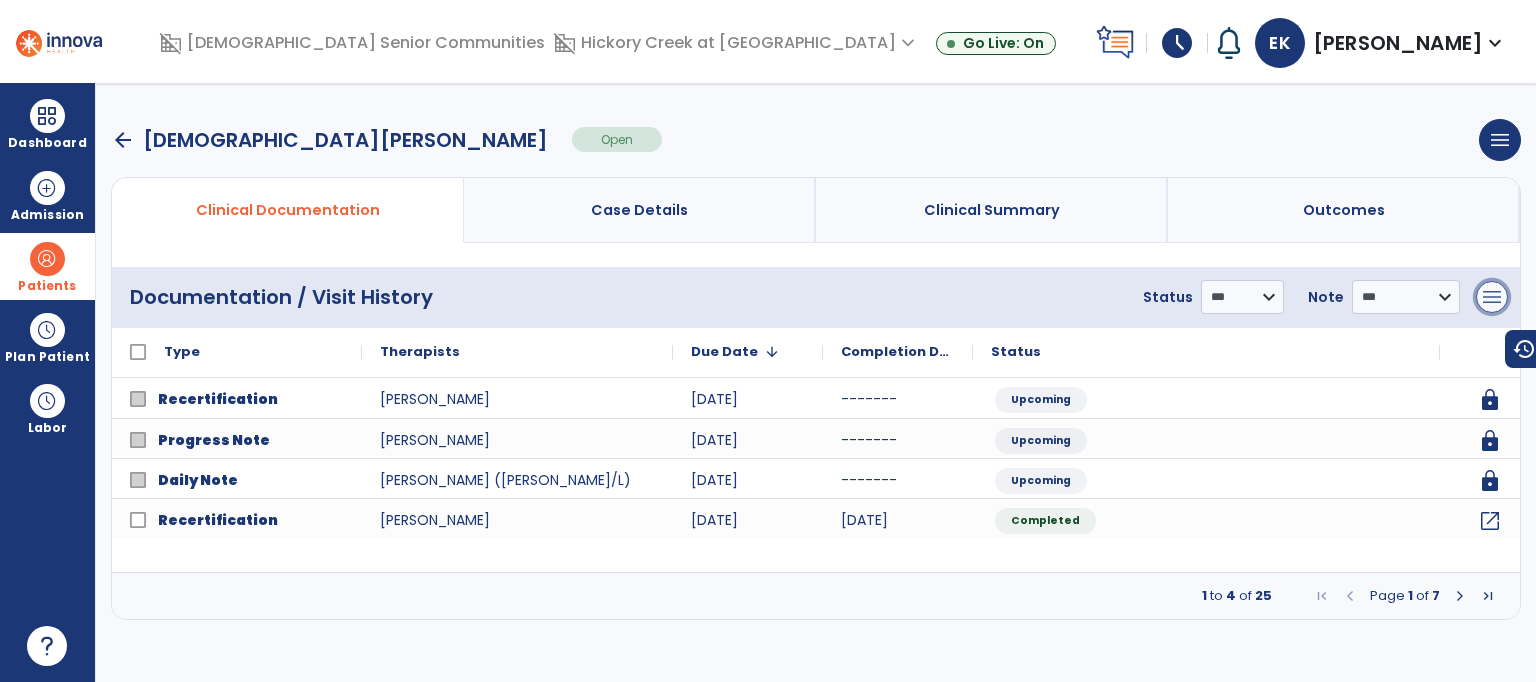 click on "menu" at bounding box center [1492, 297] 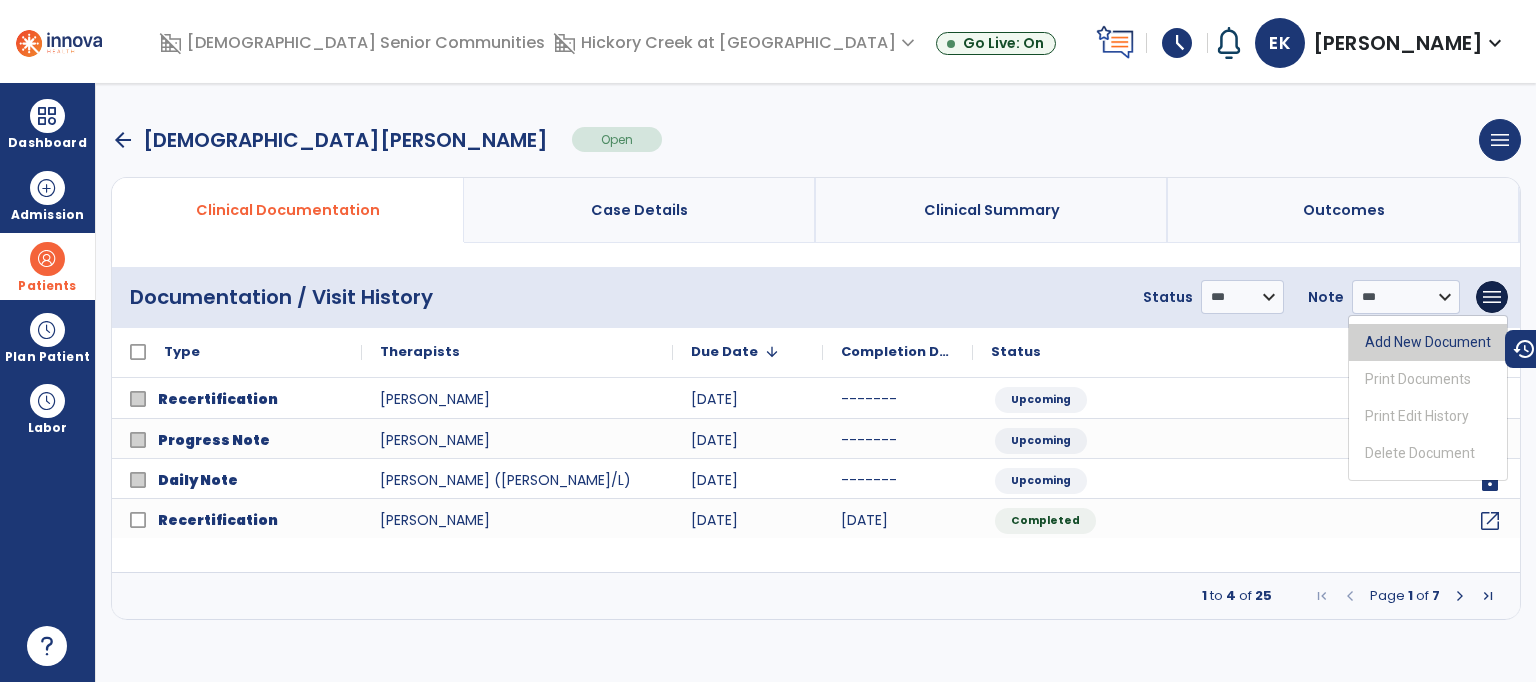 click on "Add New Document" at bounding box center (1428, 342) 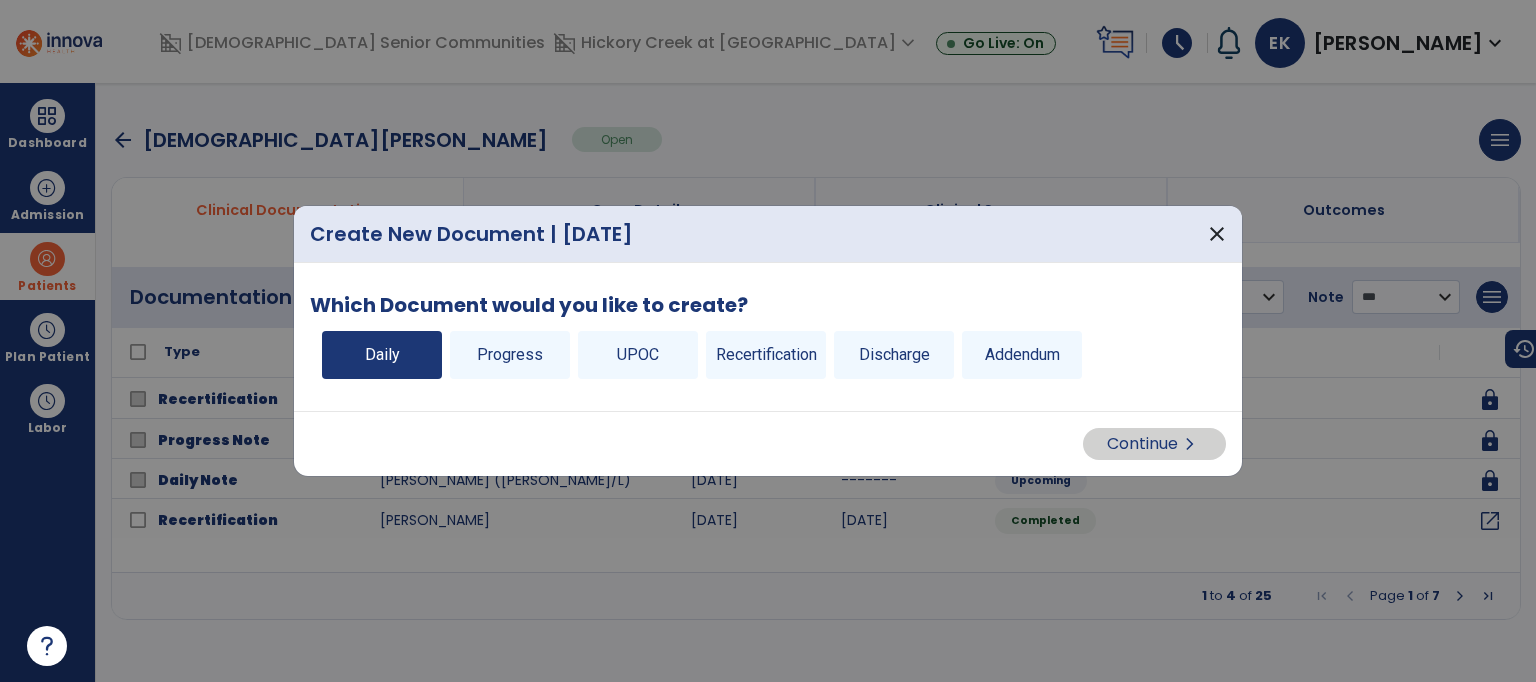 click on "Daily" at bounding box center (382, 355) 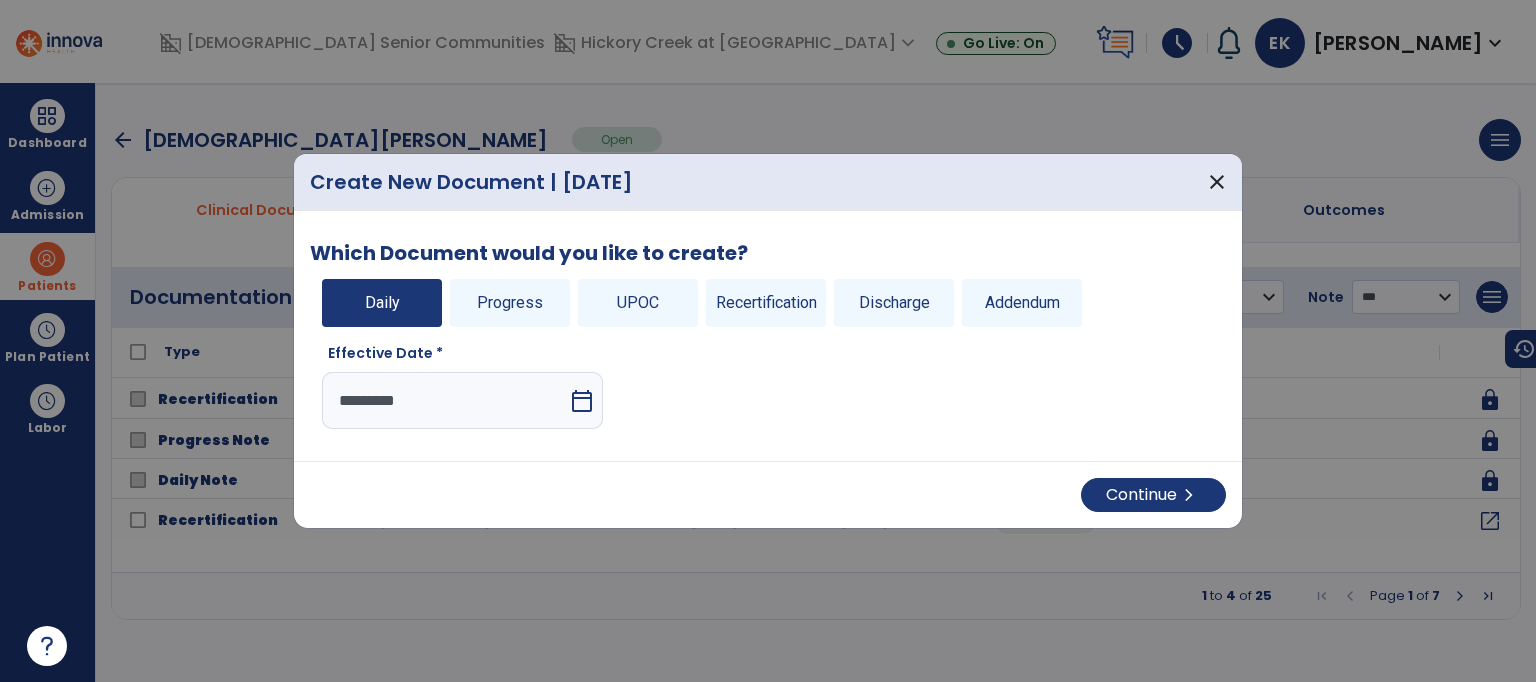 click on "calendar_today" at bounding box center [582, 401] 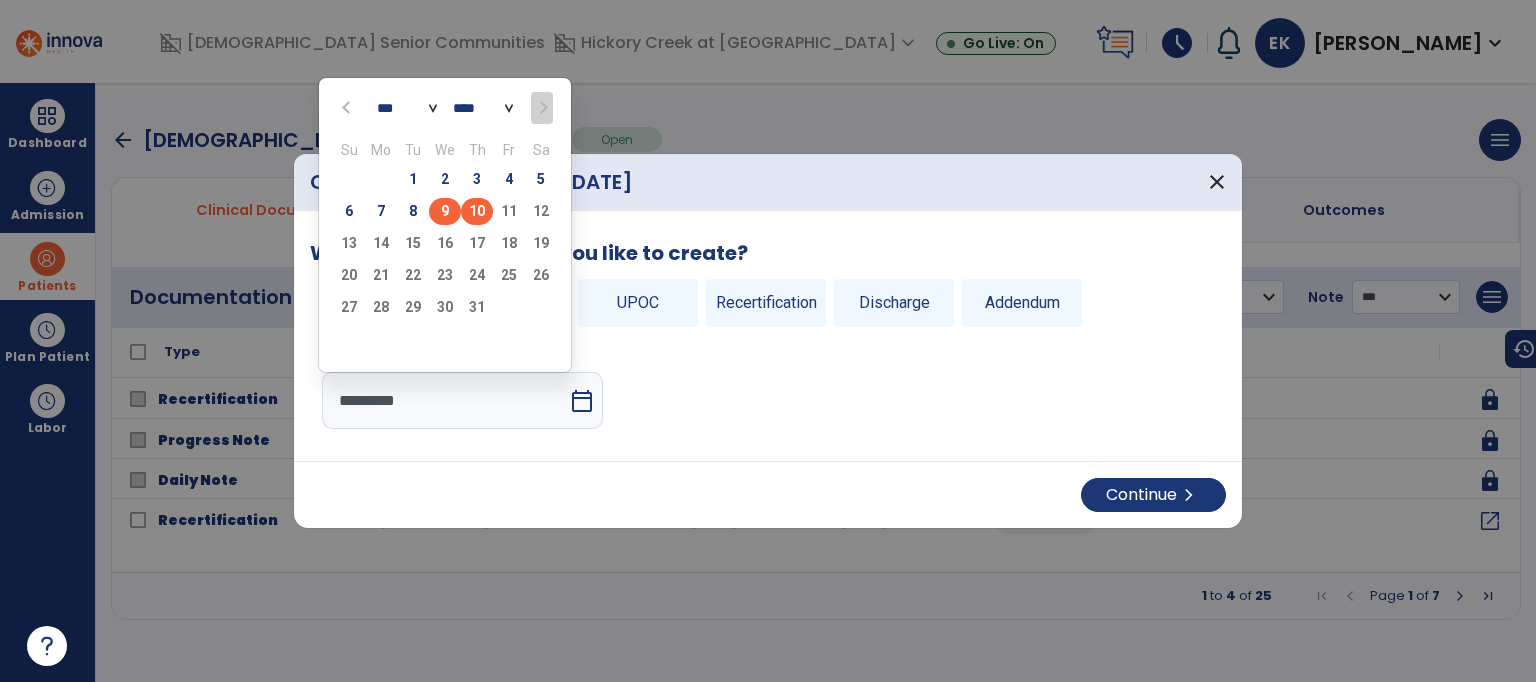 click on "9" 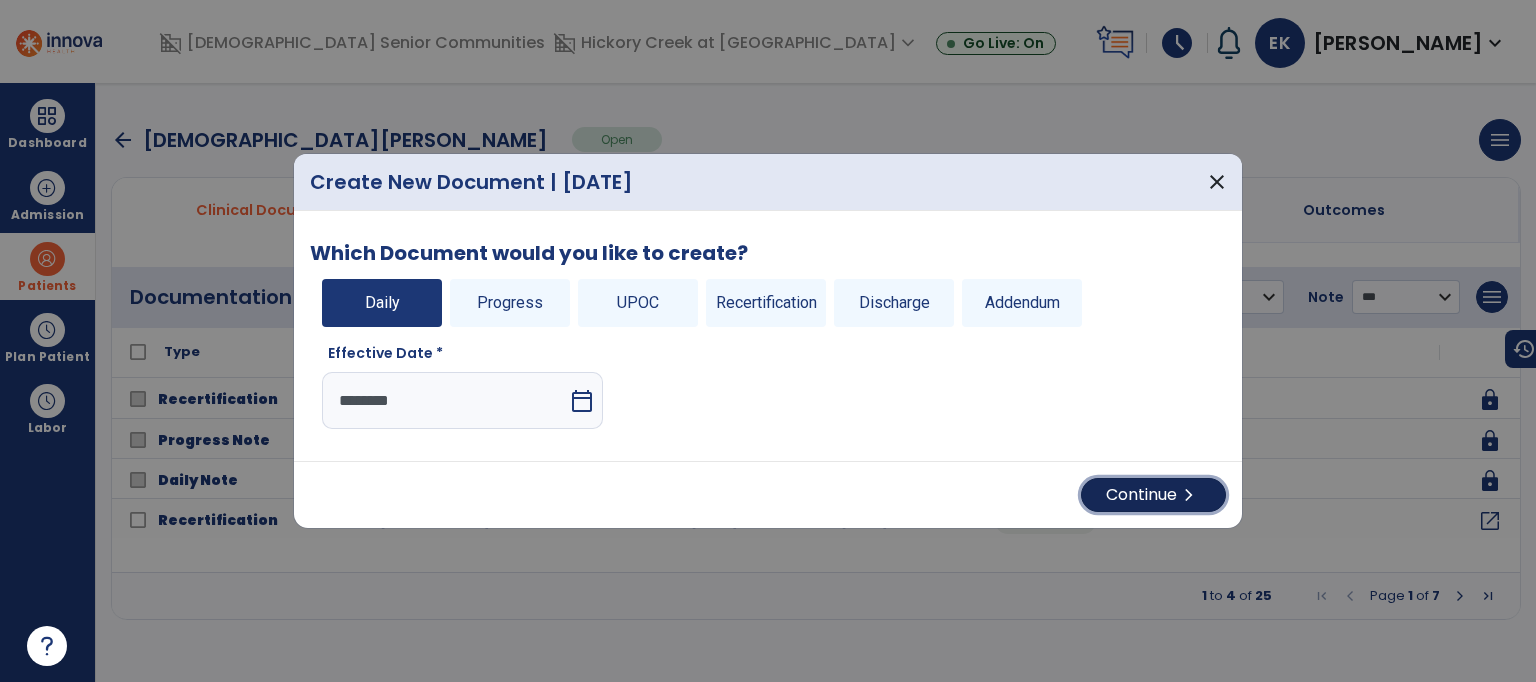 click on "Continue   chevron_right" at bounding box center [1153, 495] 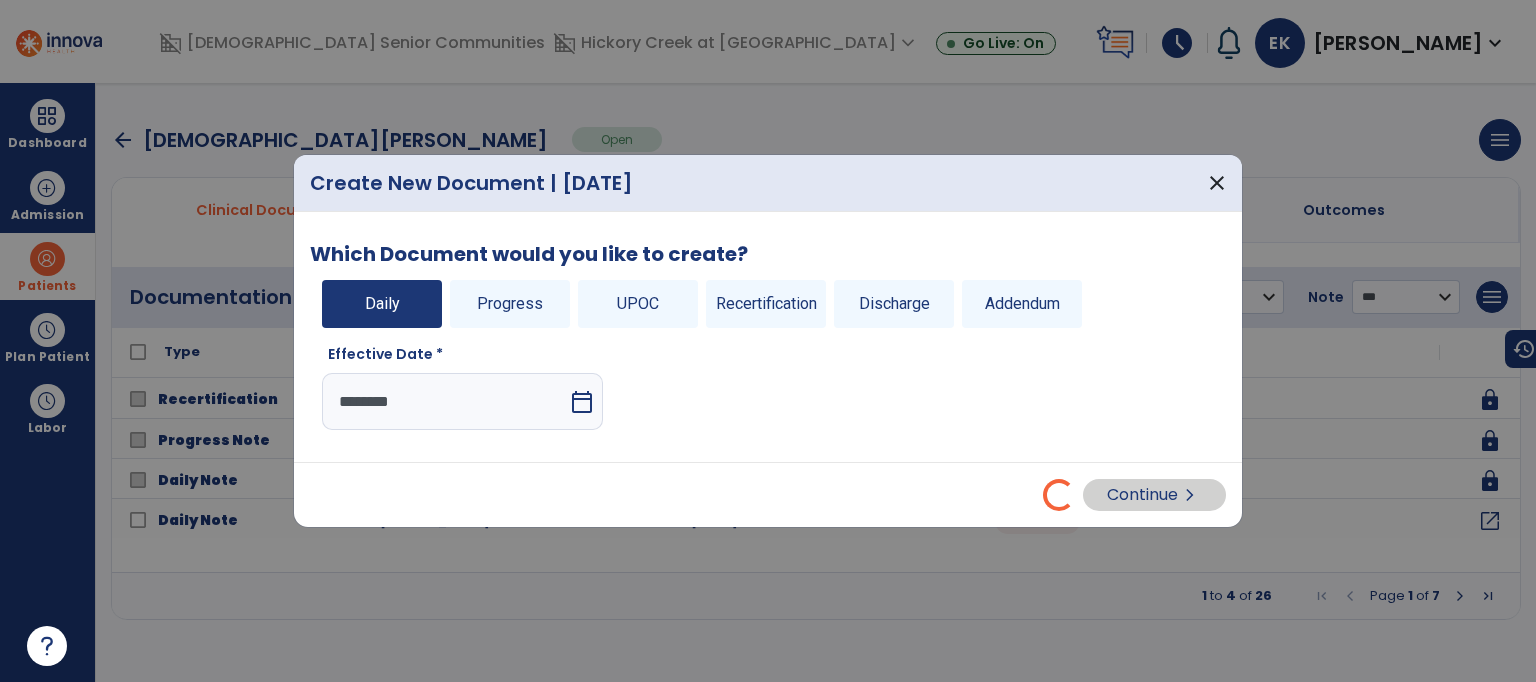 select on "*" 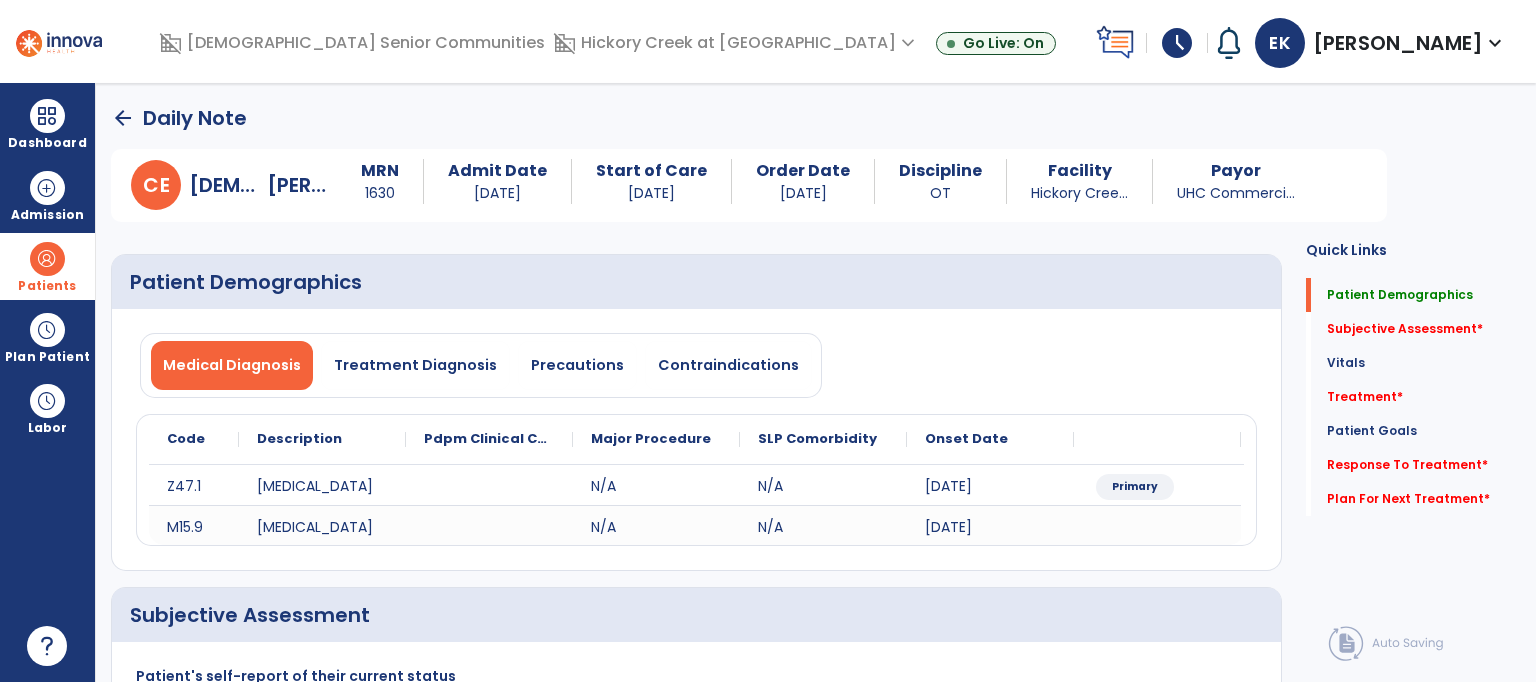 click on "Patient Demographics   Patient Demographics" 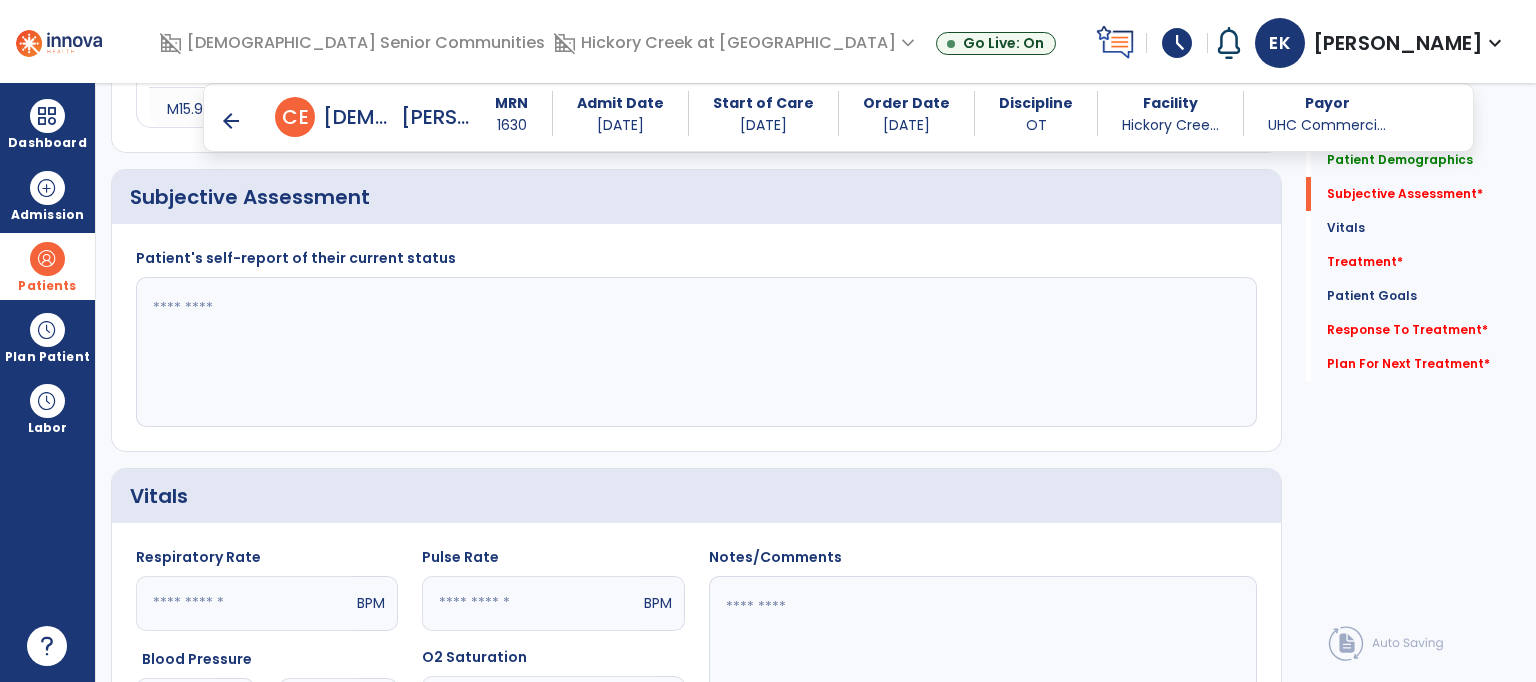 scroll, scrollTop: 400, scrollLeft: 0, axis: vertical 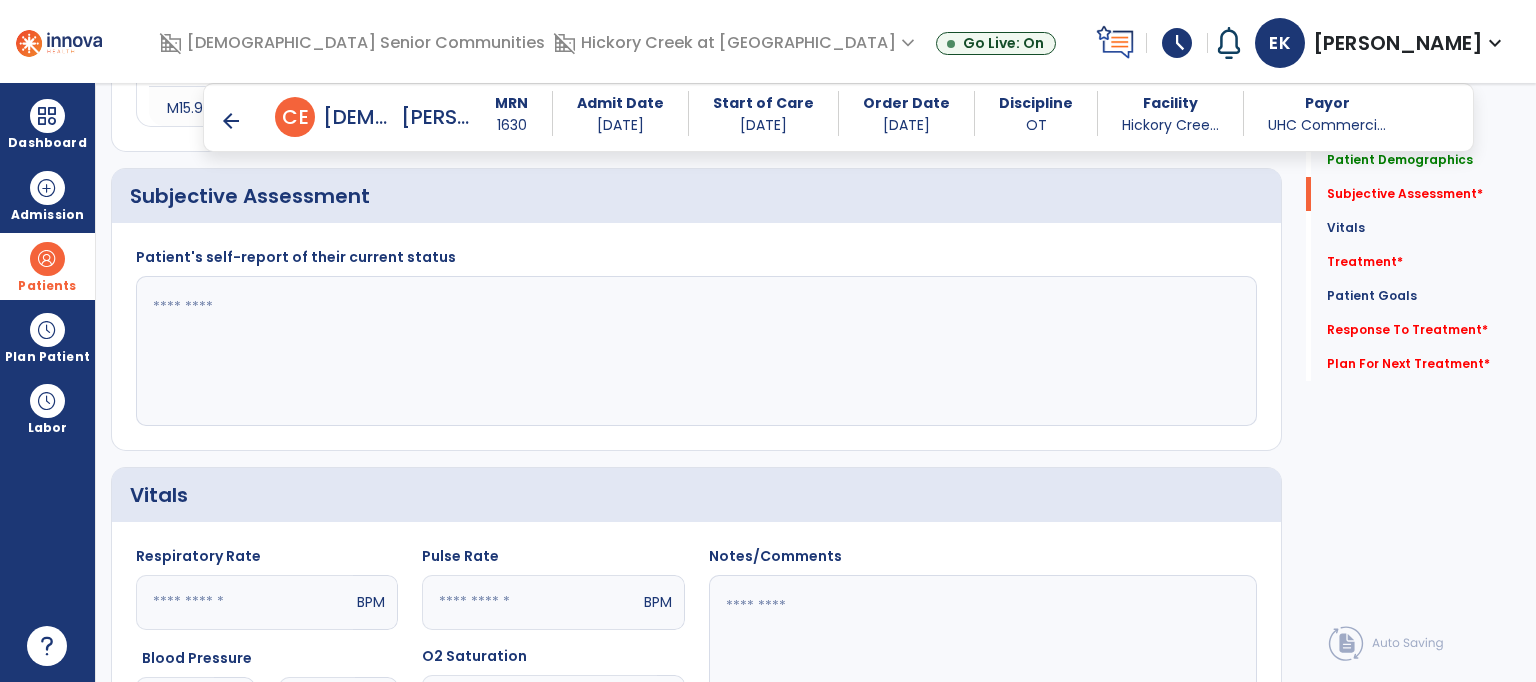 click 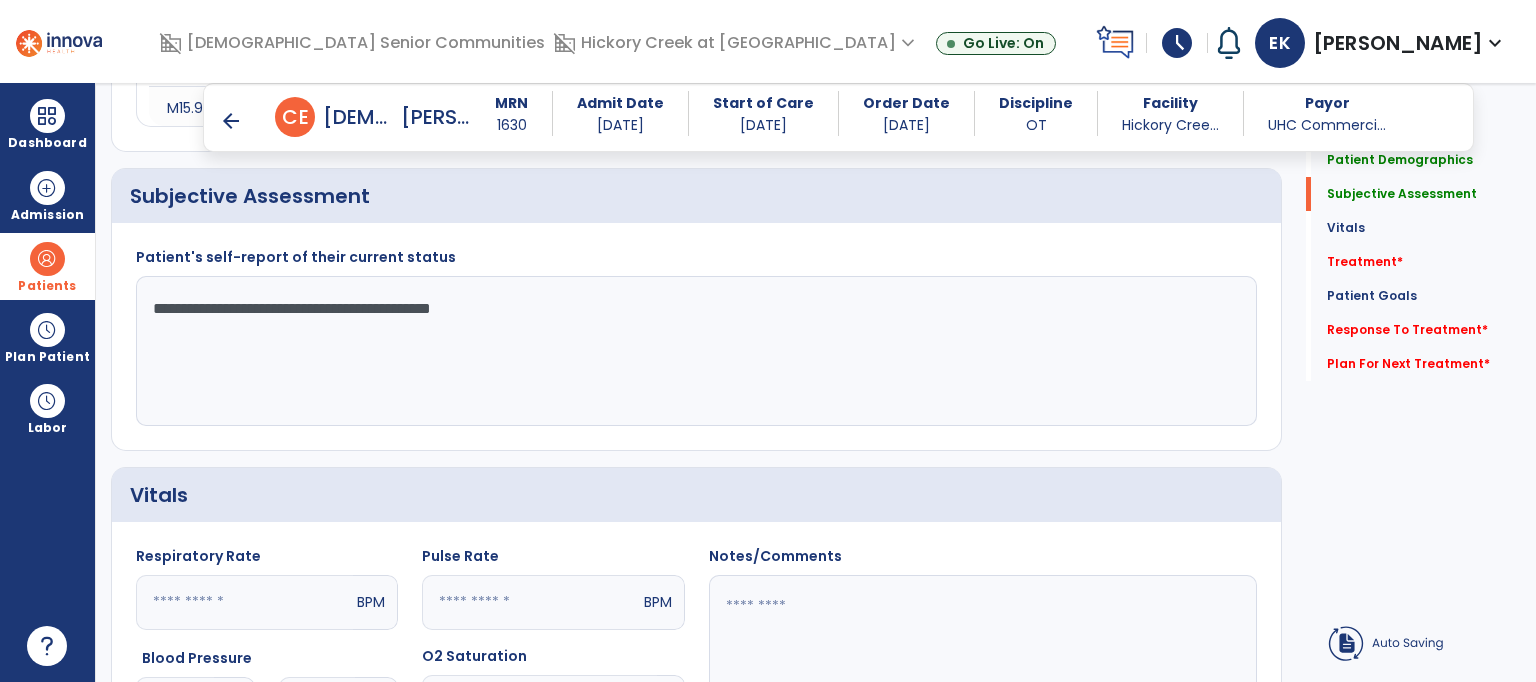 type on "**********" 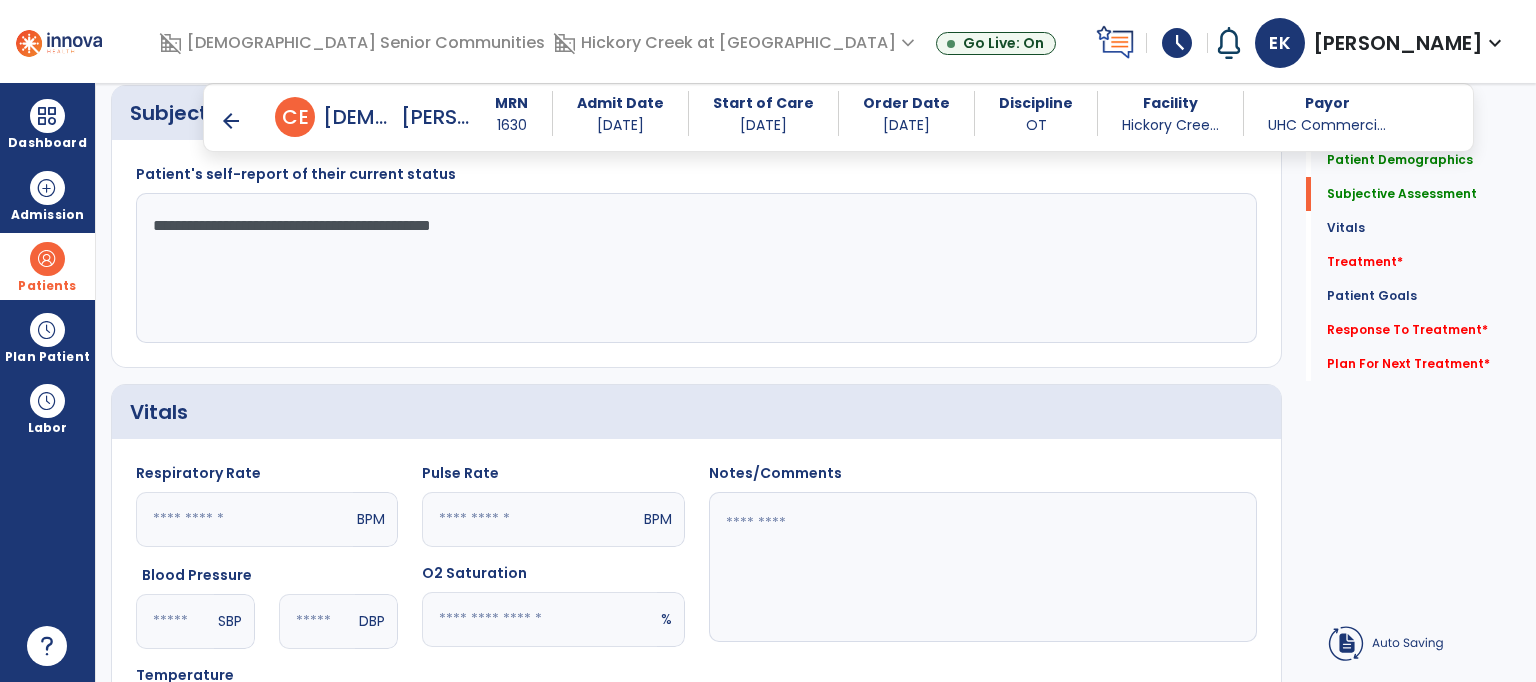 scroll, scrollTop: 480, scrollLeft: 0, axis: vertical 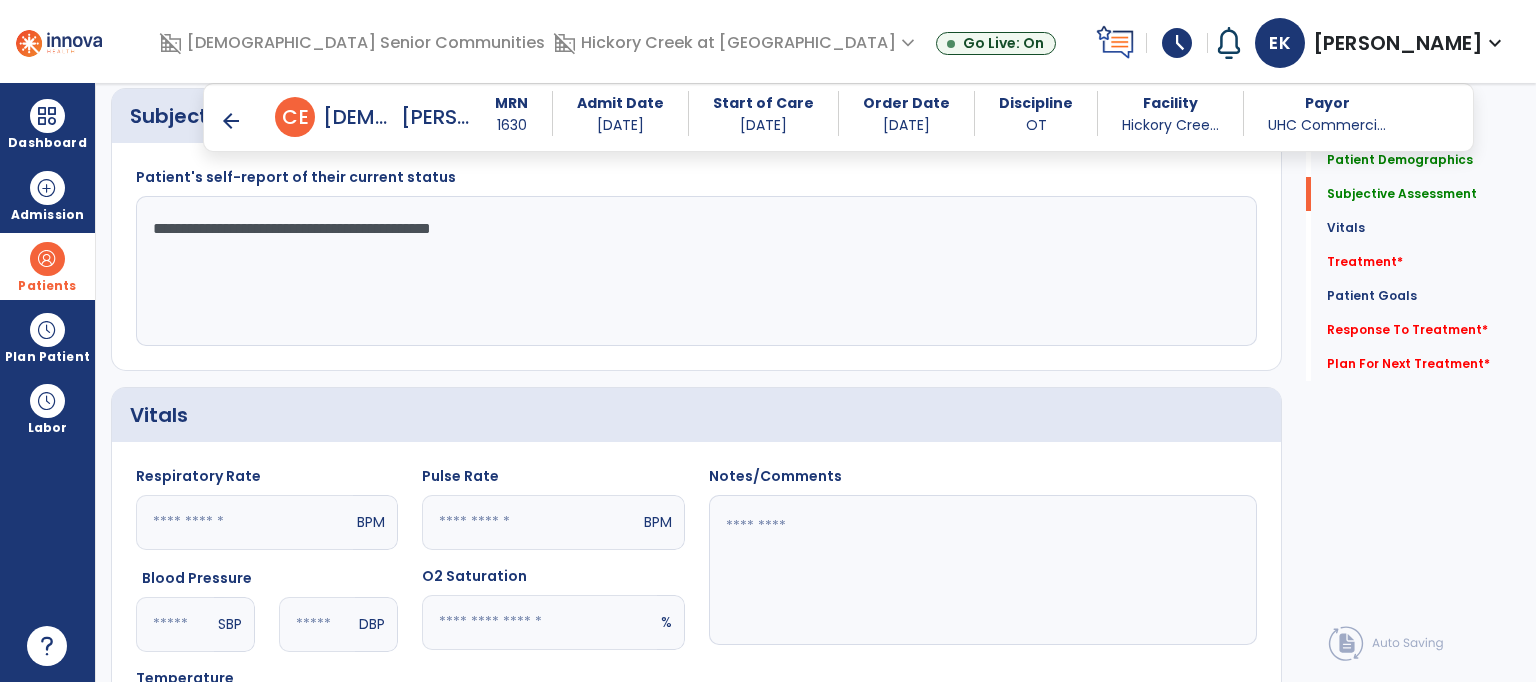 click on "**********" 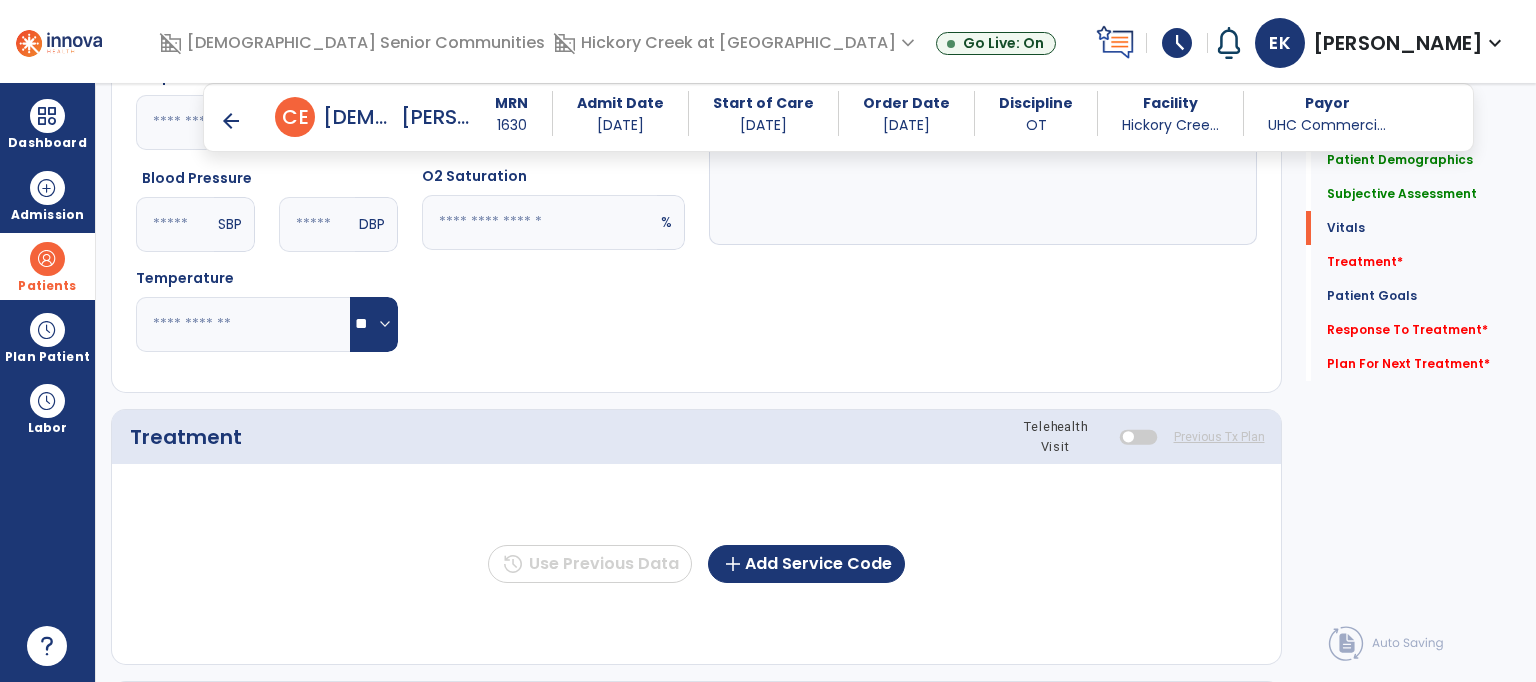 scroll, scrollTop: 960, scrollLeft: 0, axis: vertical 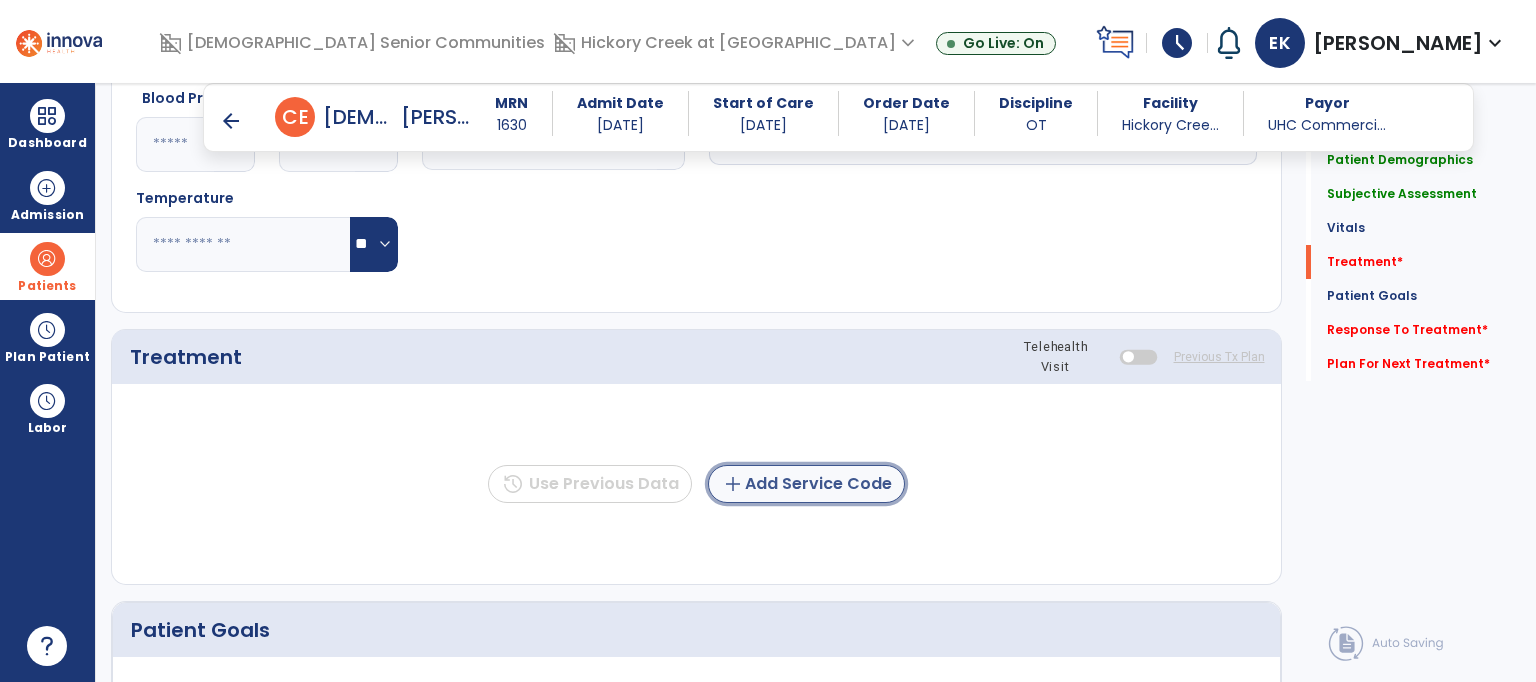 click on "add  Add Service Code" 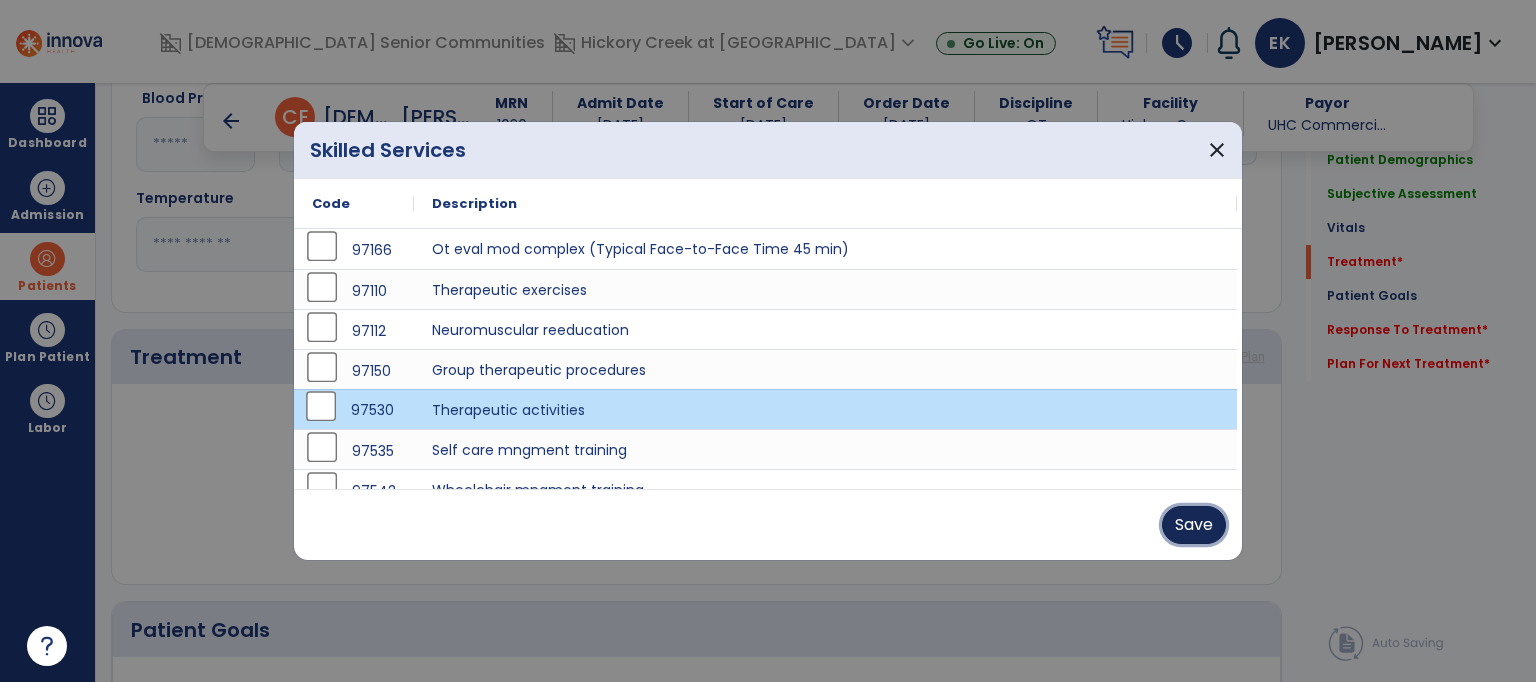 click on "Save" at bounding box center [1194, 525] 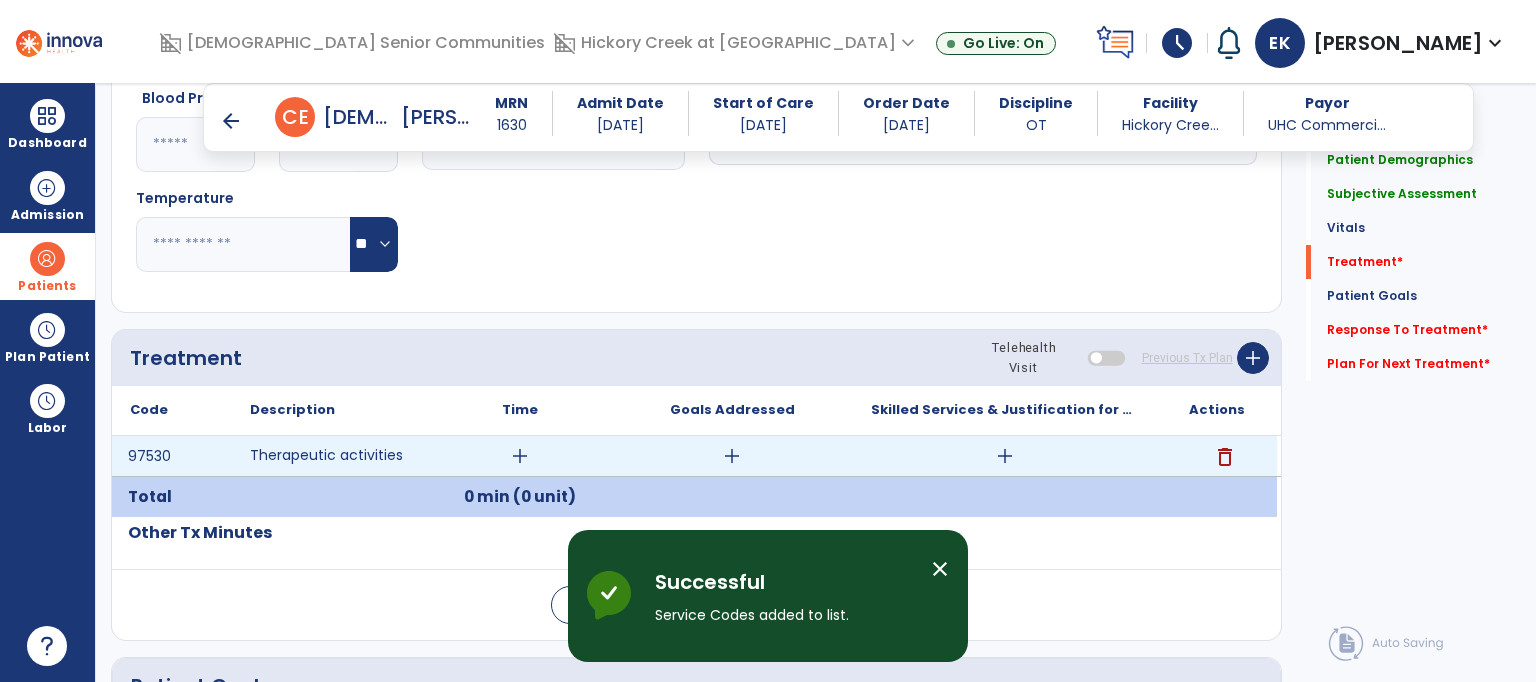 click on "add" at bounding box center [520, 456] 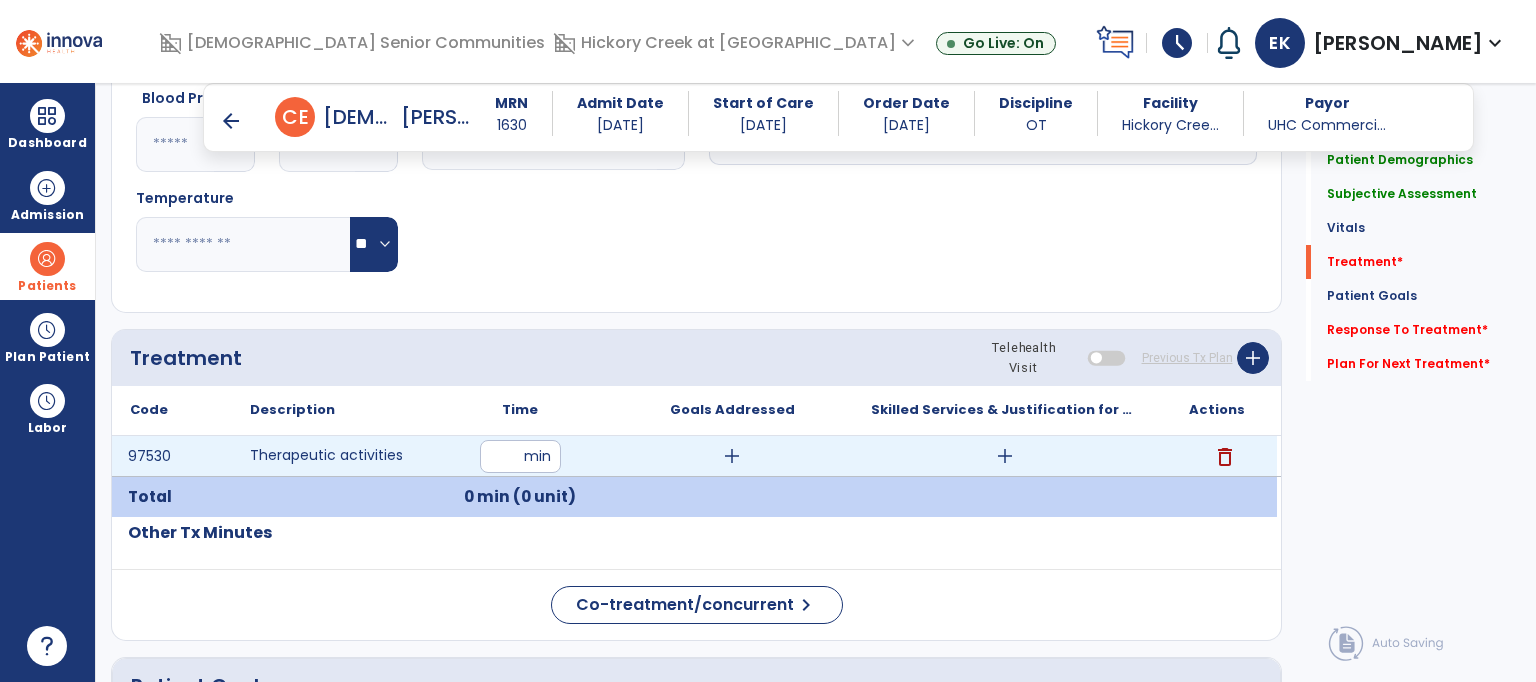 type on "**" 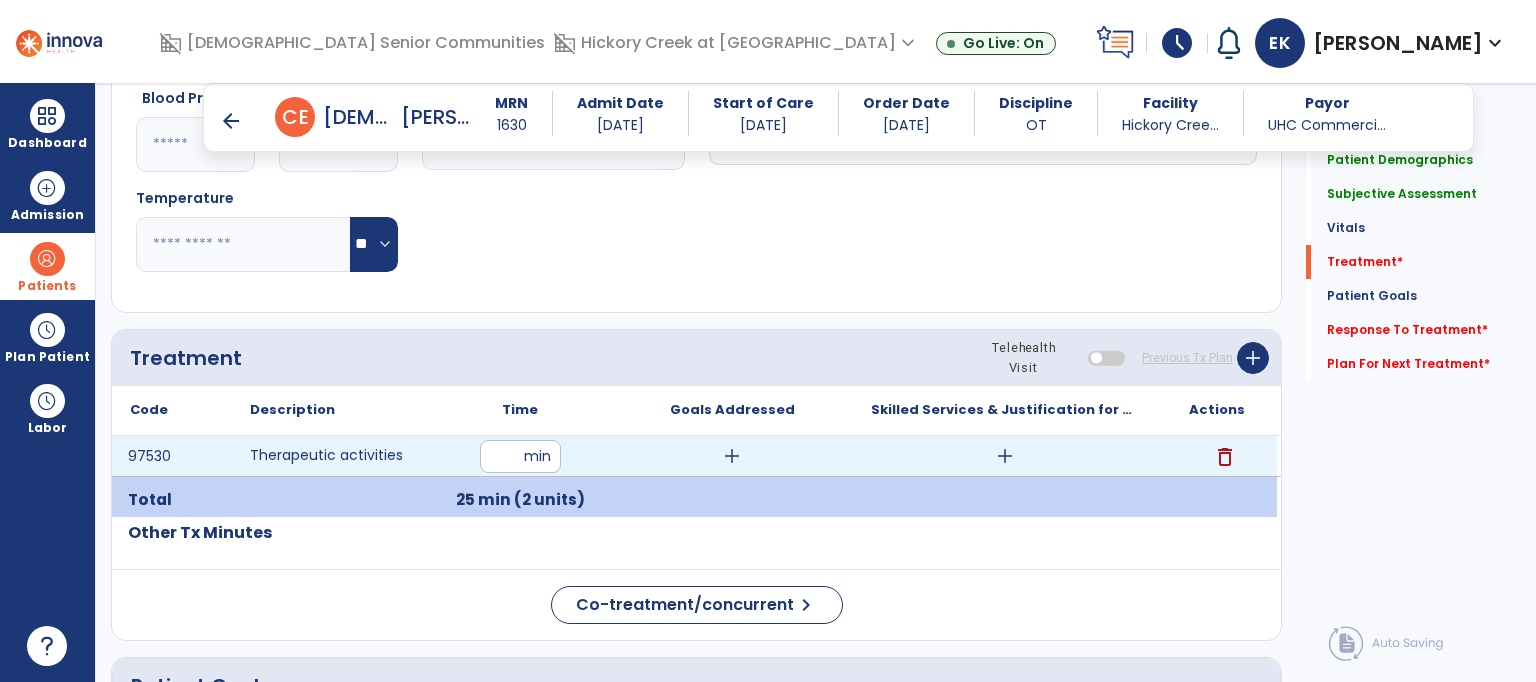 click on "add" at bounding box center [732, 456] 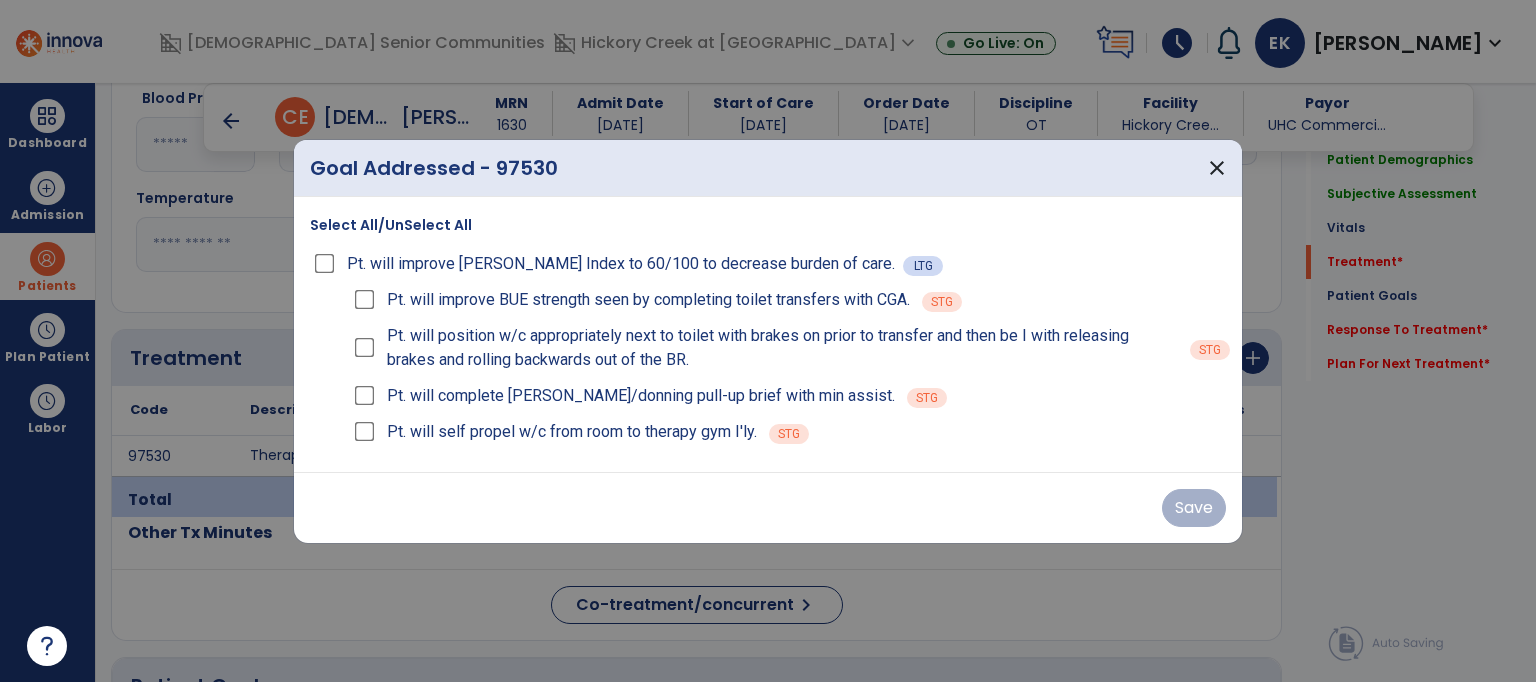 click on "Select All/UnSelect All" at bounding box center (391, 225) 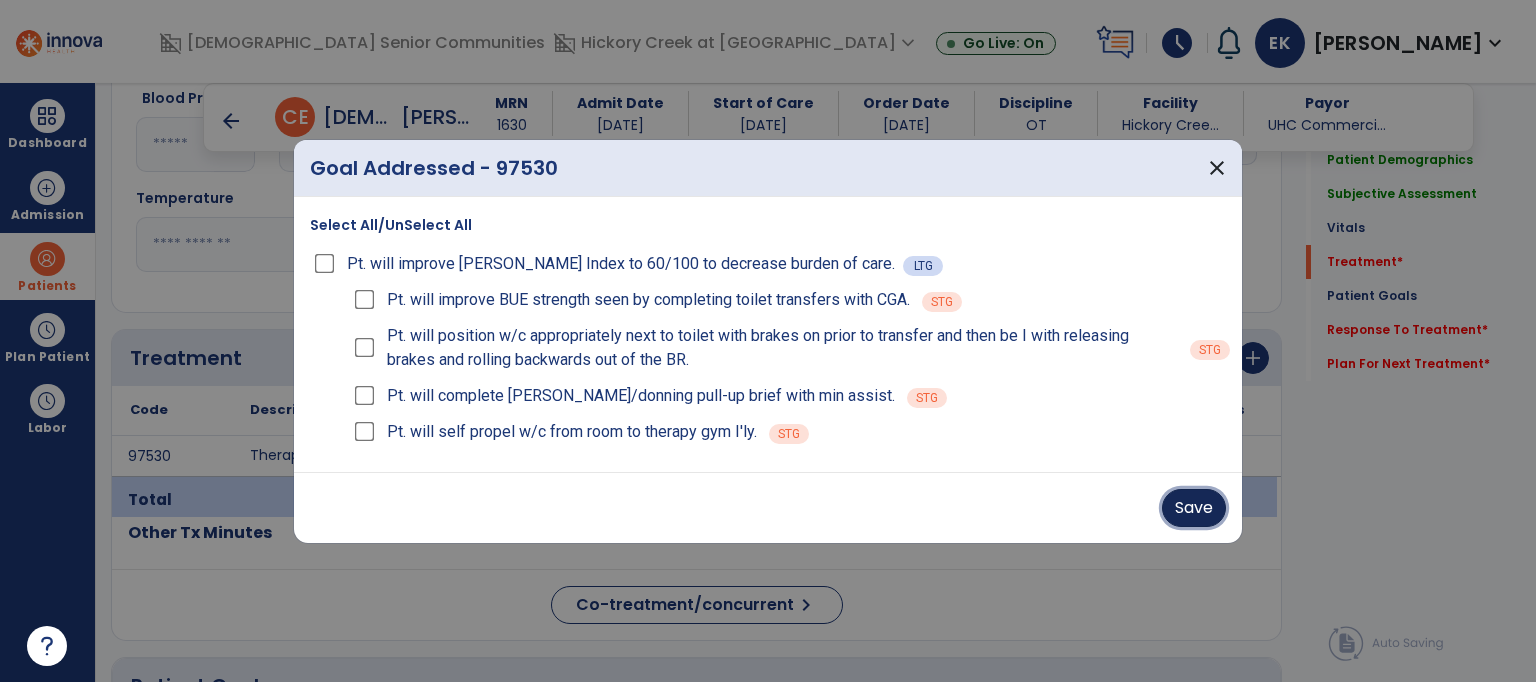click on "Save" at bounding box center [1194, 508] 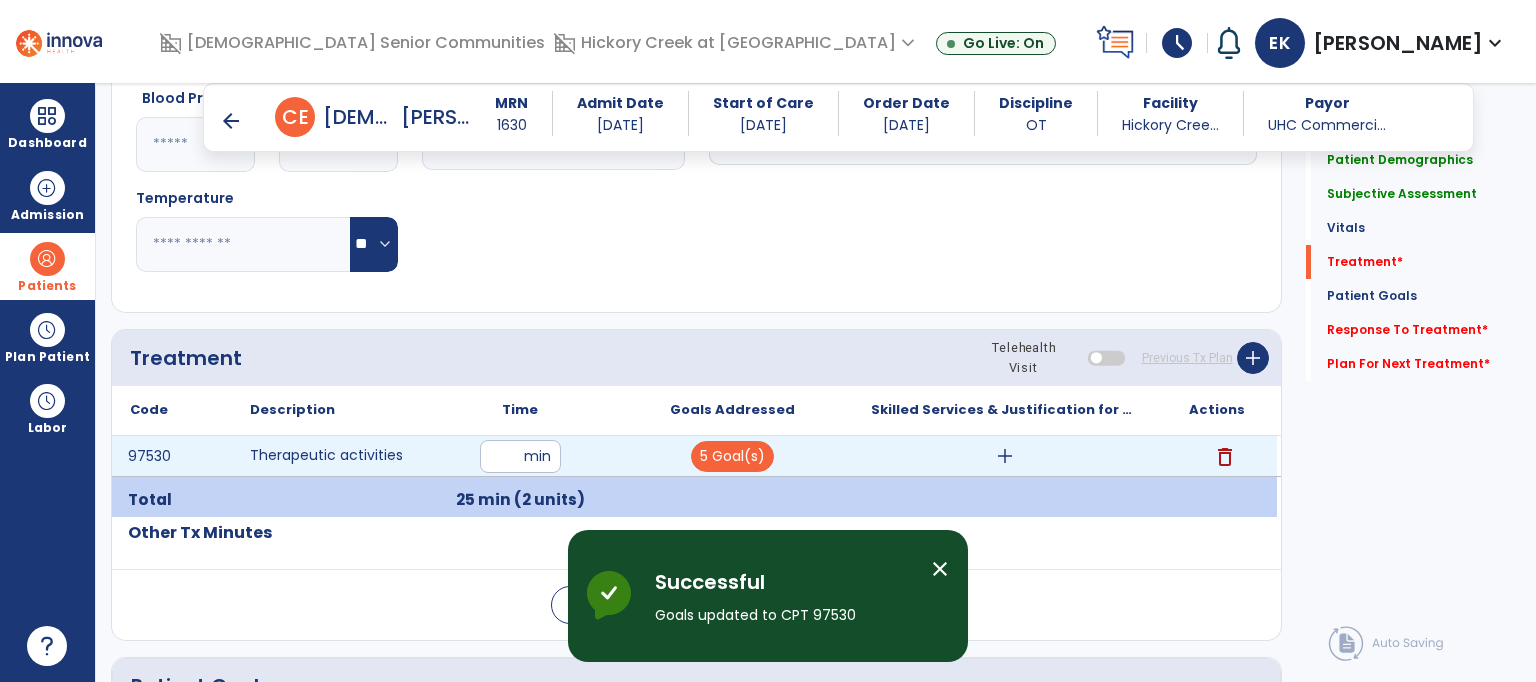 click on "add" at bounding box center [1005, 456] 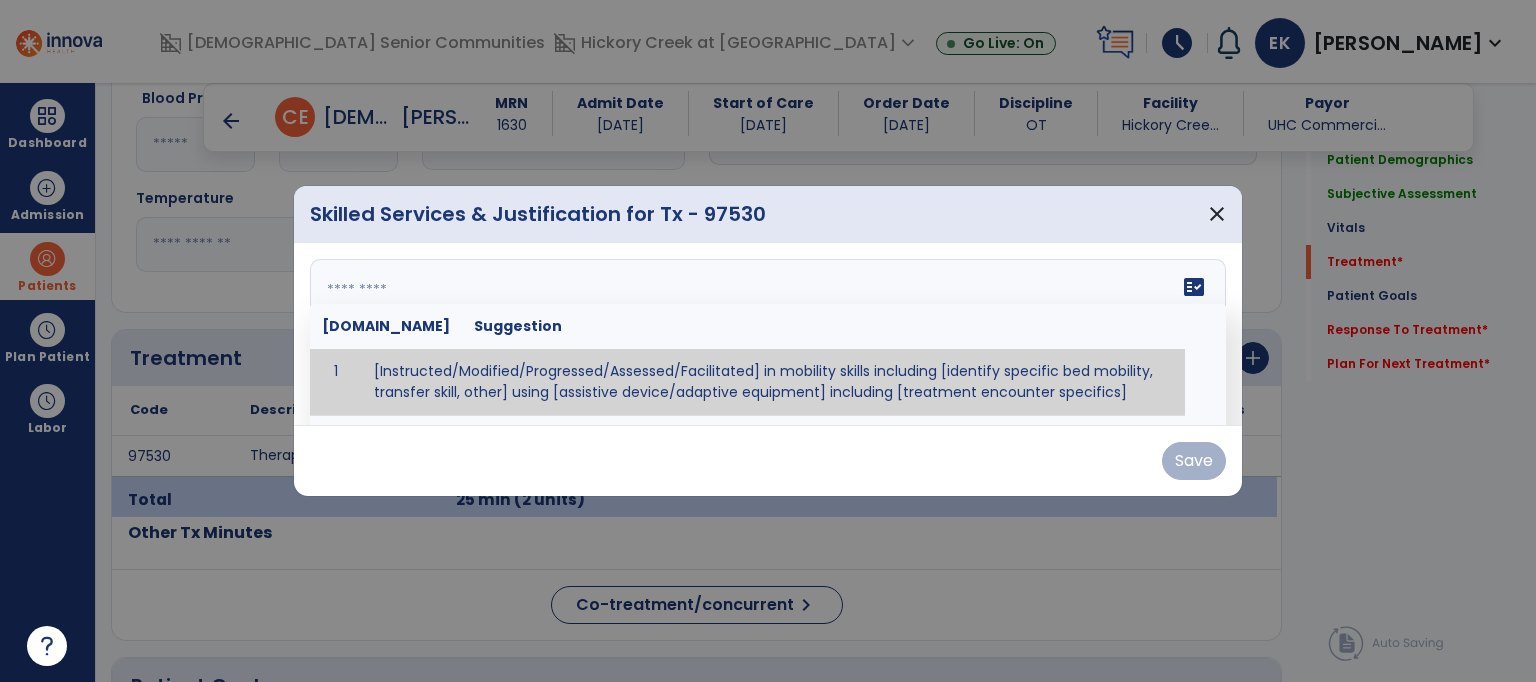 click on "fact_check  Sr.No Suggestion 1 [Instructed/Modified/Progressed/Assessed/Facilitated] in mobility skills including [identify specific bed mobility, transfer skill, other] using [assistive device/adaptive equipment] including [treatment encounter specifics]" at bounding box center (768, 334) 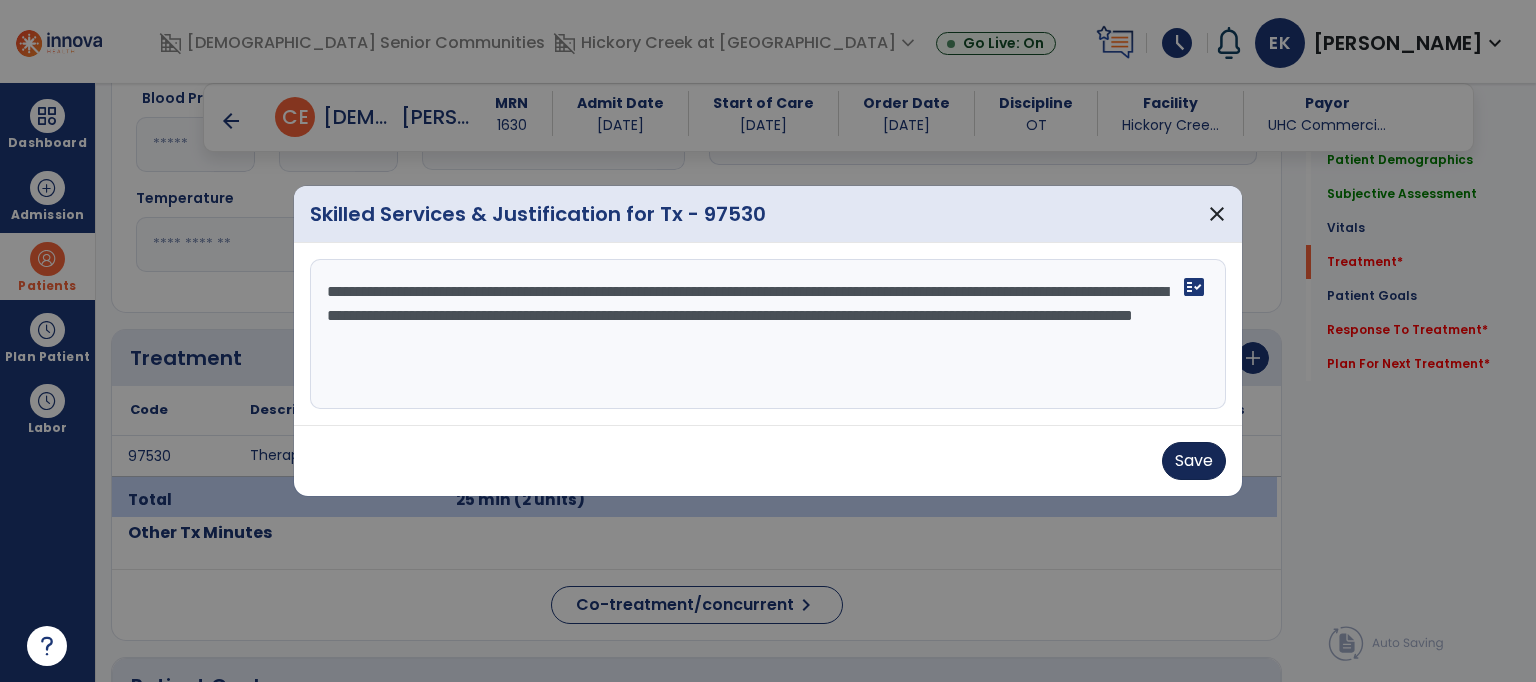 type on "**********" 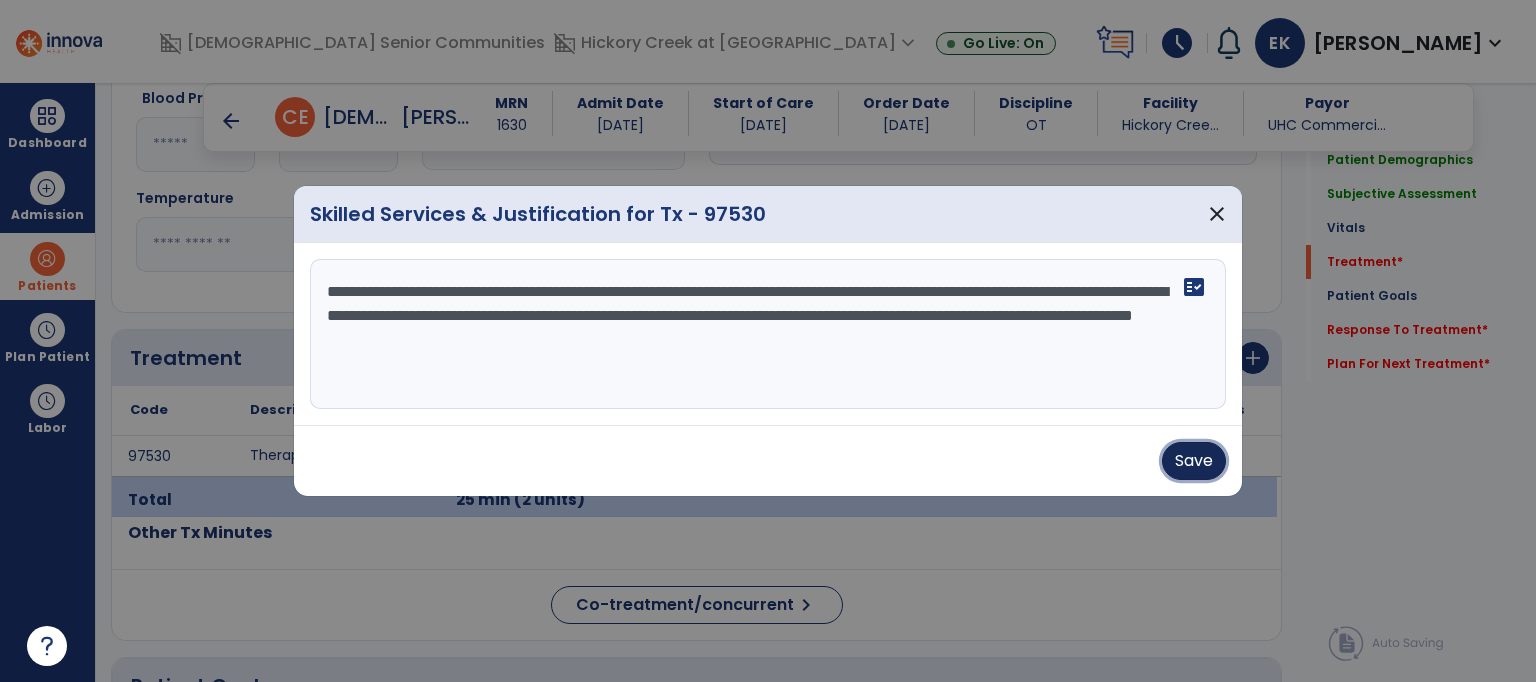 click on "Save" at bounding box center (1194, 461) 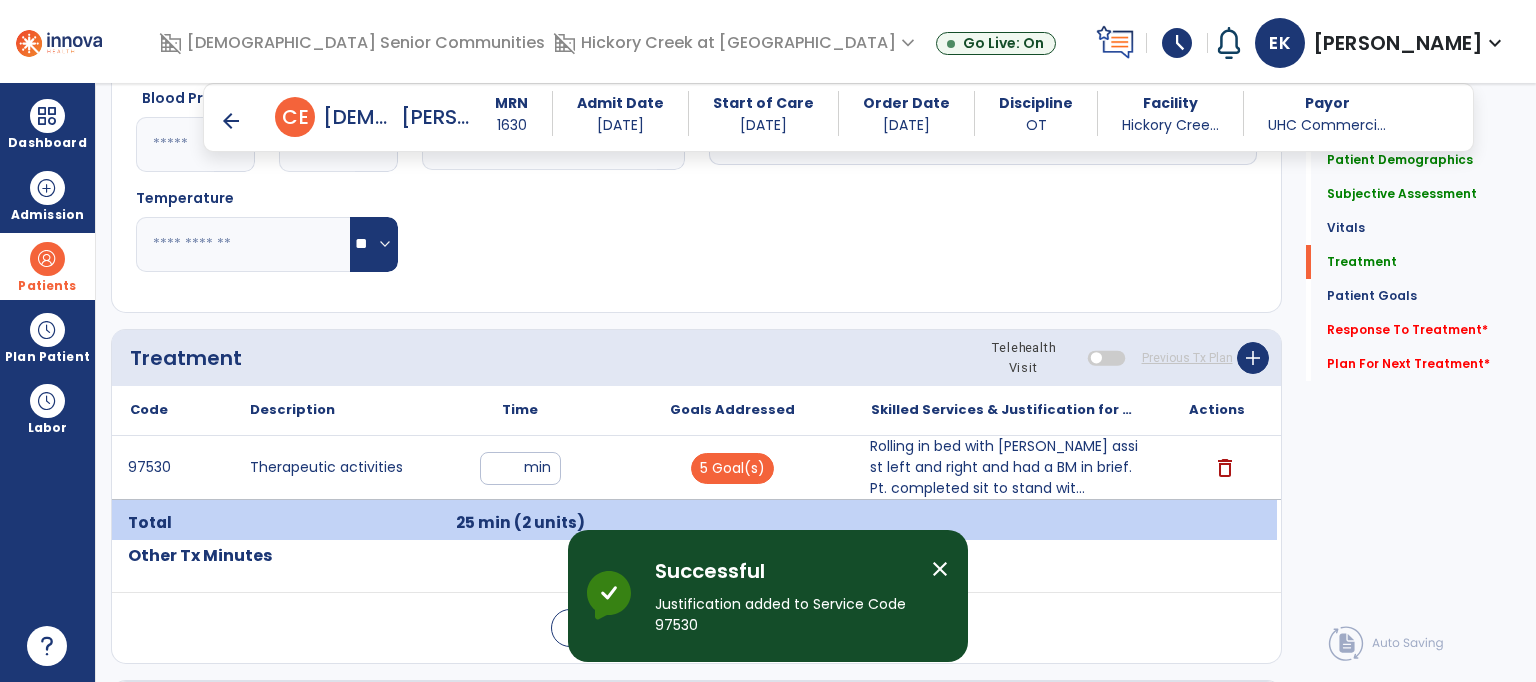 click on "Treatment   Treatment" 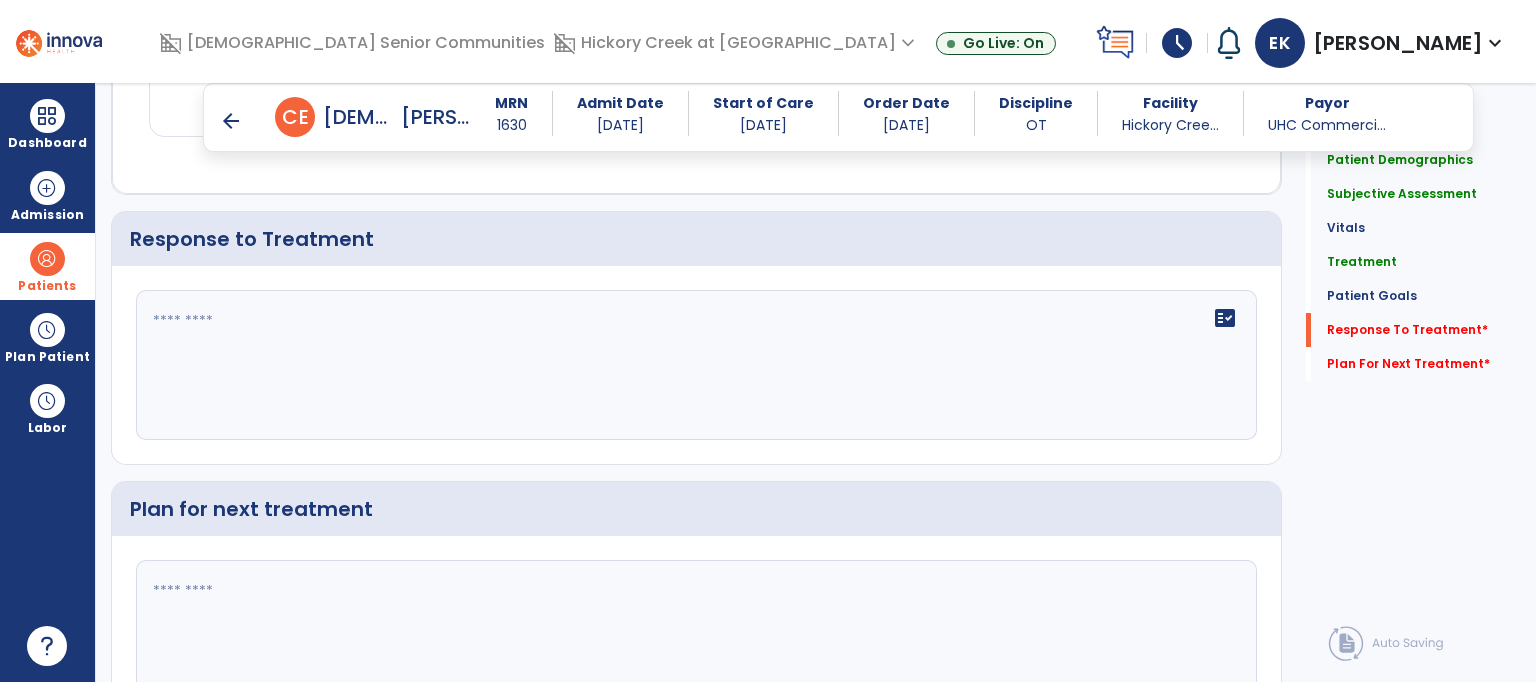 scroll, scrollTop: 2560, scrollLeft: 0, axis: vertical 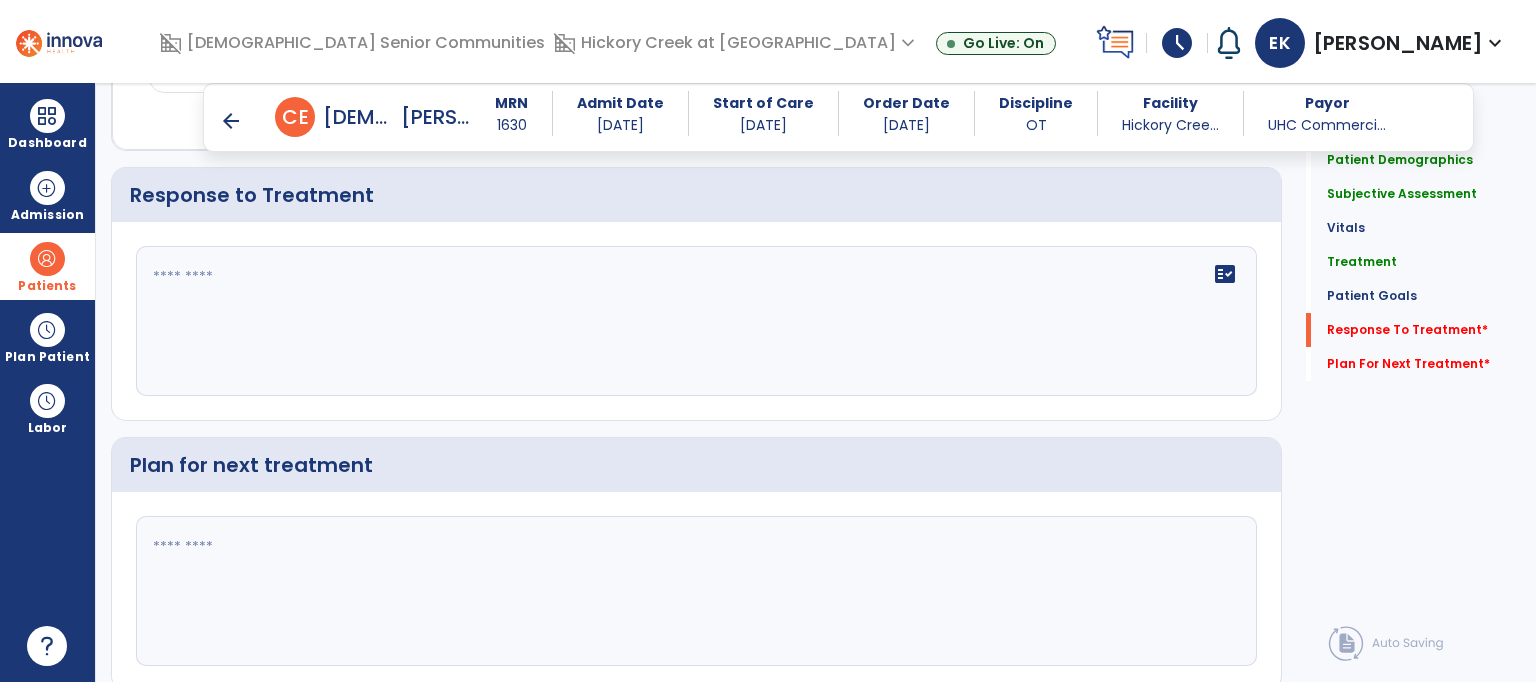 click on "fact_check" 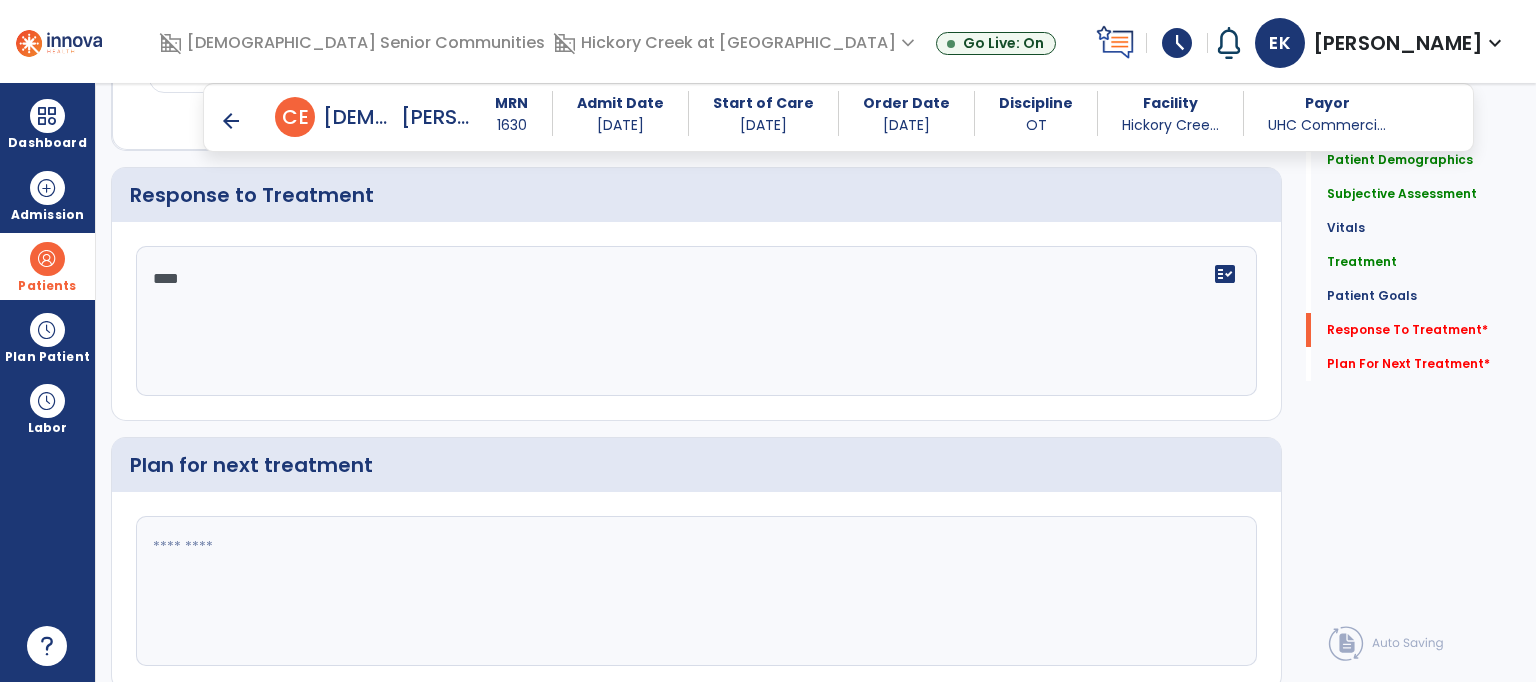 type on "****" 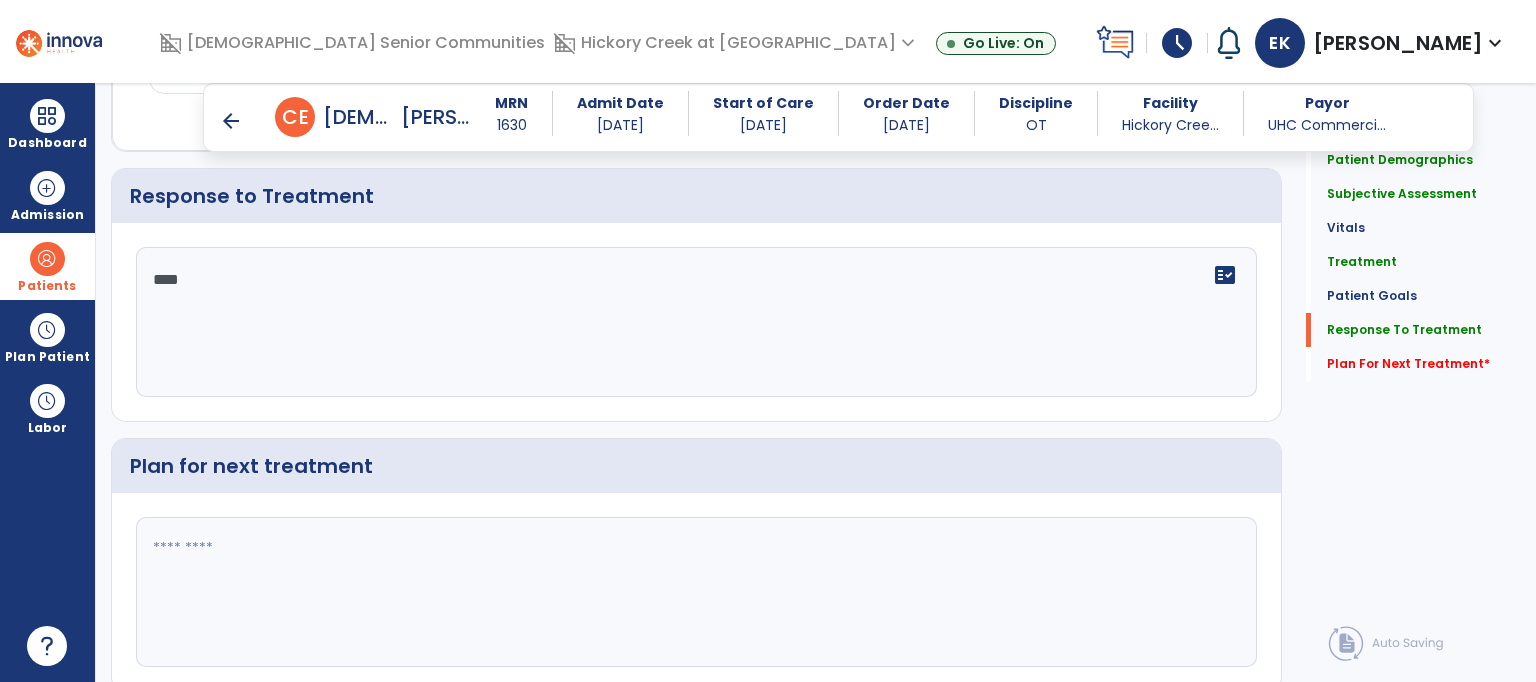 scroll, scrollTop: 2560, scrollLeft: 0, axis: vertical 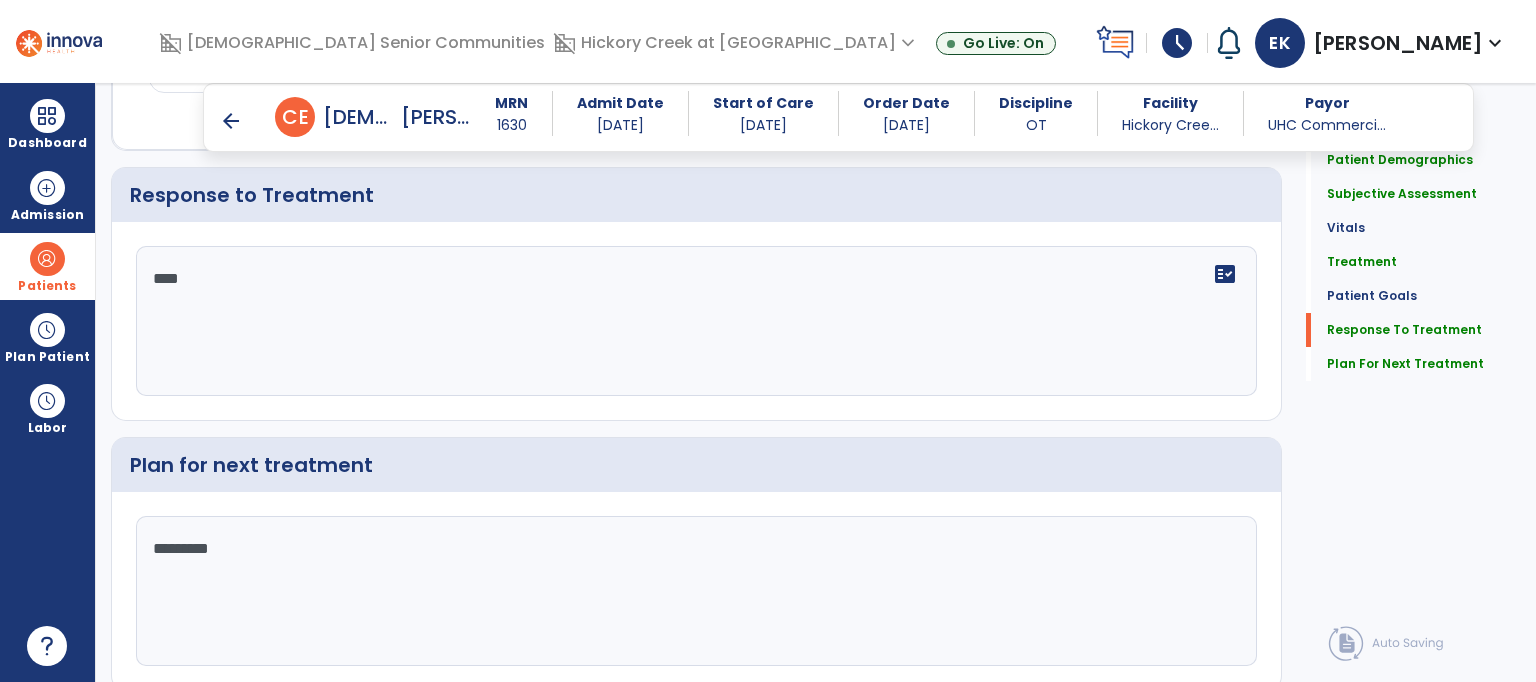 type on "*********" 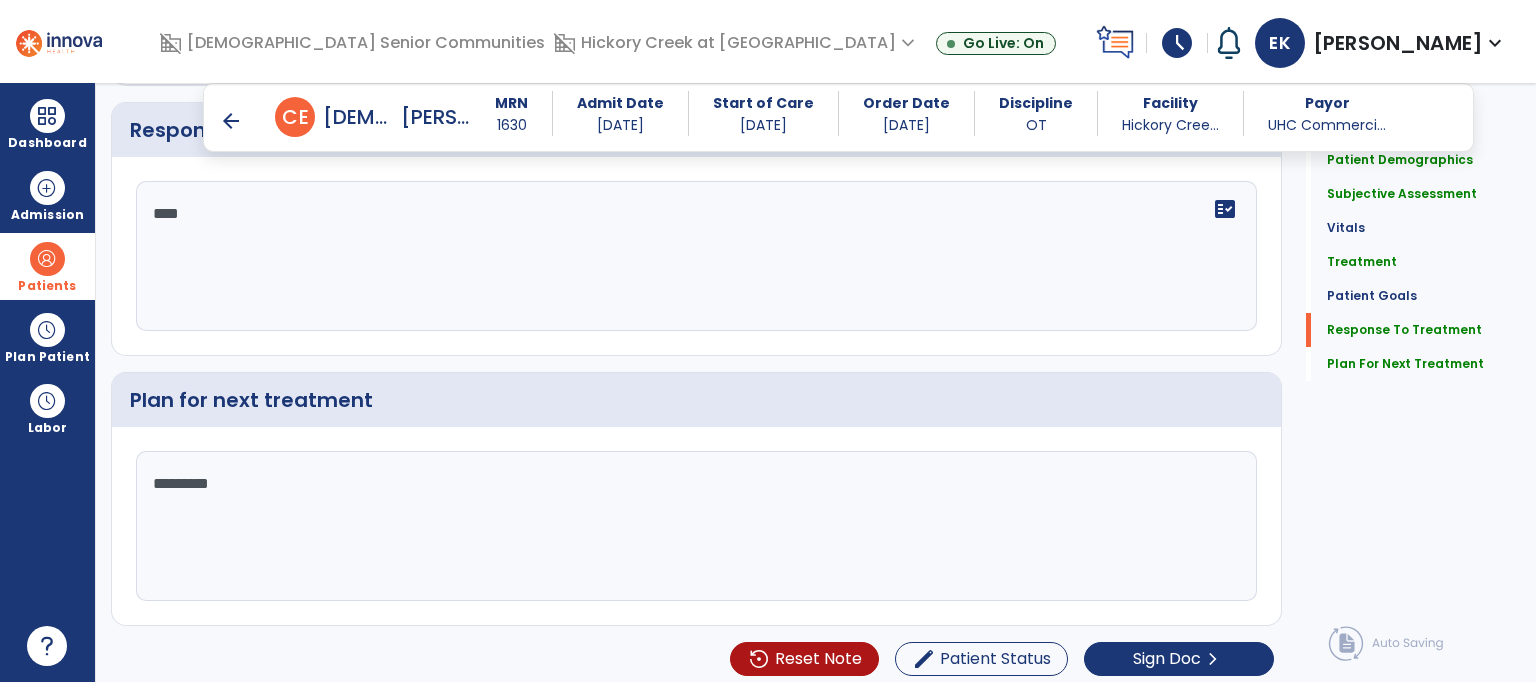 scroll, scrollTop: 2628, scrollLeft: 0, axis: vertical 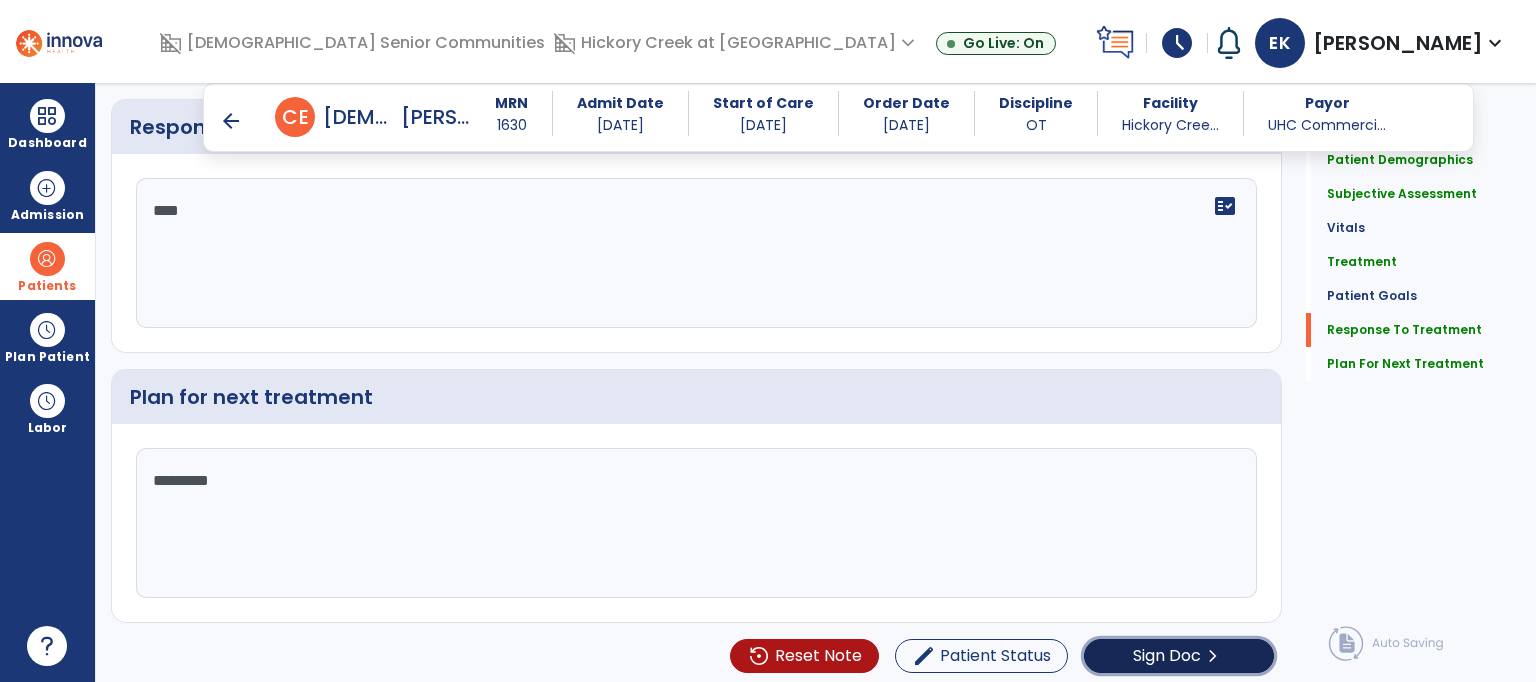 click on "Sign Doc" 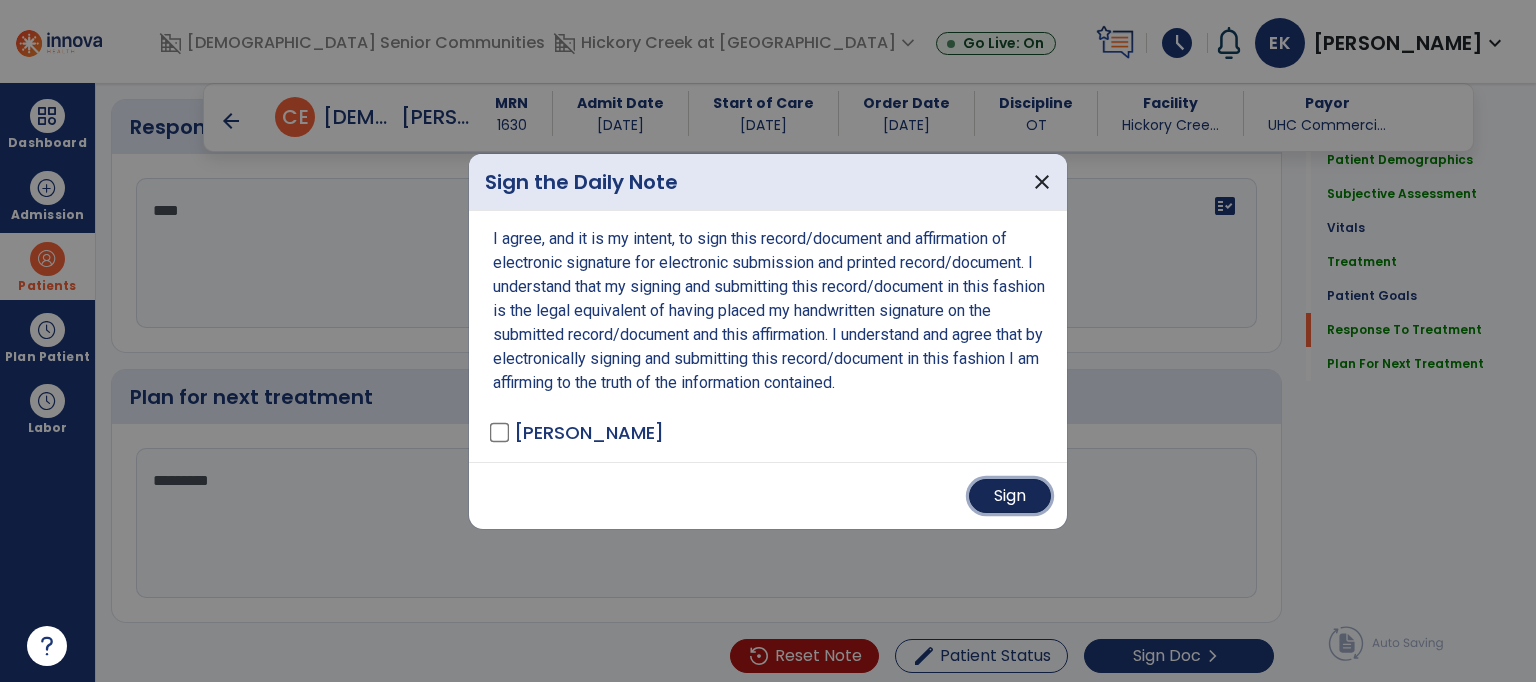 click on "Sign" at bounding box center (1010, 496) 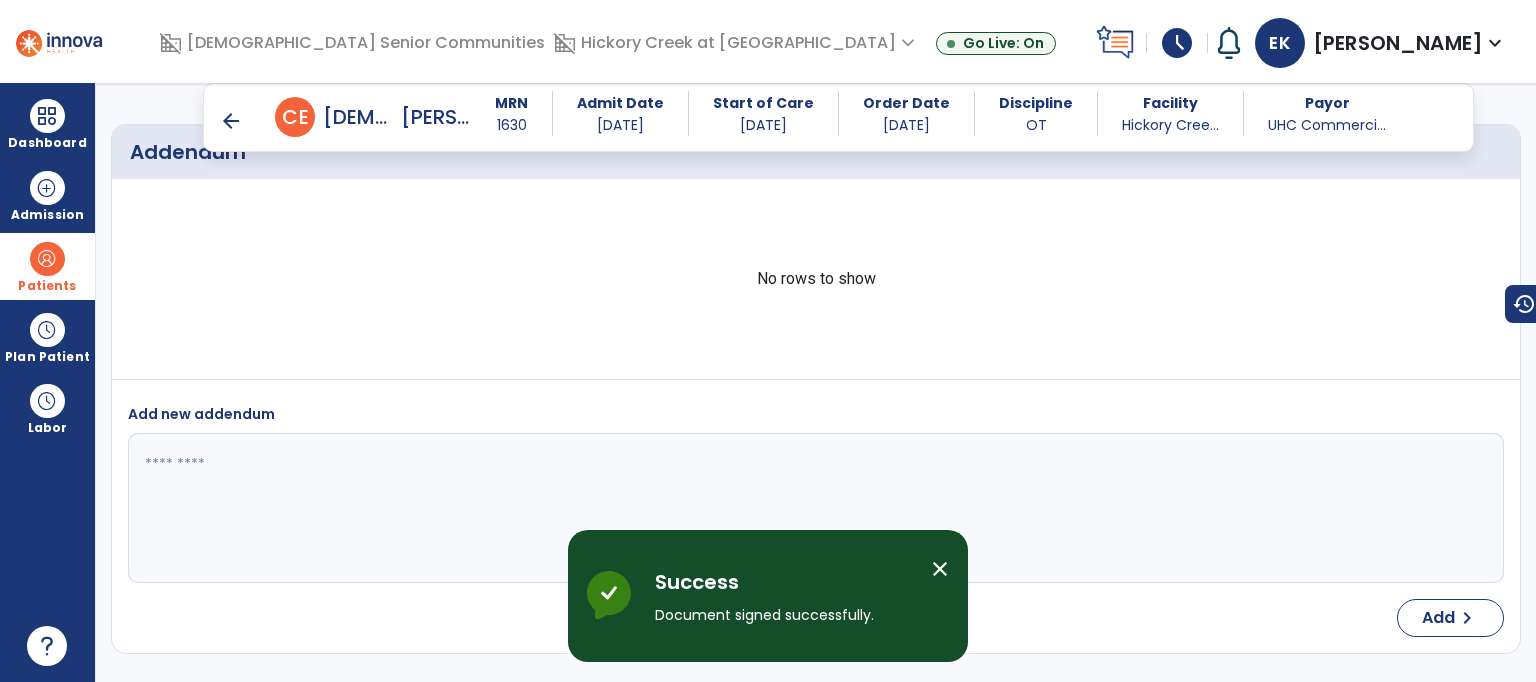 scroll, scrollTop: 3964, scrollLeft: 0, axis: vertical 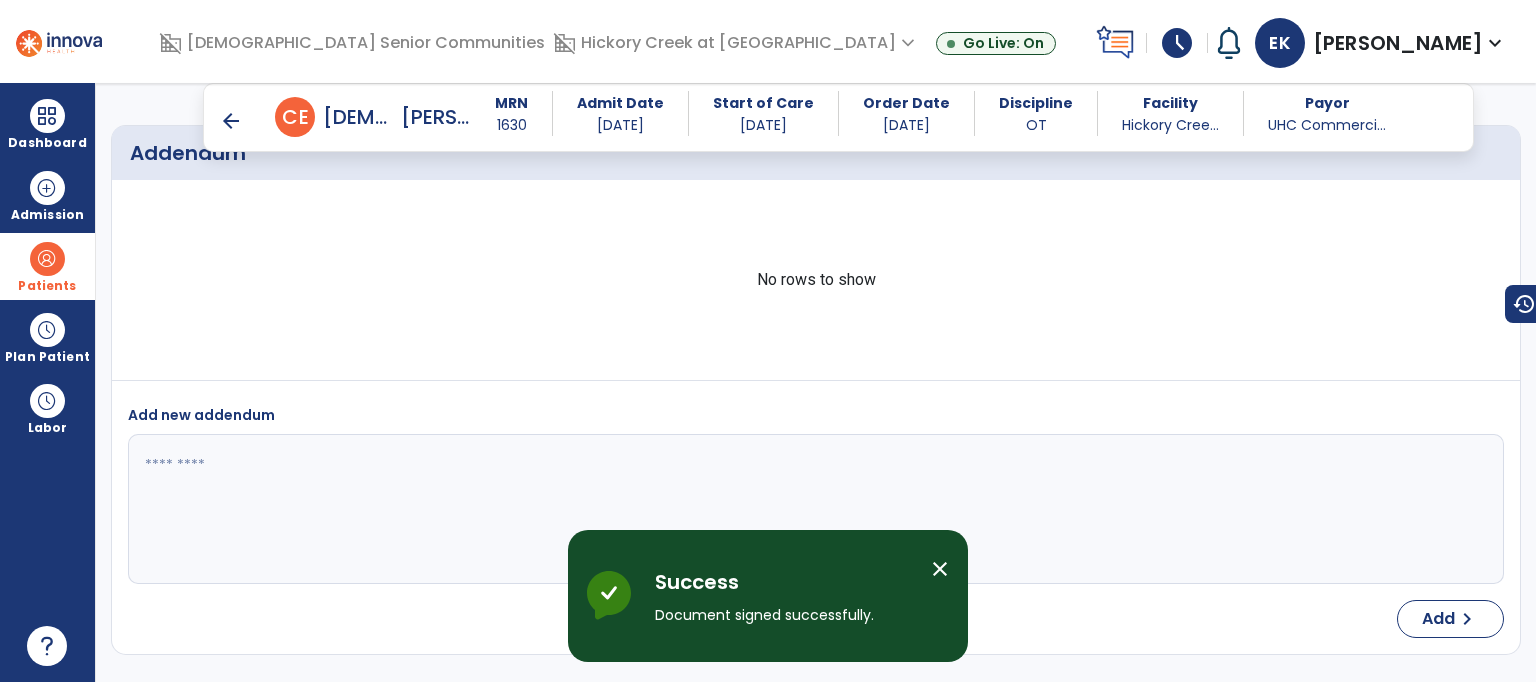 click on "arrow_back" at bounding box center (231, 121) 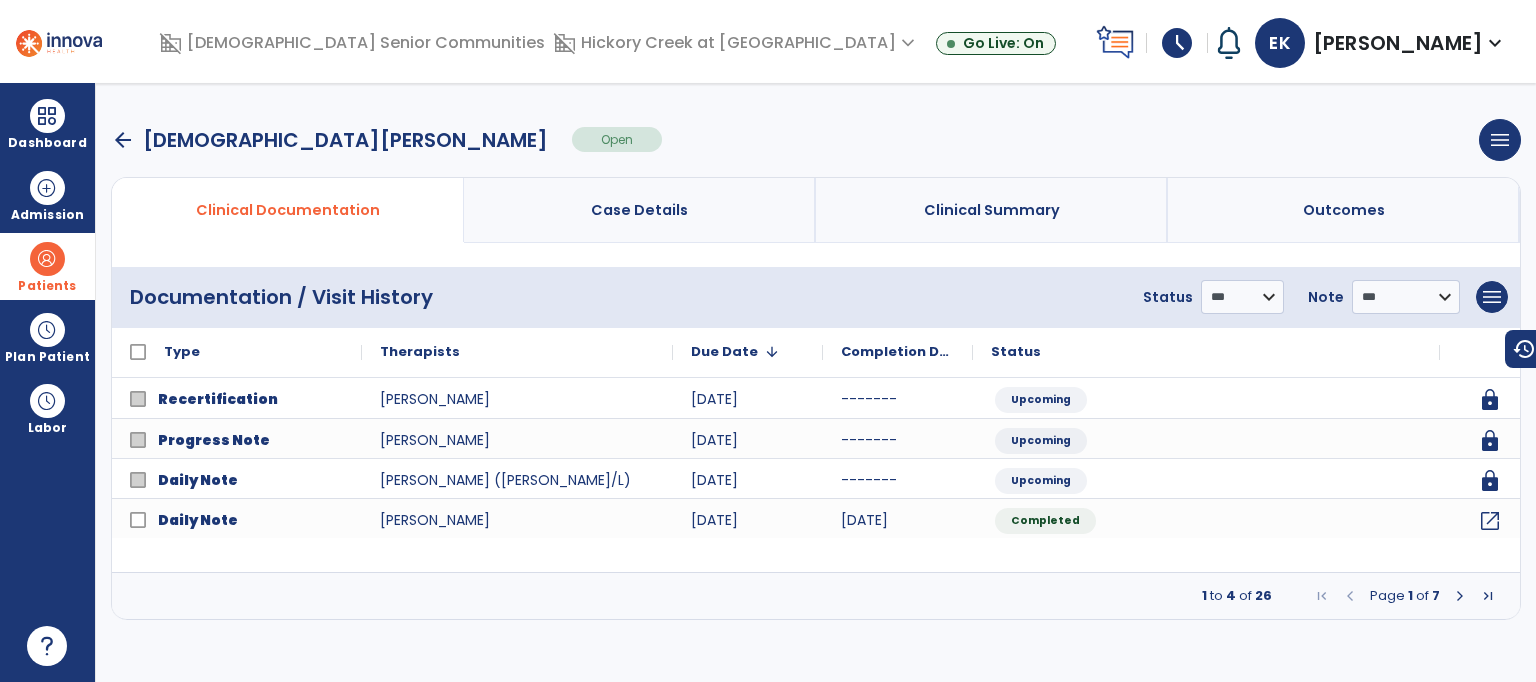 click on "arrow_back" at bounding box center [123, 140] 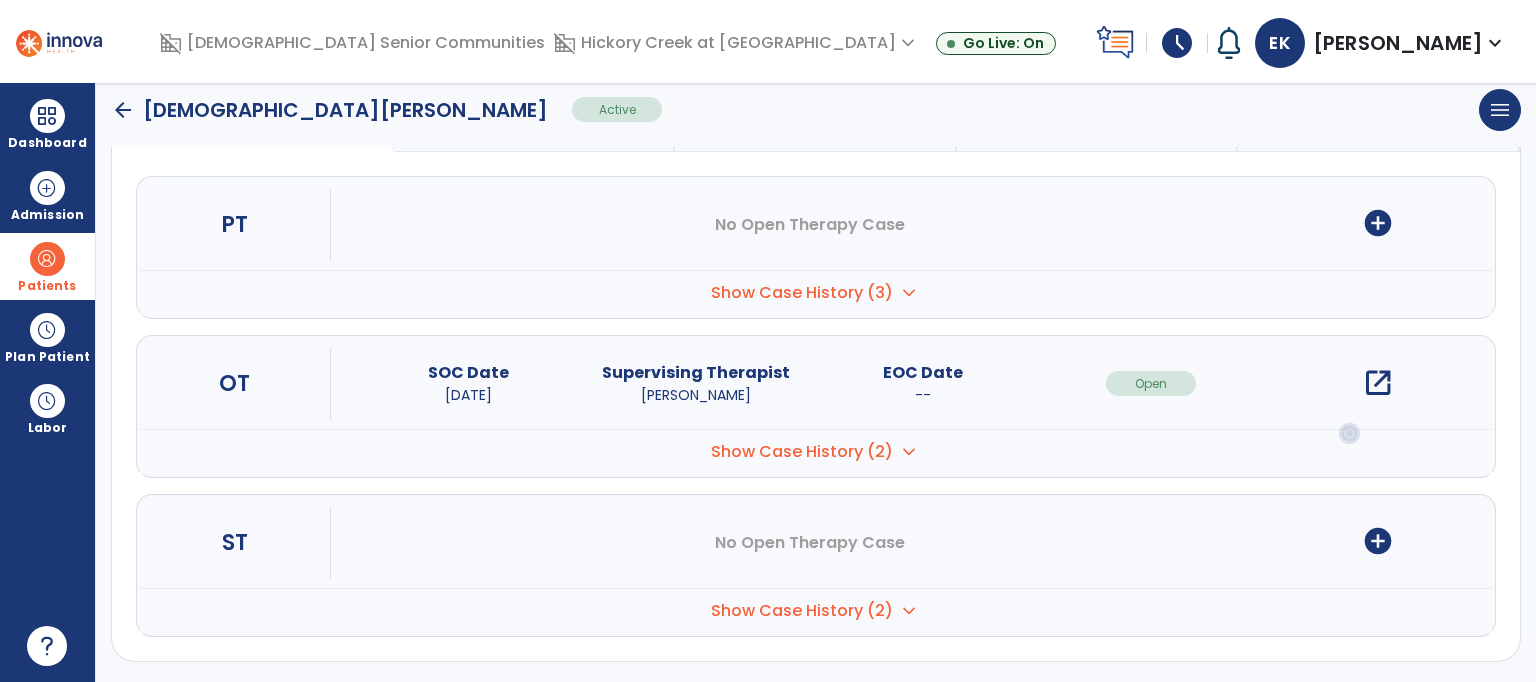 scroll, scrollTop: 0, scrollLeft: 0, axis: both 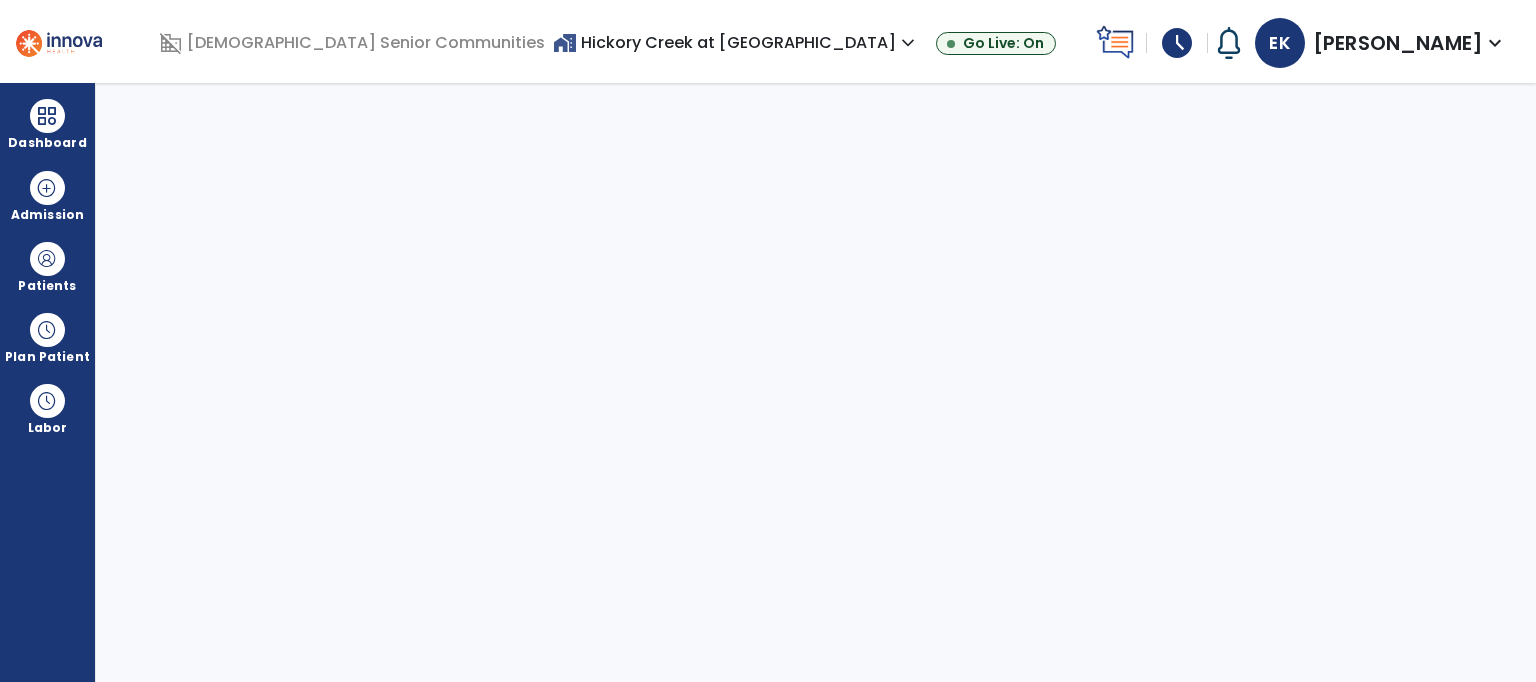 select on "****" 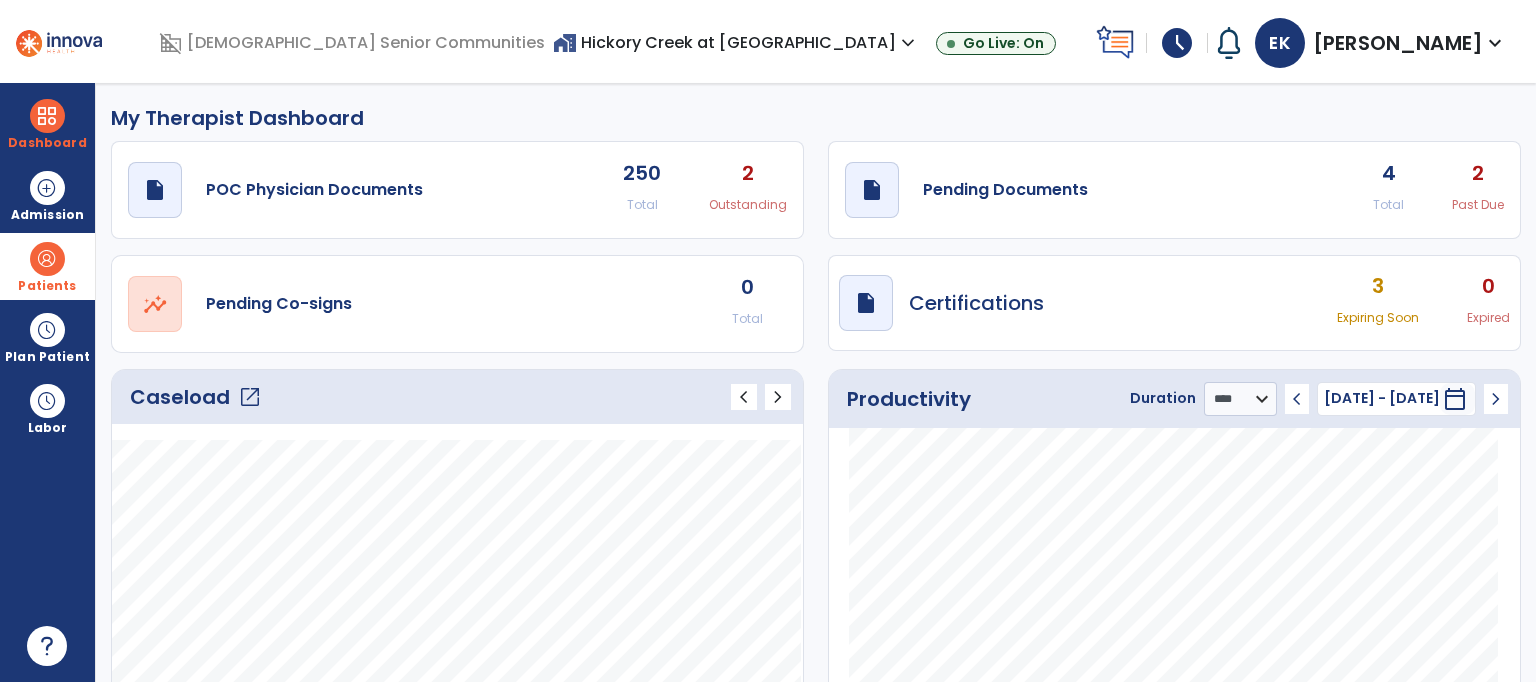 click at bounding box center [47, 259] 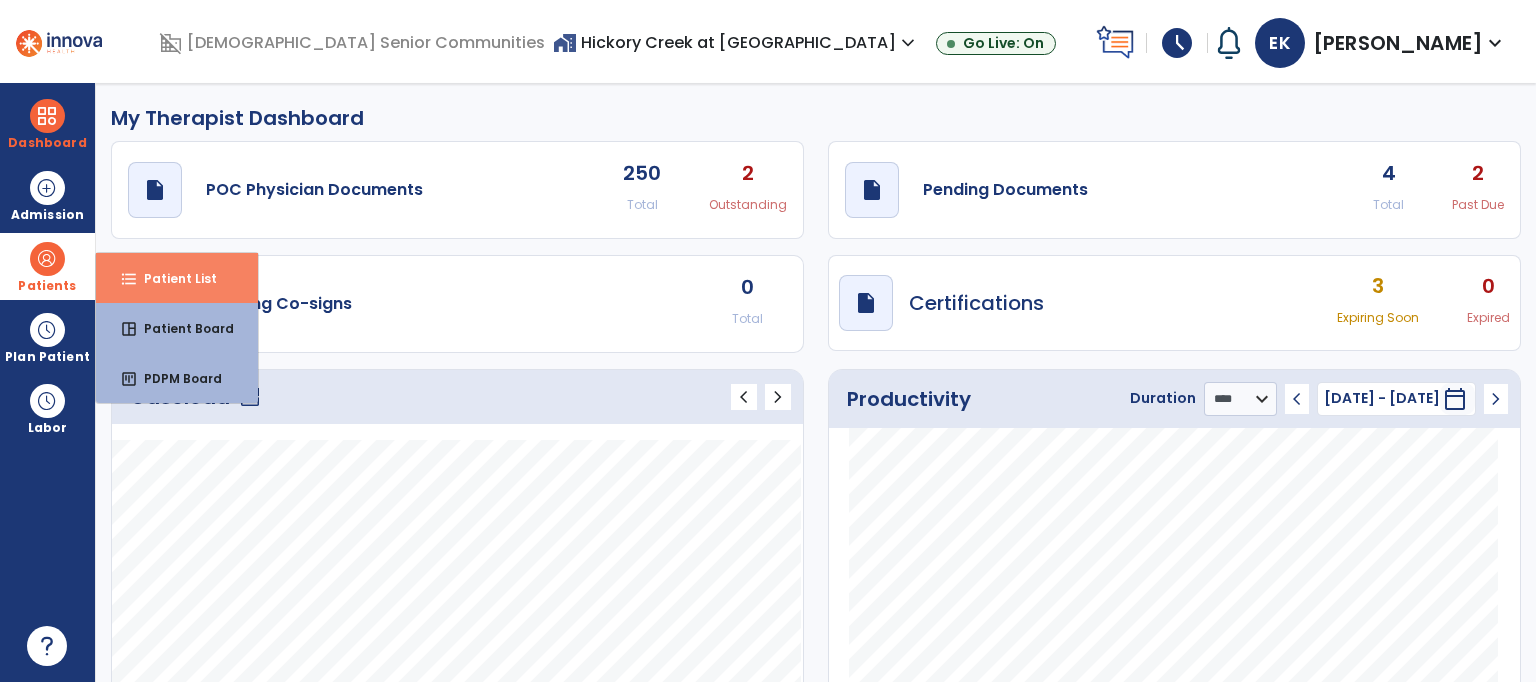 click on "Patient List" at bounding box center (172, 278) 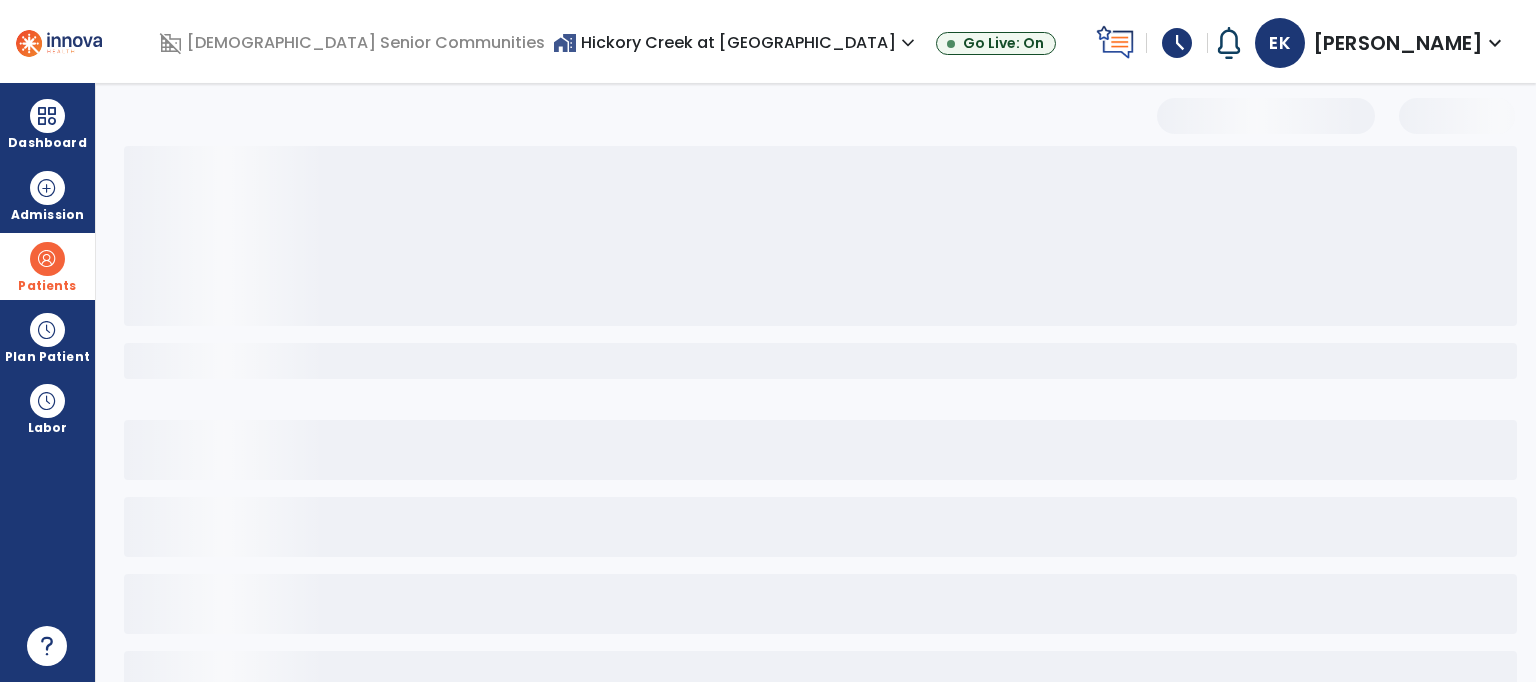 select on "***" 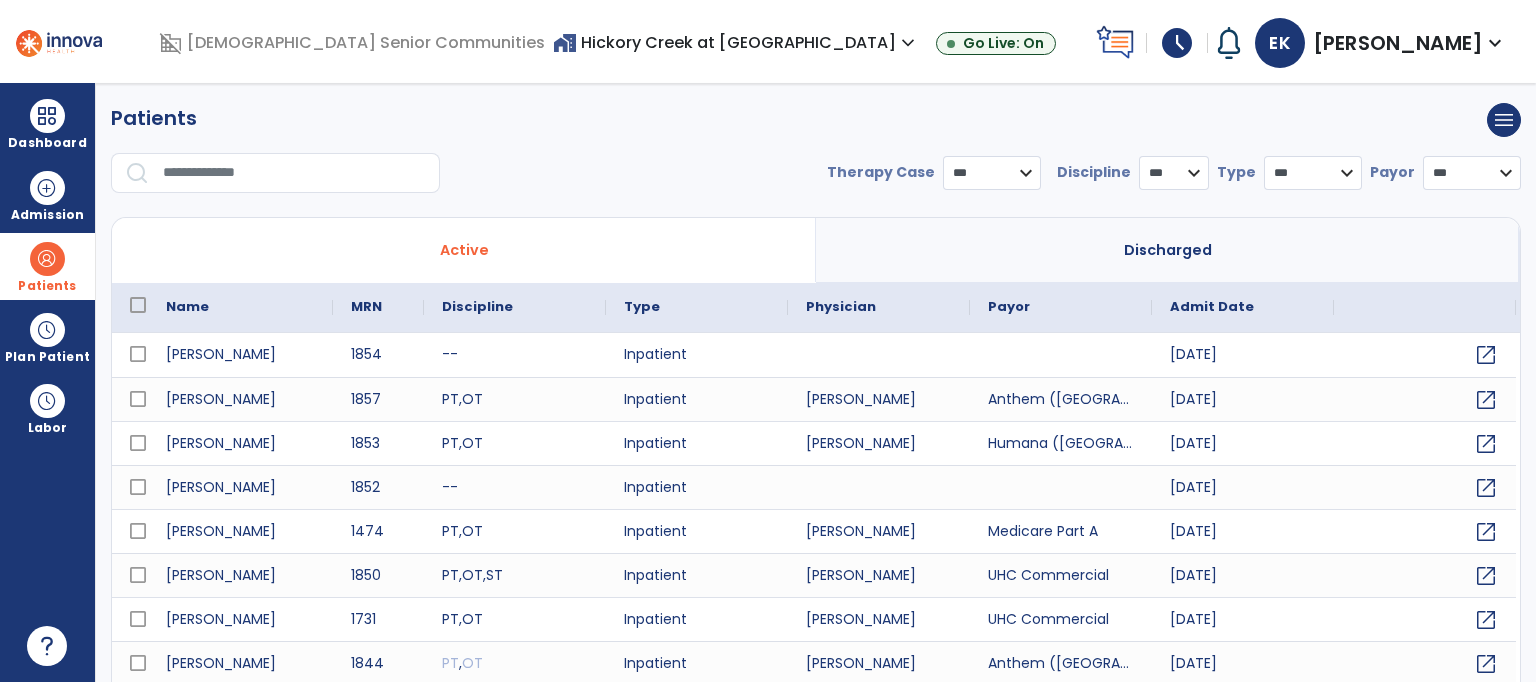 click at bounding box center [294, 173] 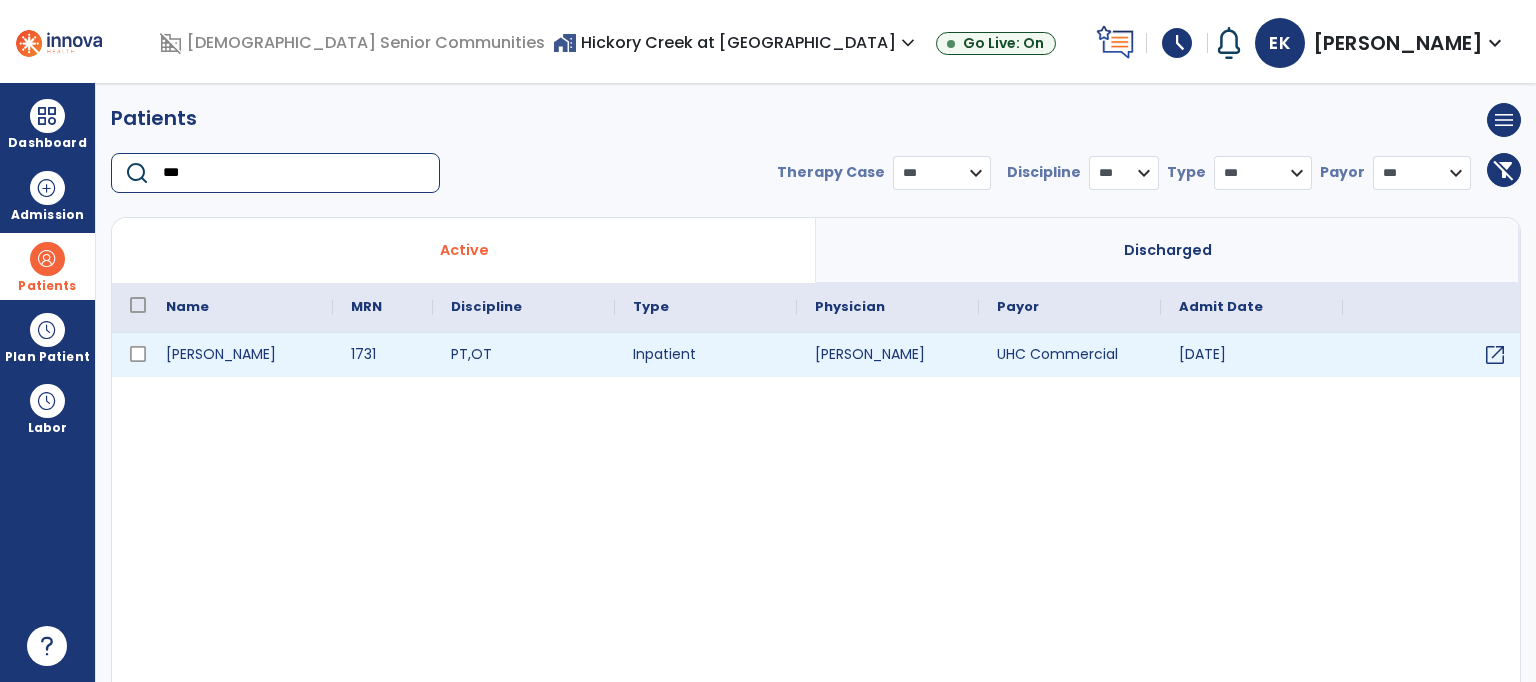 type on "***" 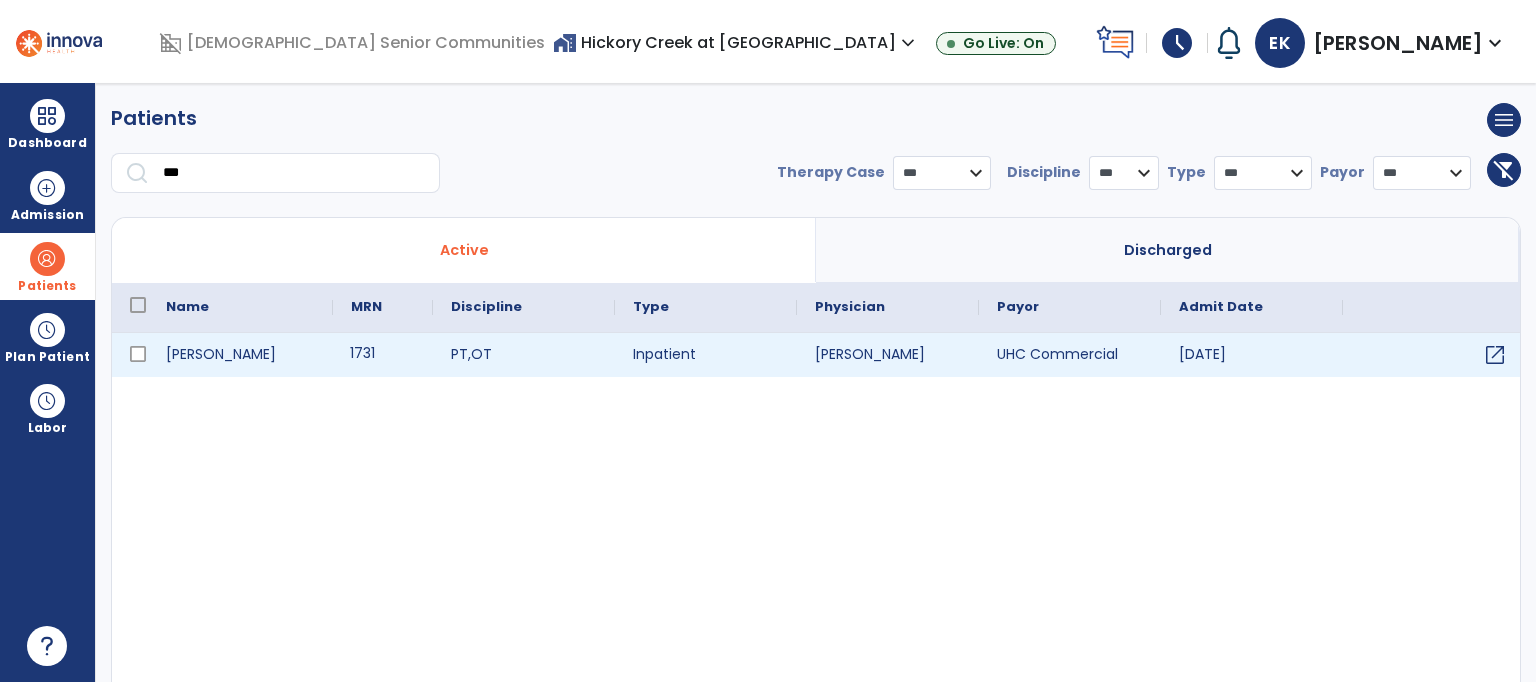 click on "1731" at bounding box center [383, 355] 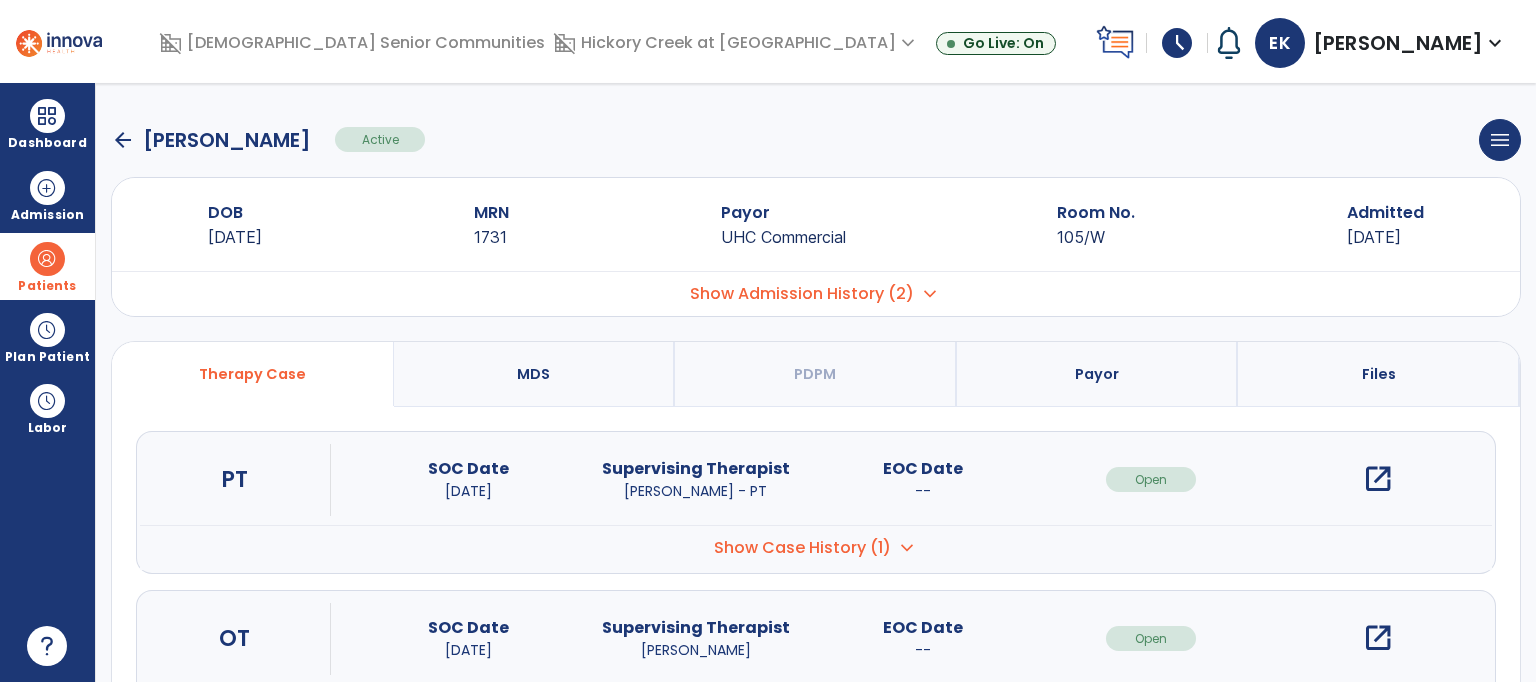 scroll, scrollTop: 210, scrollLeft: 0, axis: vertical 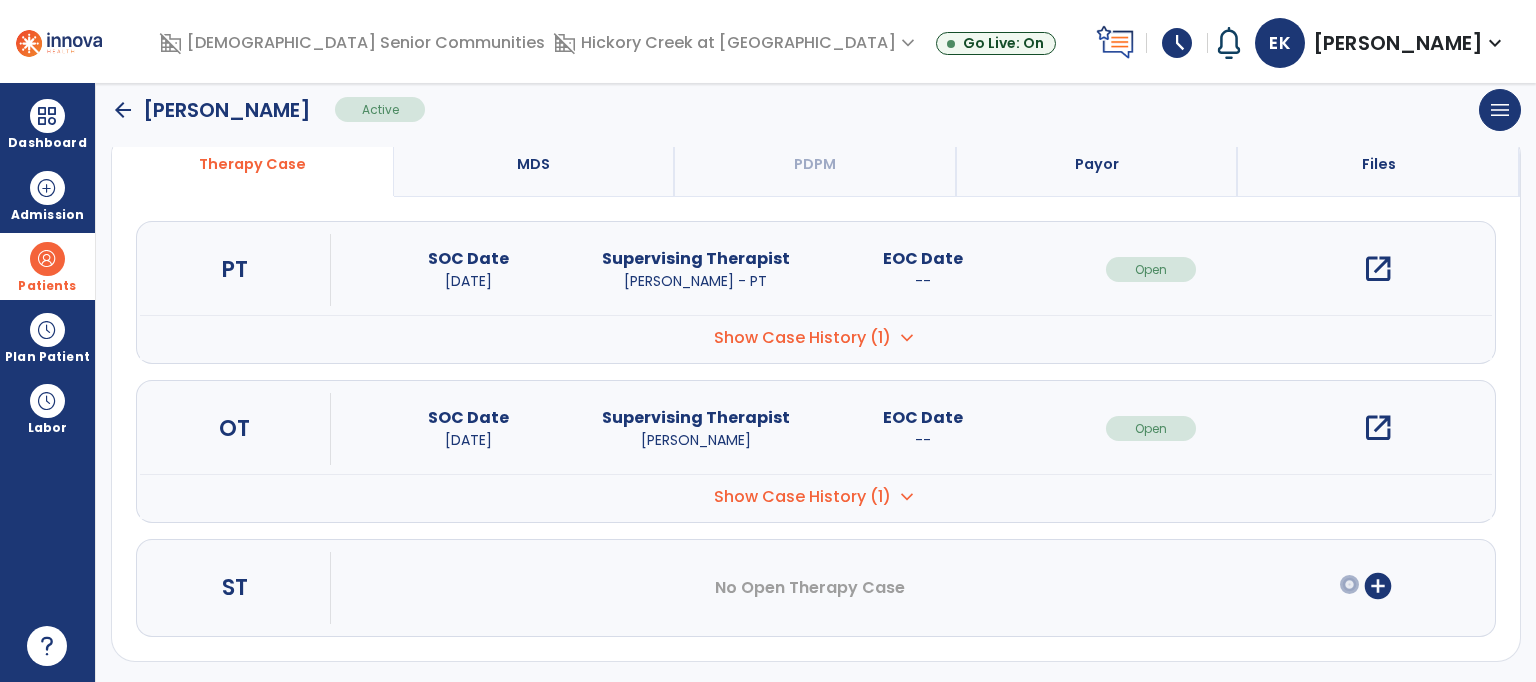 click on "open_in_new" at bounding box center [1378, 428] 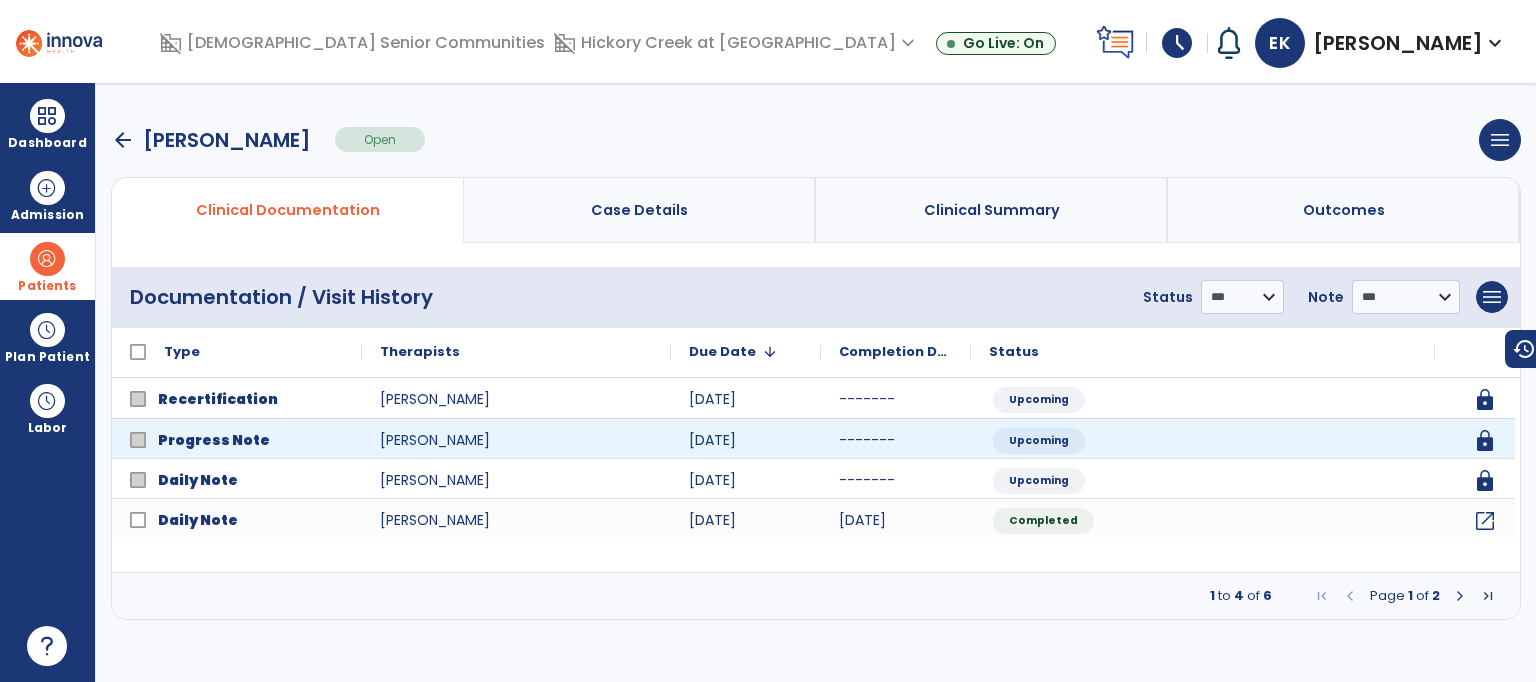 scroll, scrollTop: 0, scrollLeft: 0, axis: both 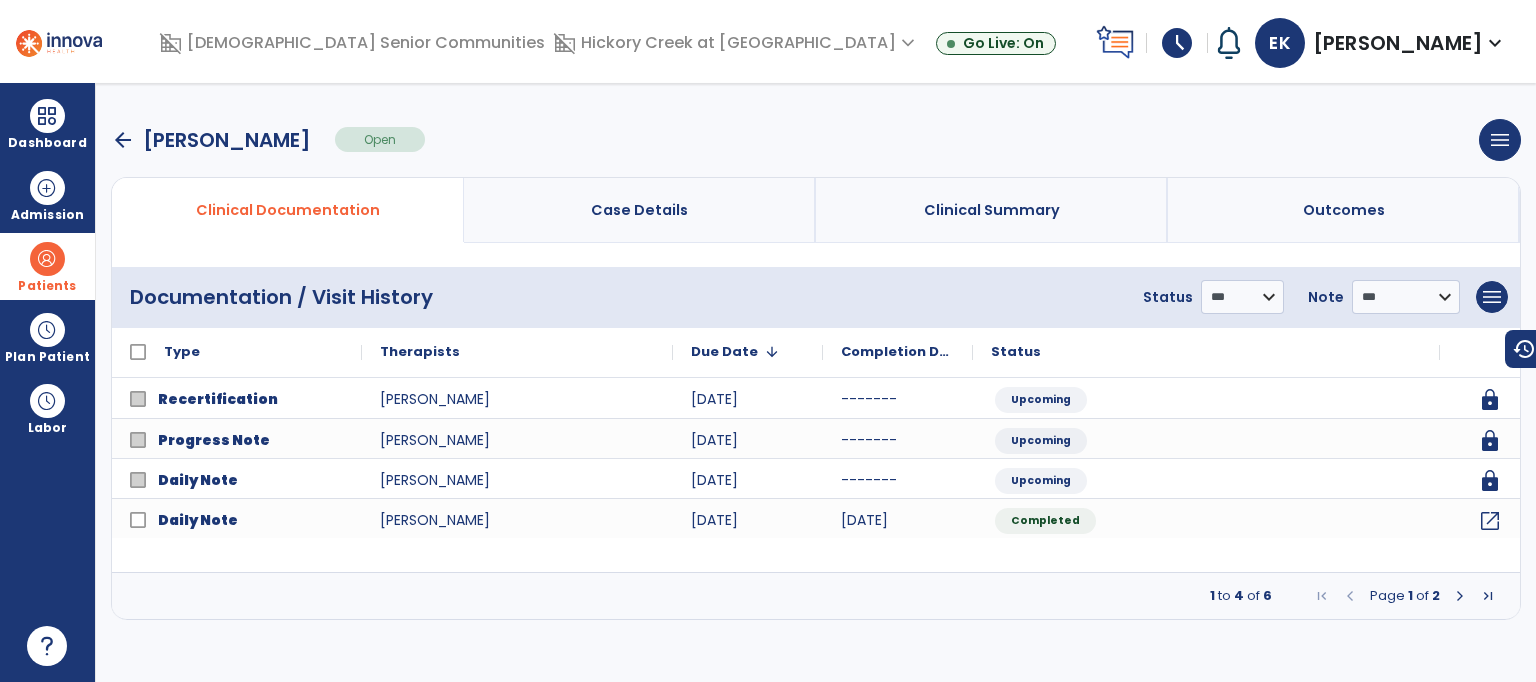 click at bounding box center [1460, 596] 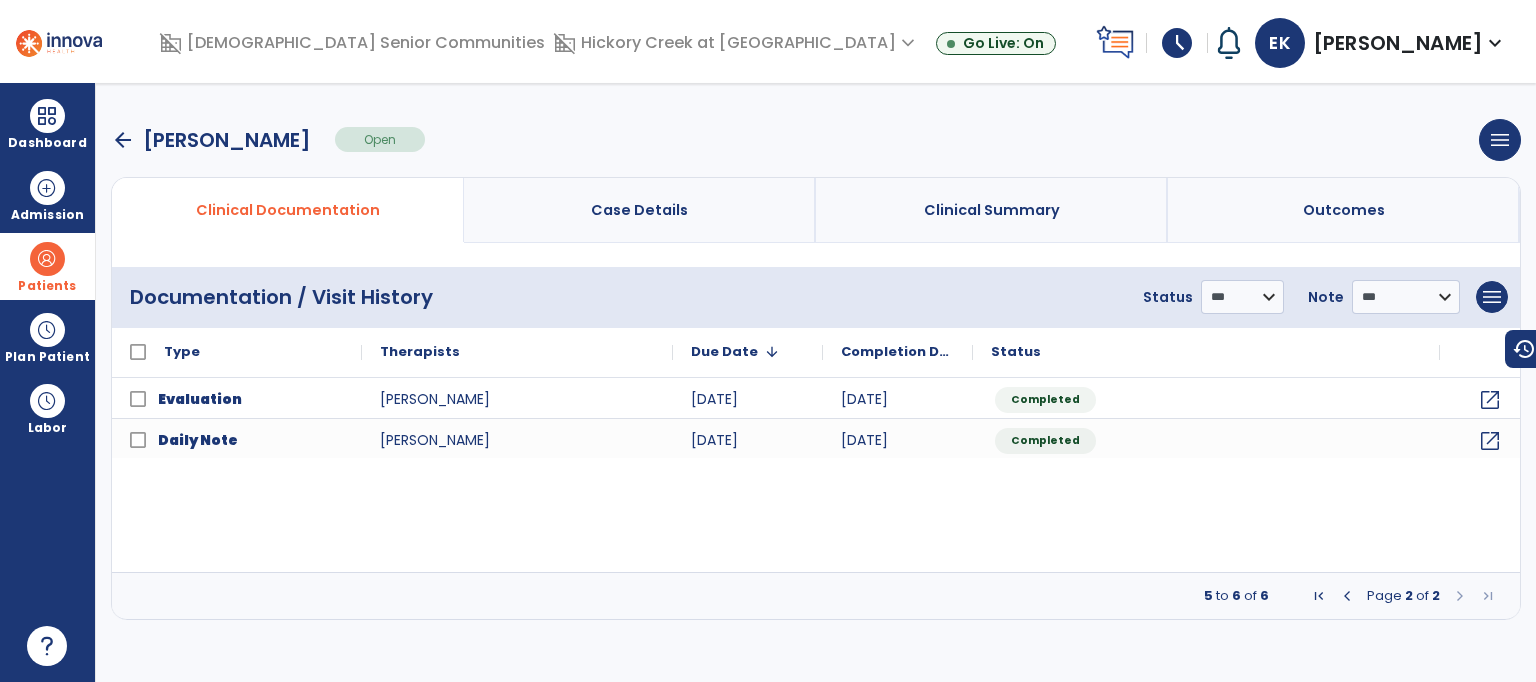 click at bounding box center [1460, 596] 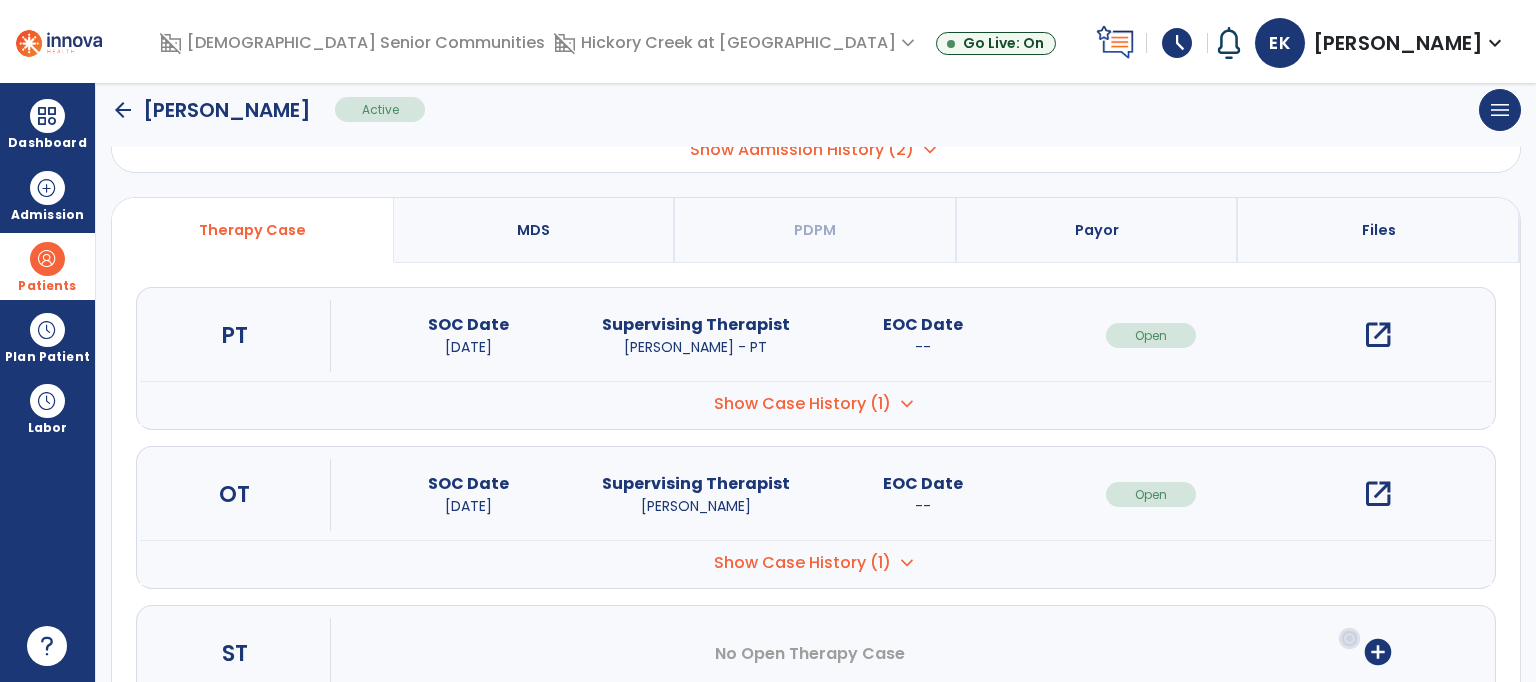 scroll, scrollTop: 157, scrollLeft: 0, axis: vertical 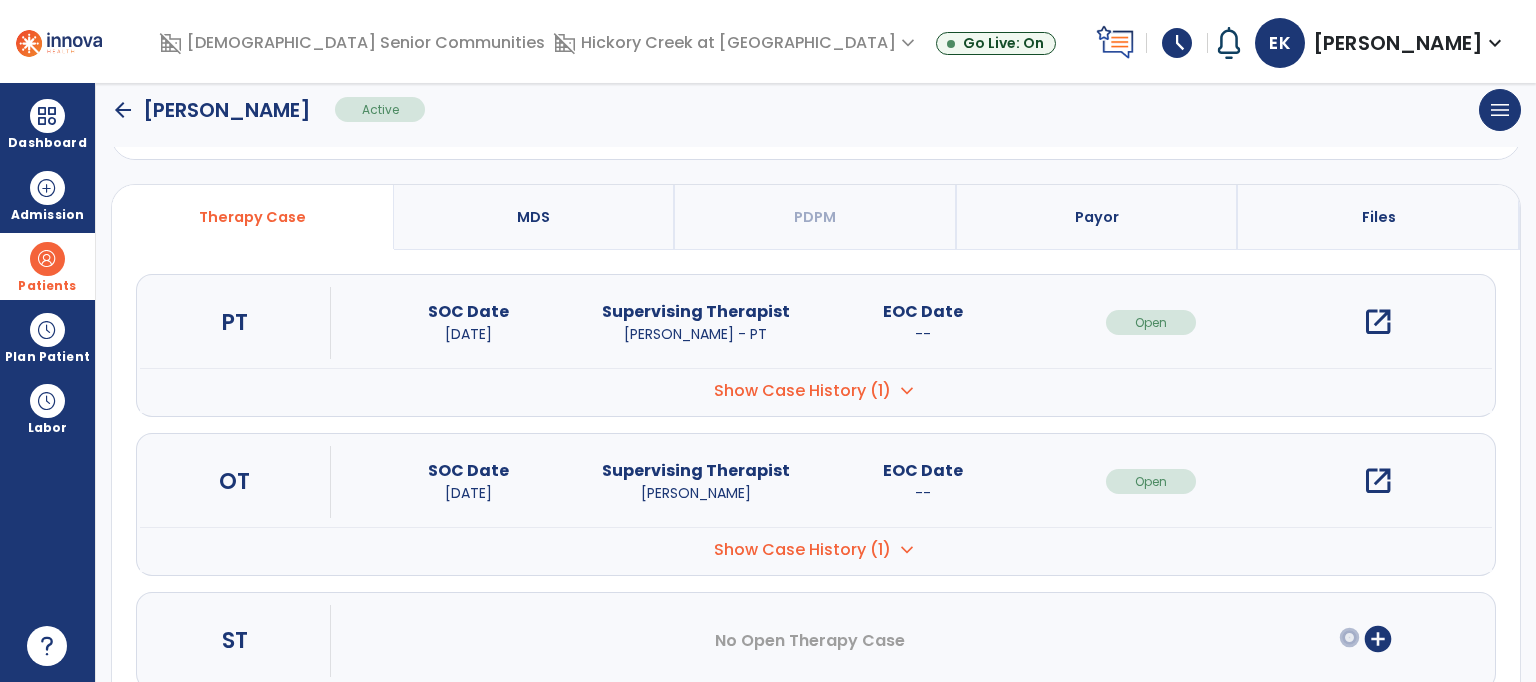 click on "Show Case History (1)" at bounding box center (802, 391) 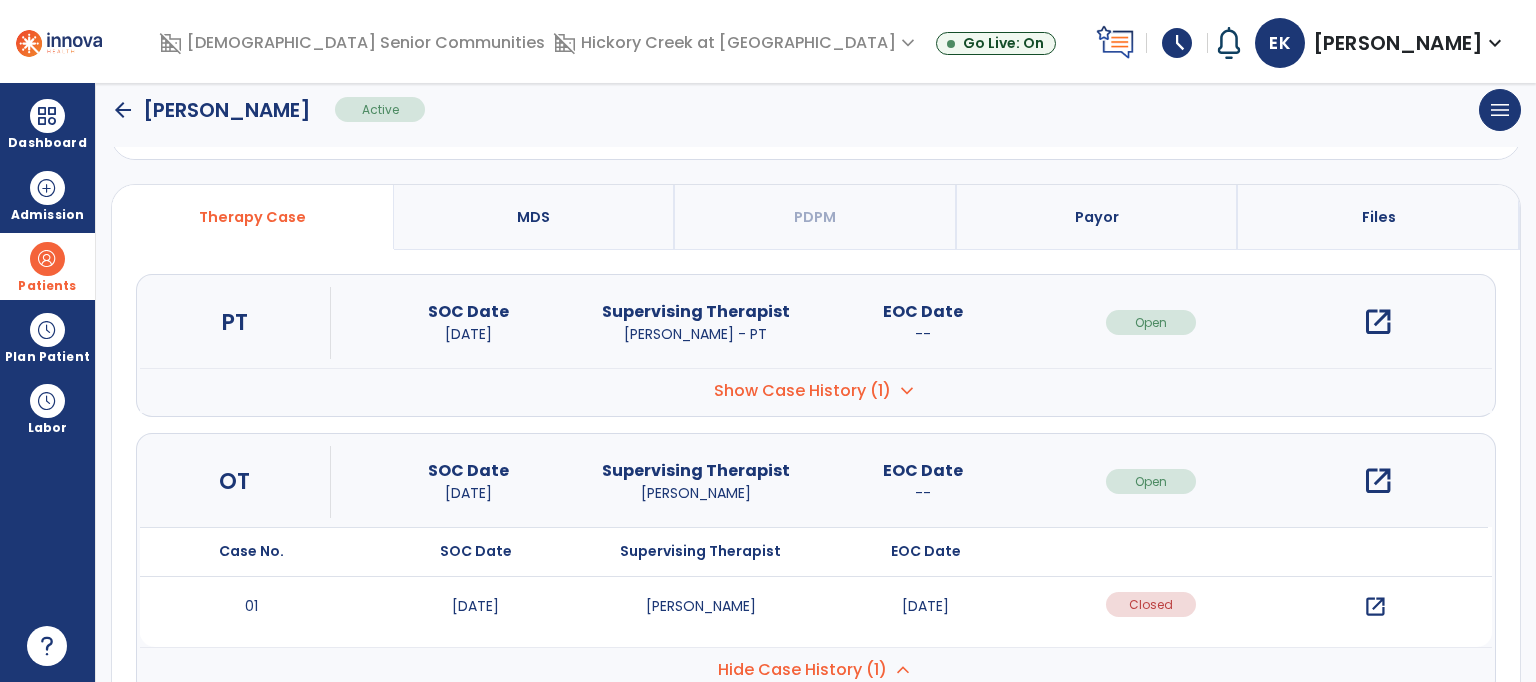 click on "open_in_new" at bounding box center (1375, 607) 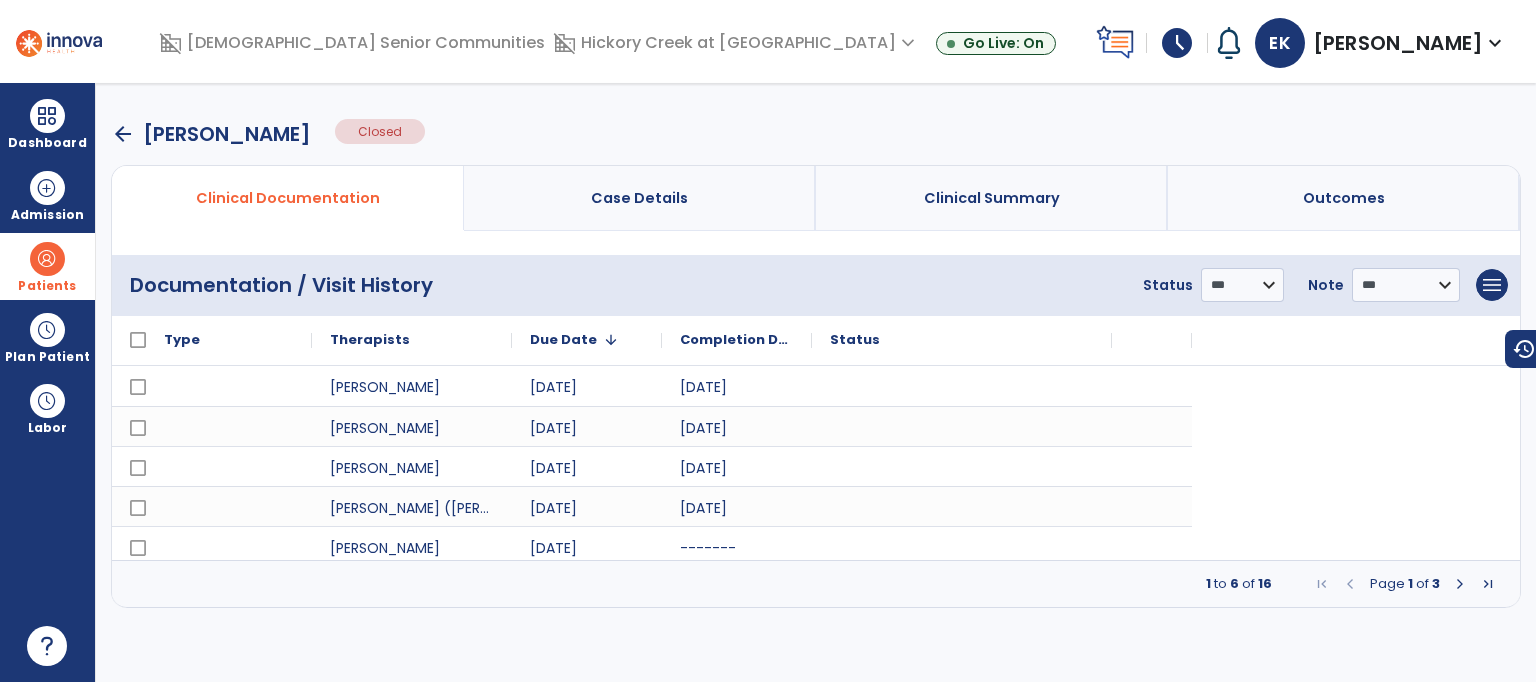 scroll, scrollTop: 0, scrollLeft: 0, axis: both 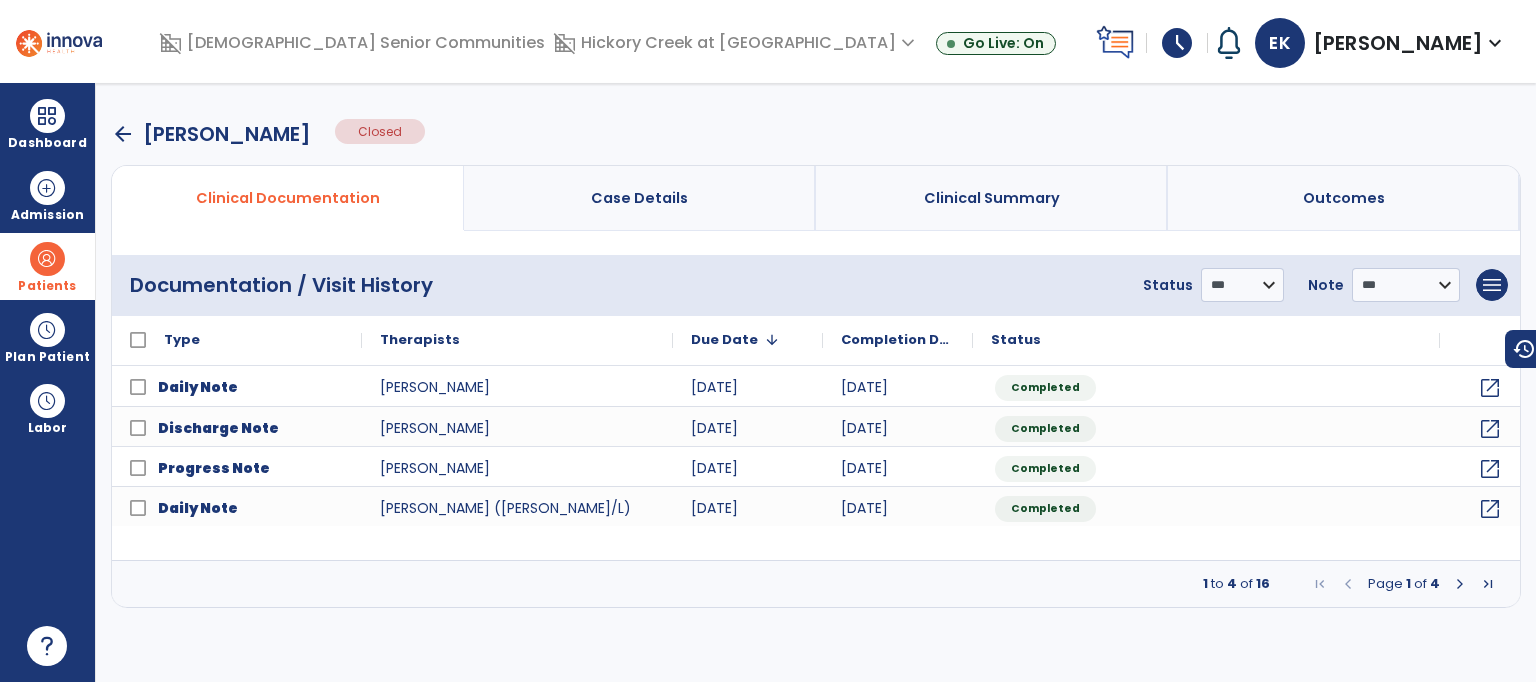 click at bounding box center [1460, 584] 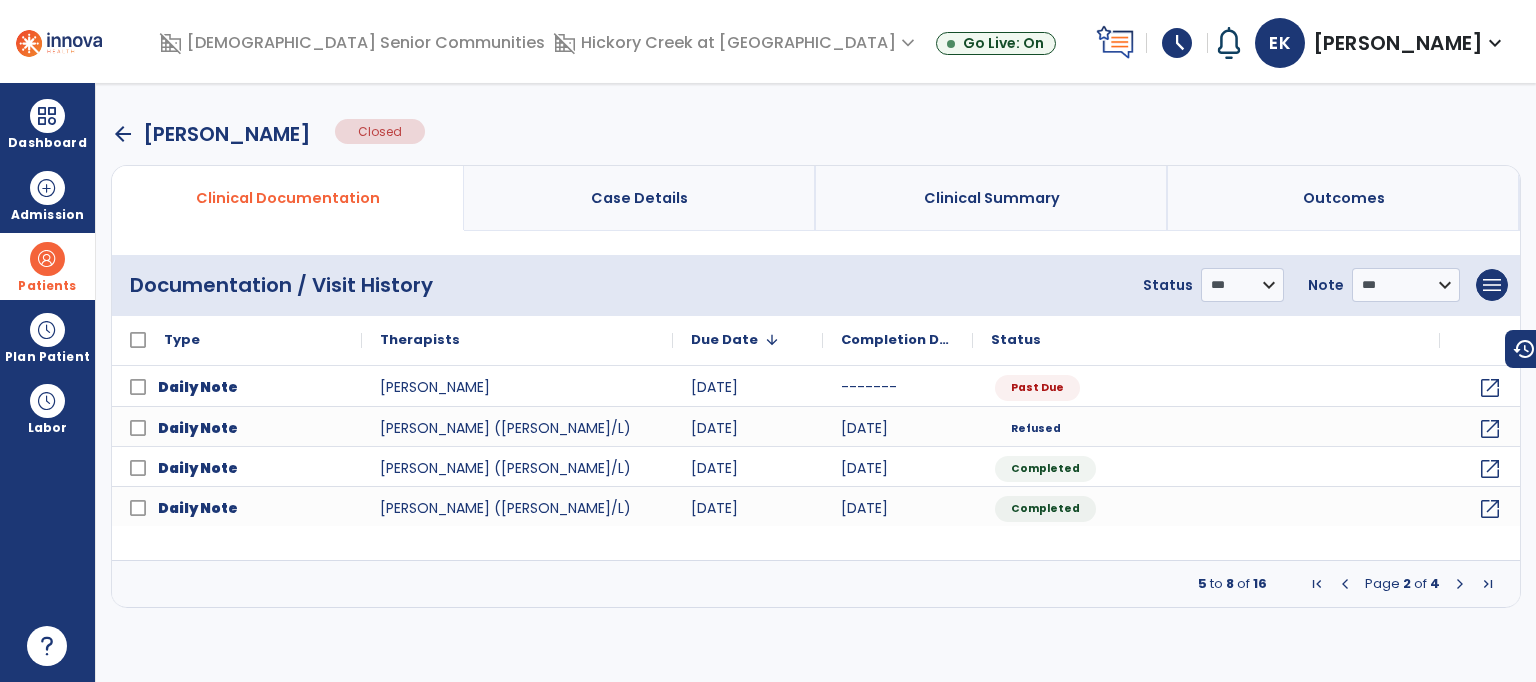 click at bounding box center [1345, 584] 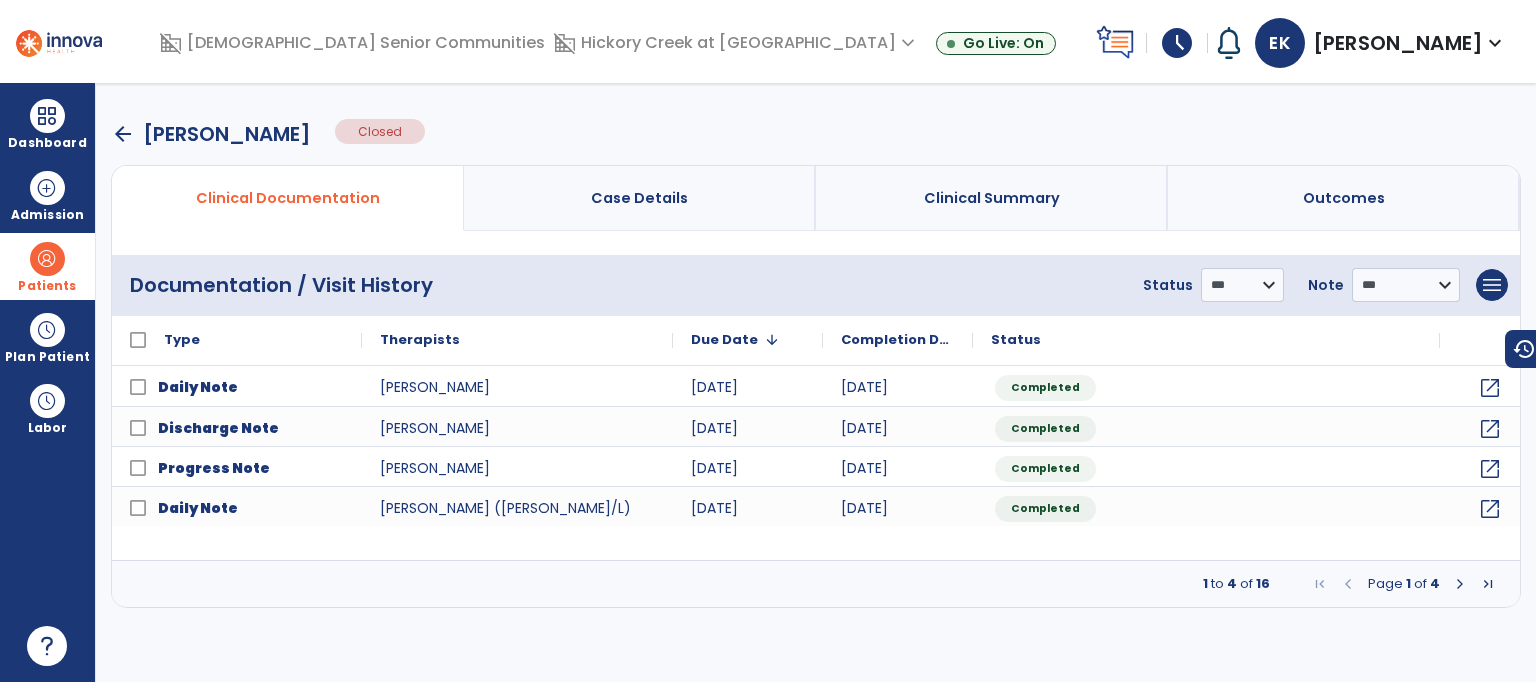 click at bounding box center [1460, 584] 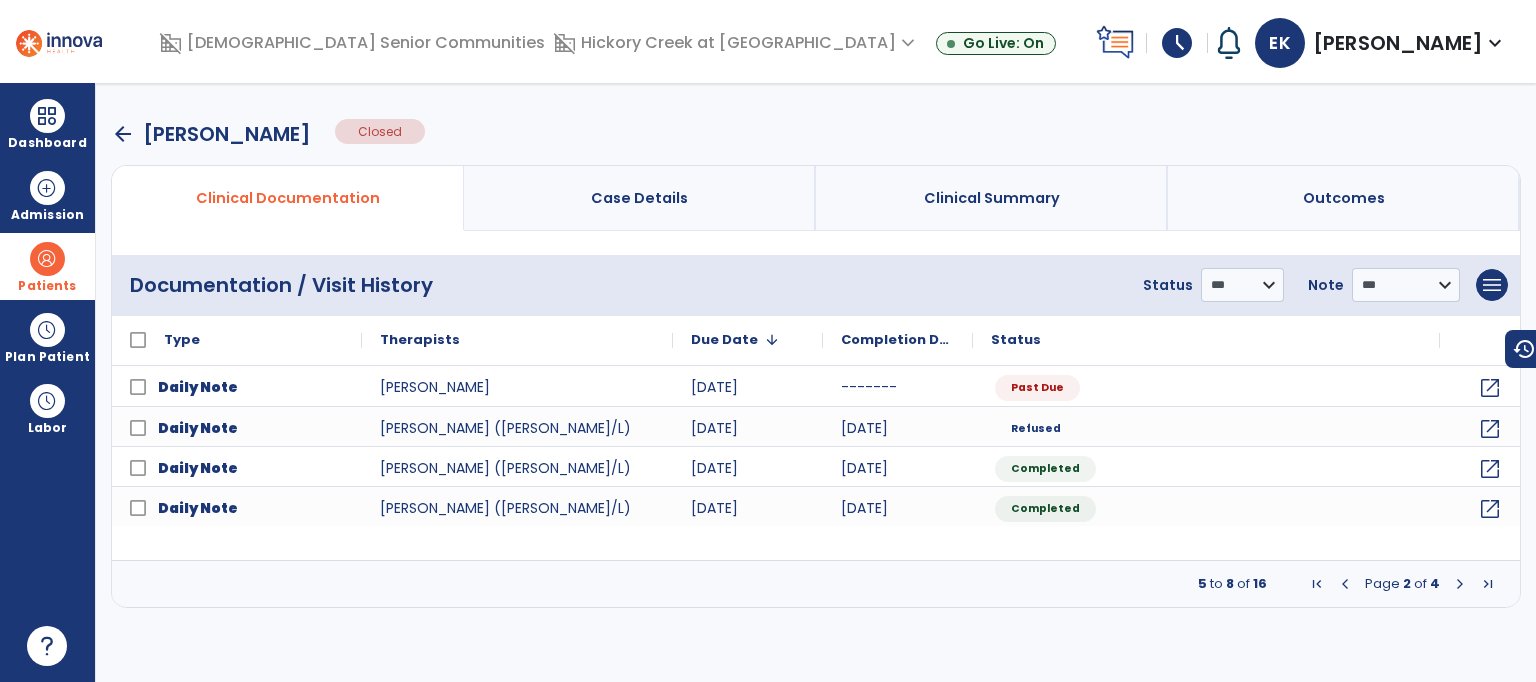 click at bounding box center [1345, 584] 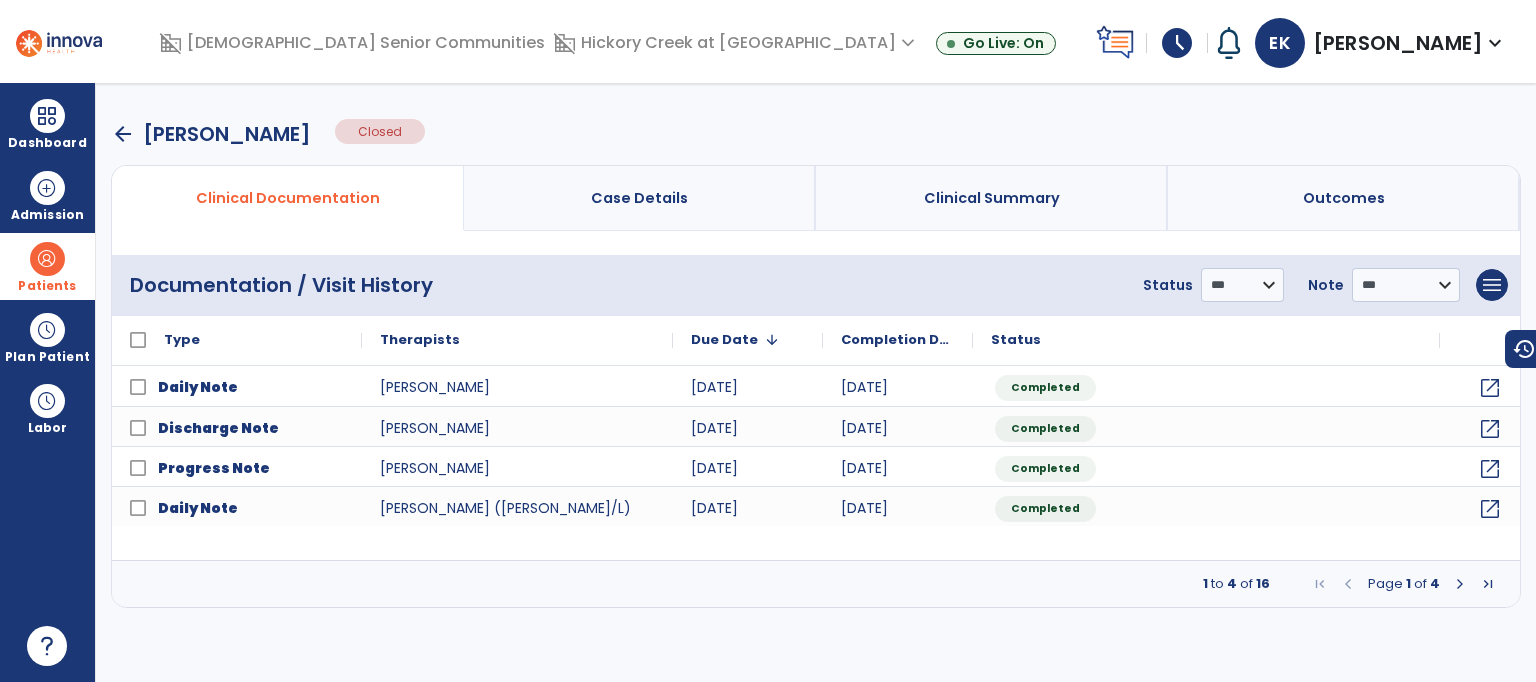 click at bounding box center [1460, 584] 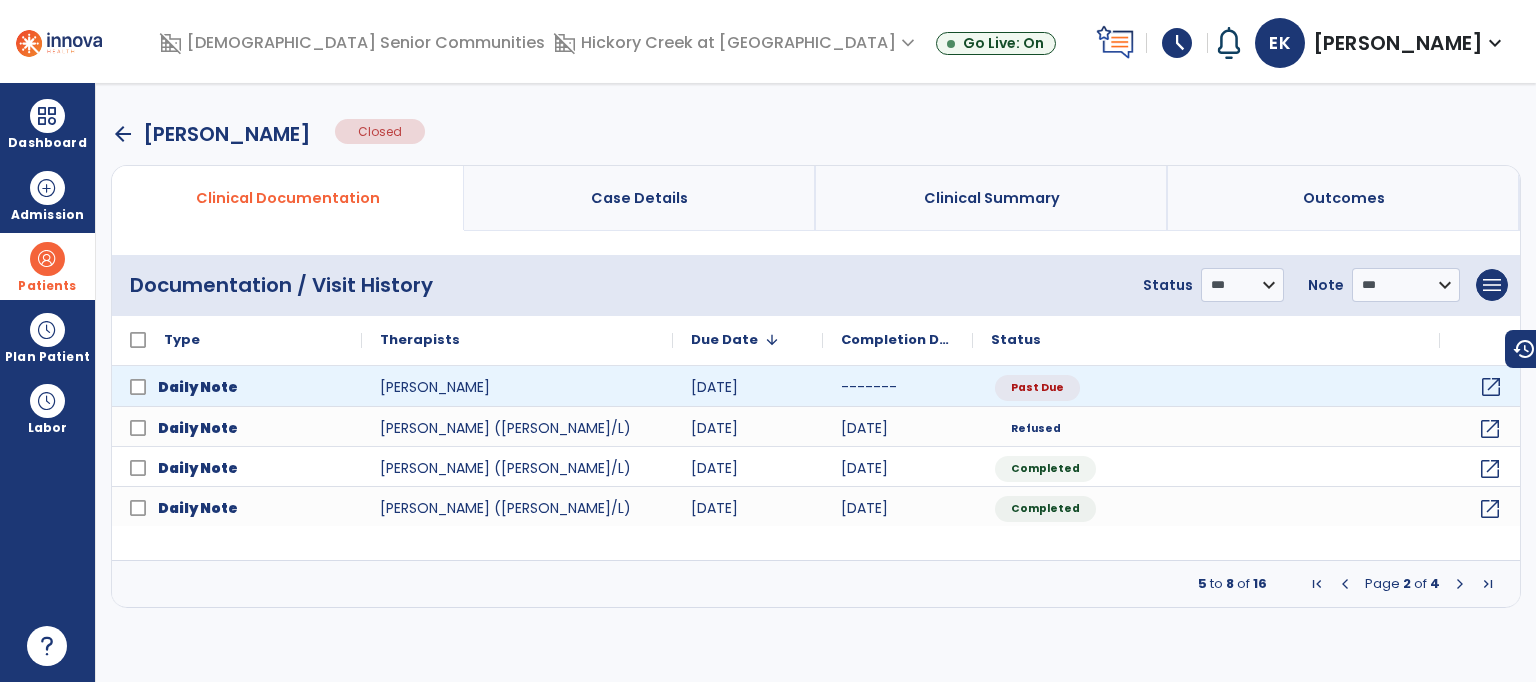 click on "open_in_new" 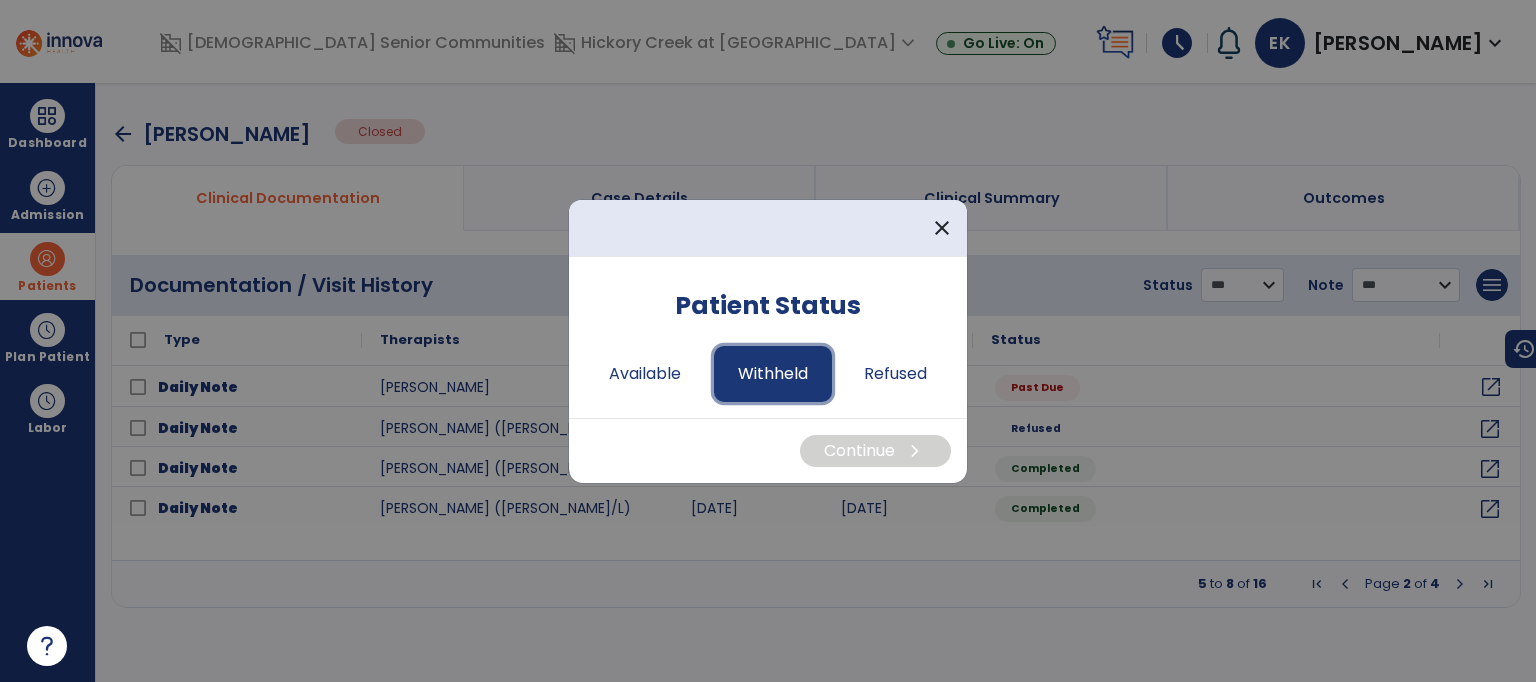 click on "Withheld" at bounding box center [773, 374] 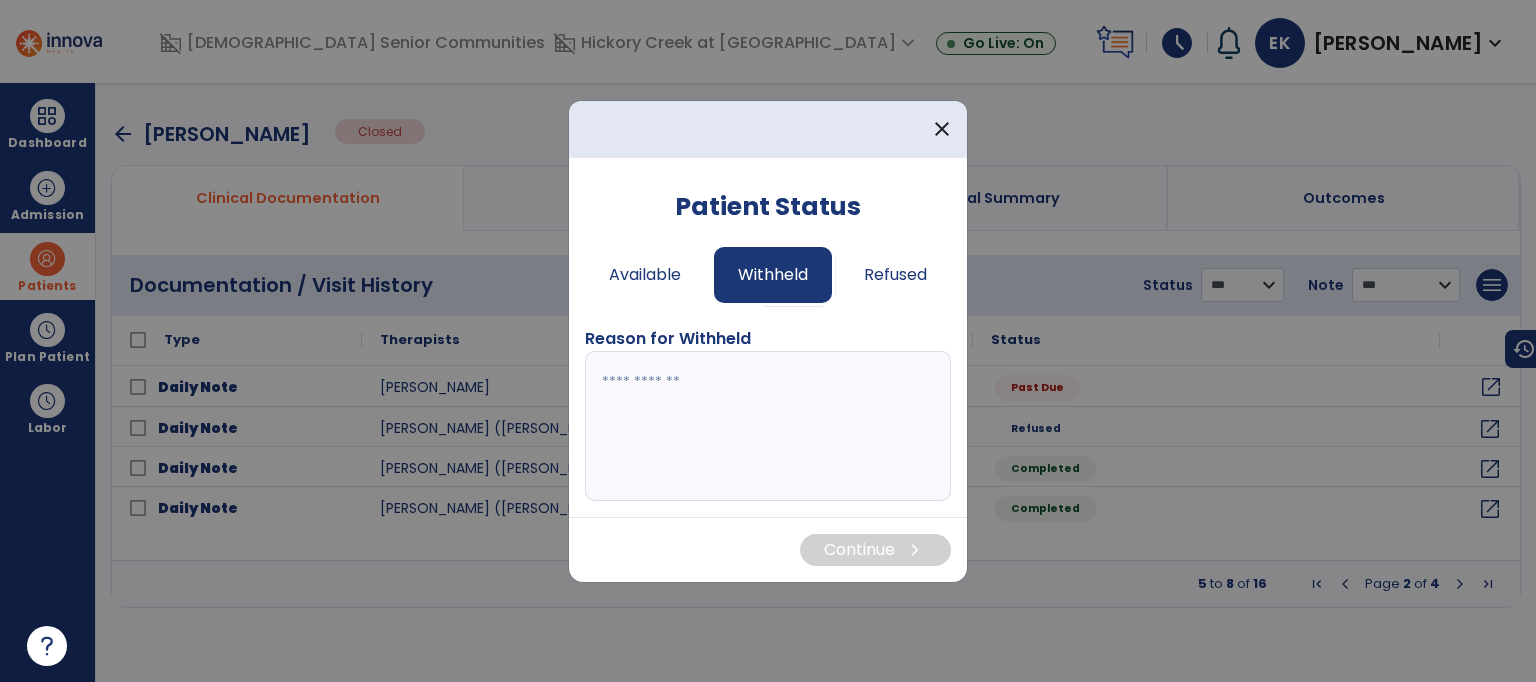click at bounding box center [768, 426] 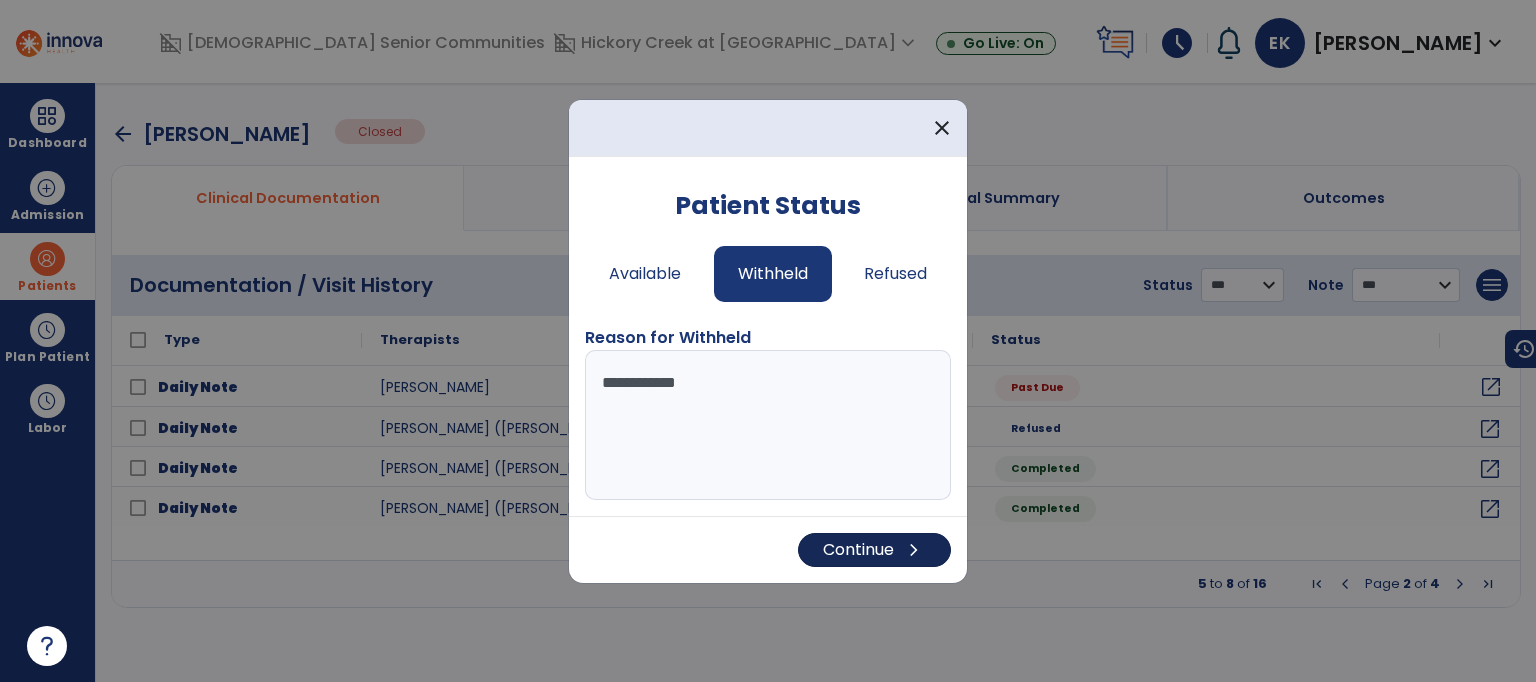 type on "**********" 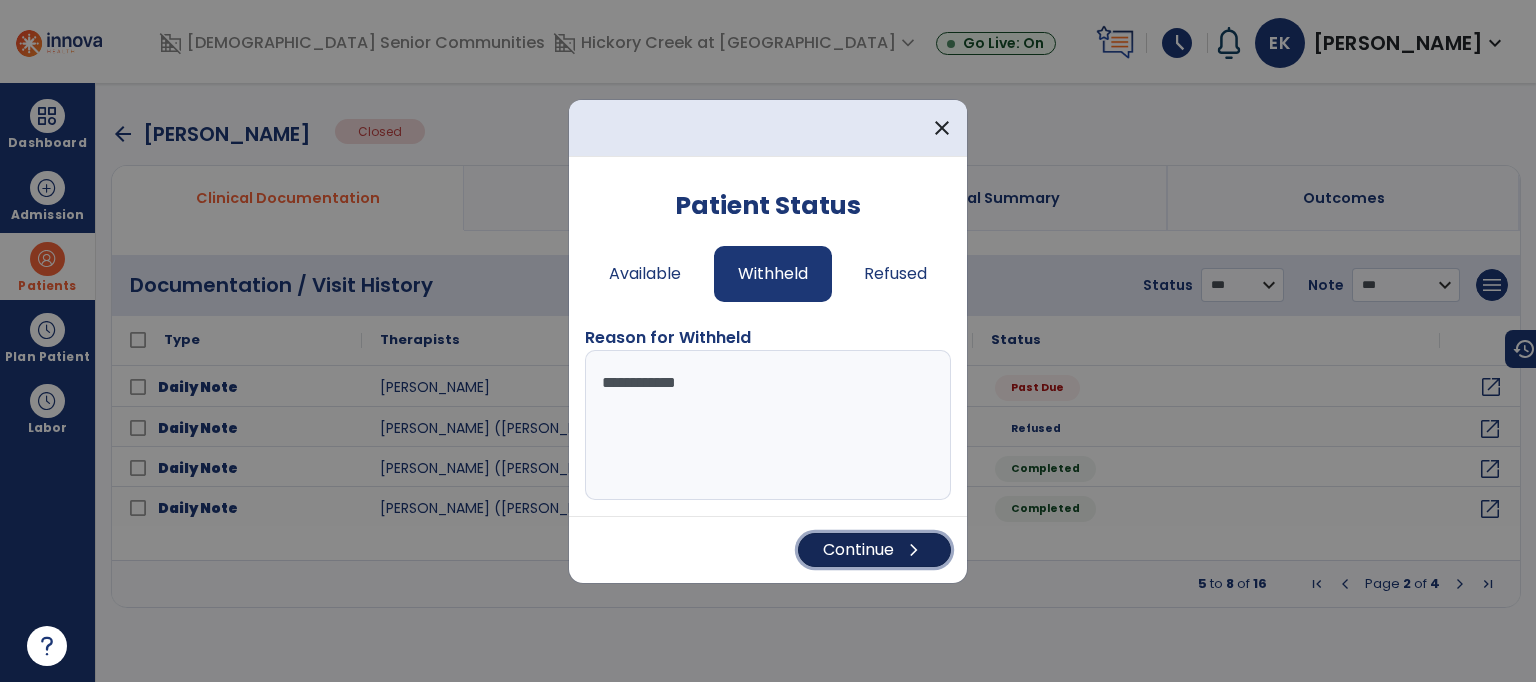 click on "Continue   chevron_right" at bounding box center (874, 550) 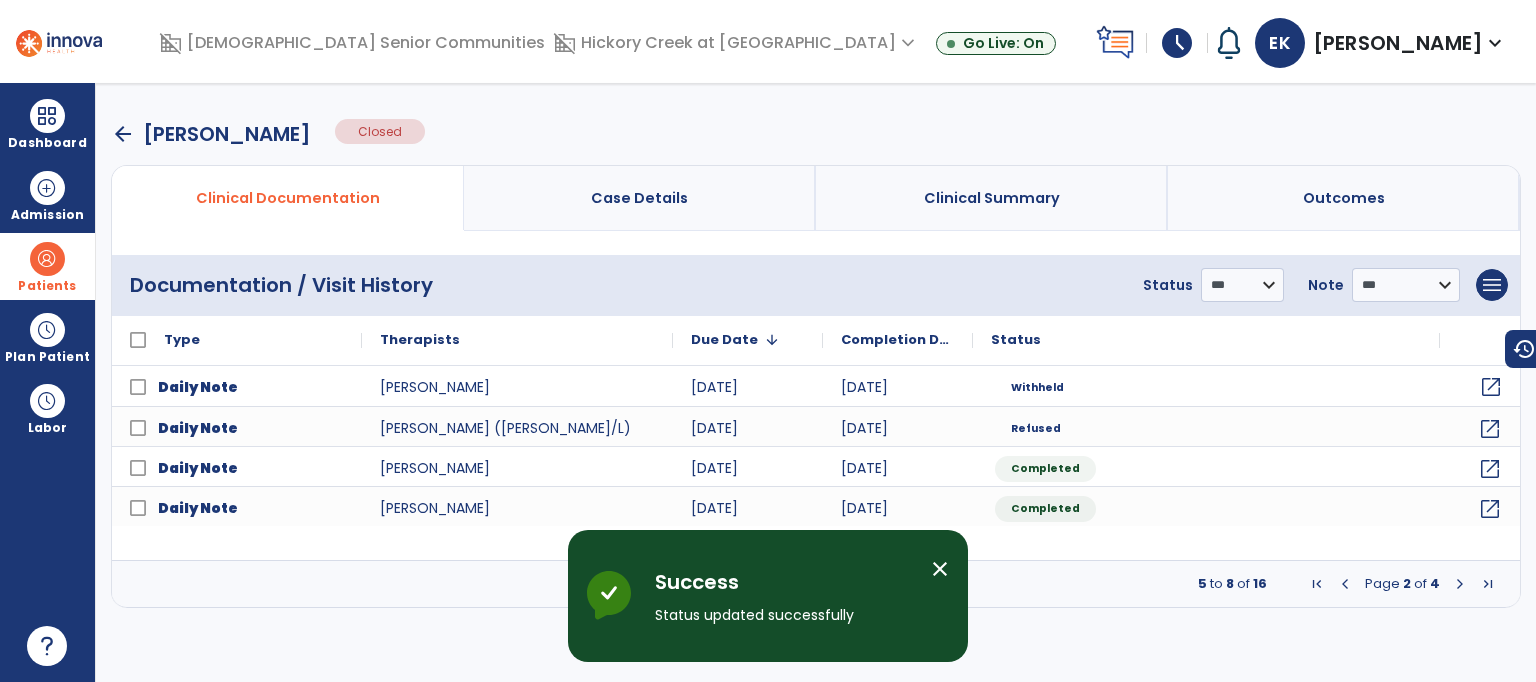 click on "arrow_back" at bounding box center [123, 134] 